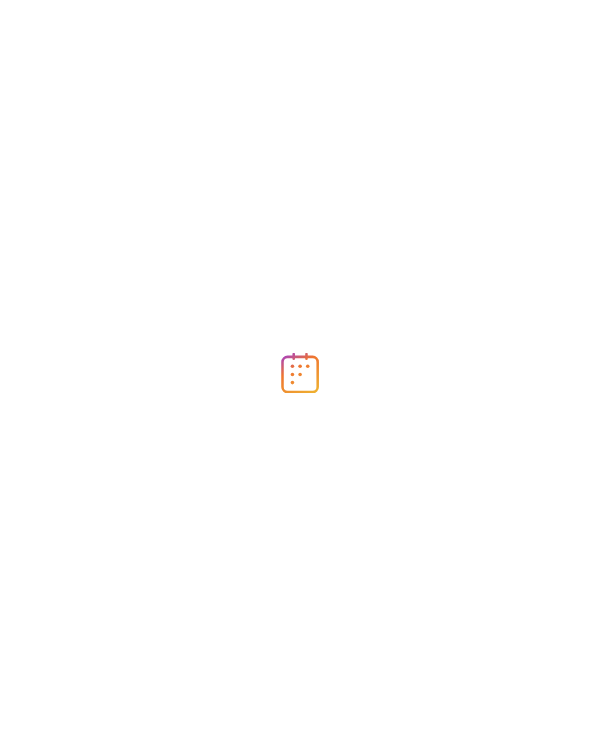 scroll, scrollTop: 0, scrollLeft: 0, axis: both 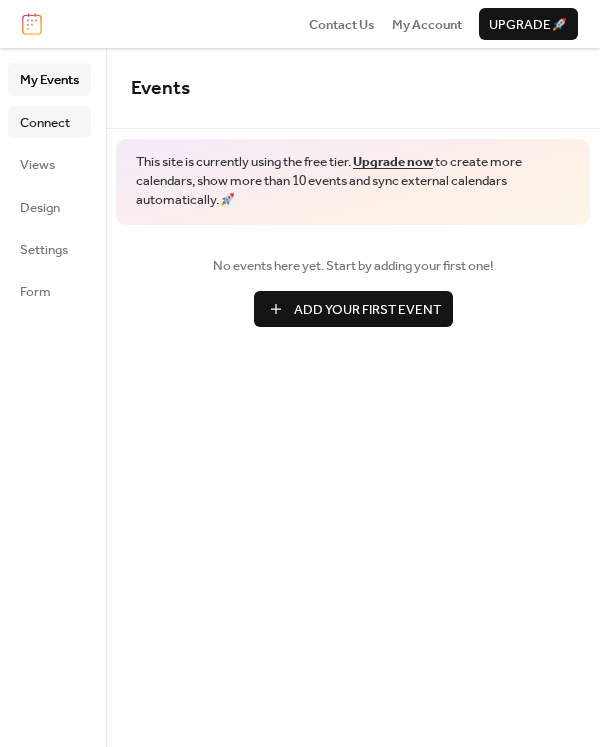 click on "Connect" at bounding box center (49, 122) 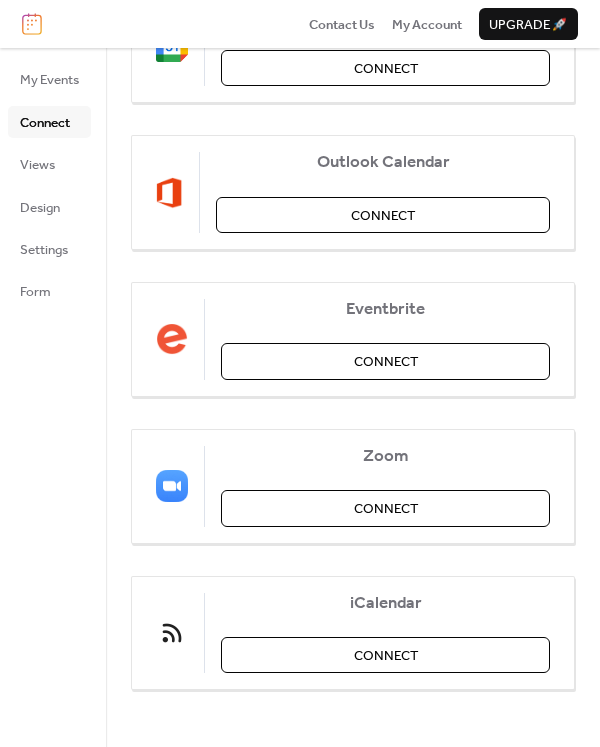 scroll, scrollTop: 0, scrollLeft: 0, axis: both 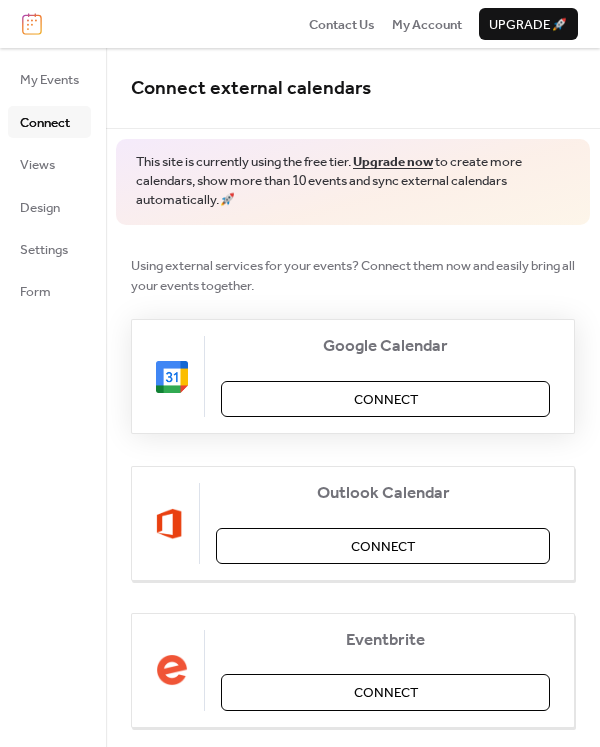 click on "Connect" at bounding box center [385, 399] 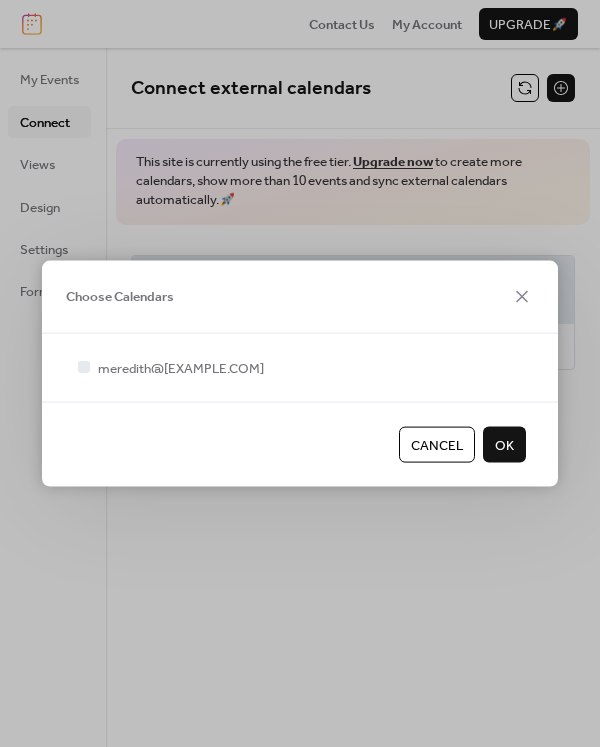 click on "OK" at bounding box center (504, 445) 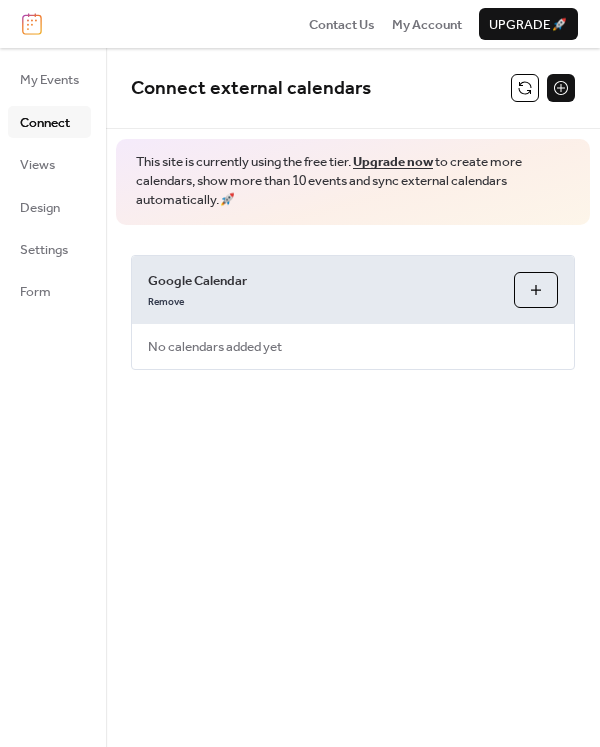 click on "Choose Calendars" at bounding box center [536, 290] 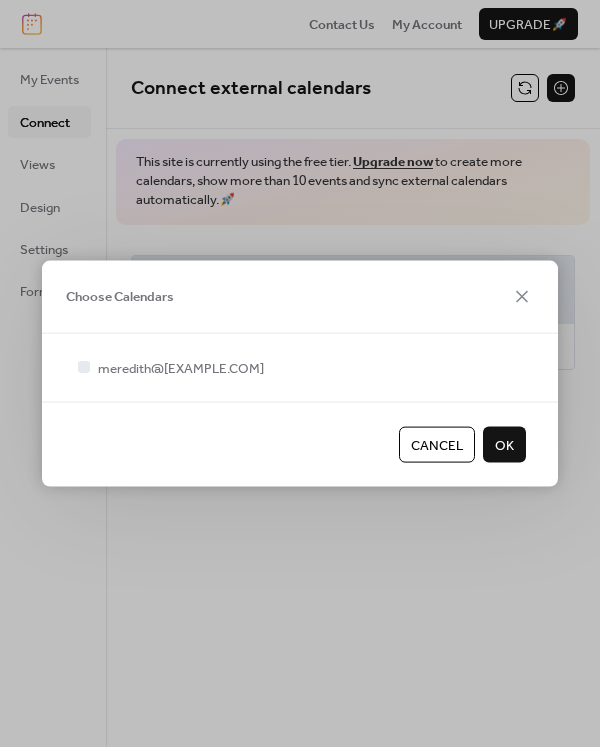 click on "OK" at bounding box center (504, 445) 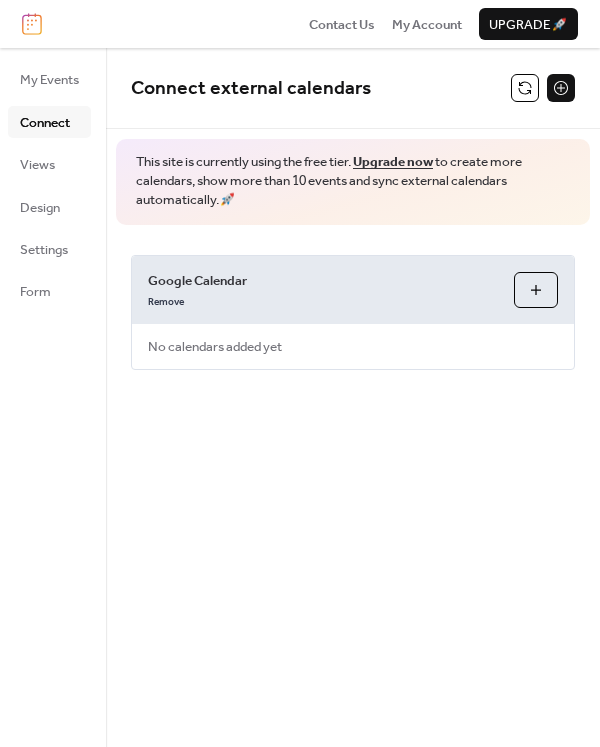 click at bounding box center (561, 88) 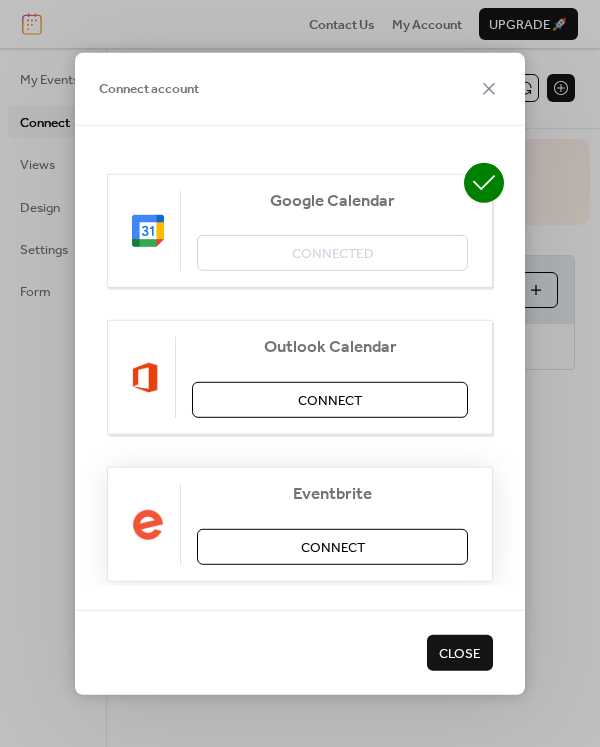 scroll, scrollTop: 311, scrollLeft: 0, axis: vertical 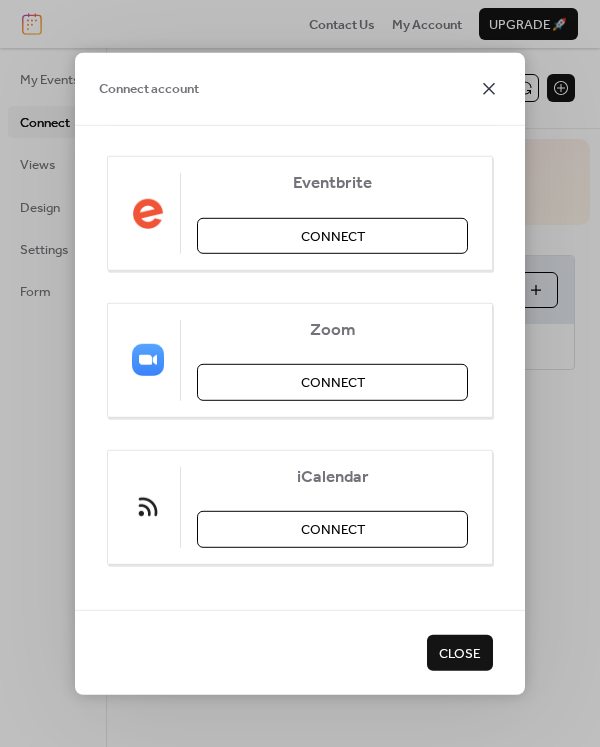 click 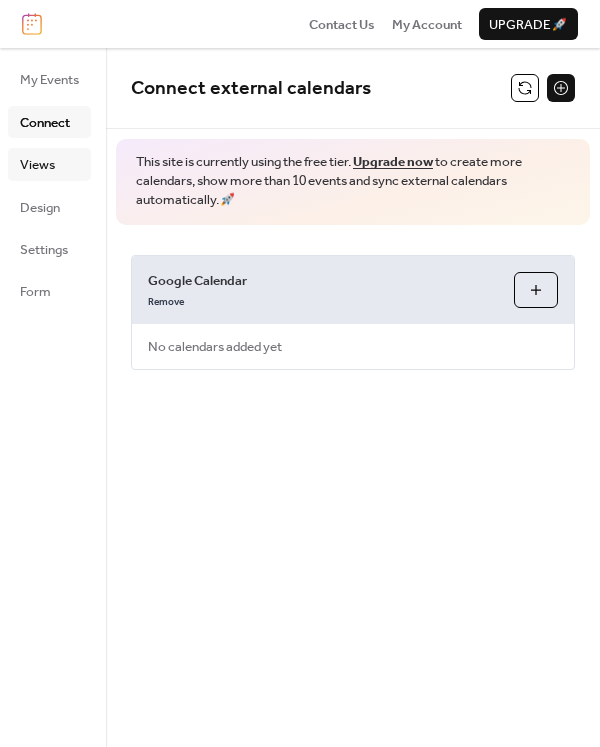 click on "Views" at bounding box center [49, 164] 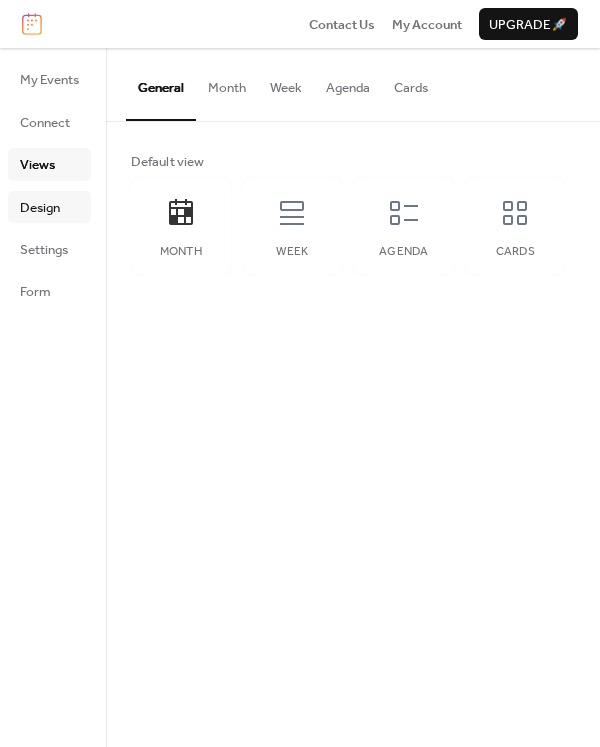 click on "Design" at bounding box center [40, 208] 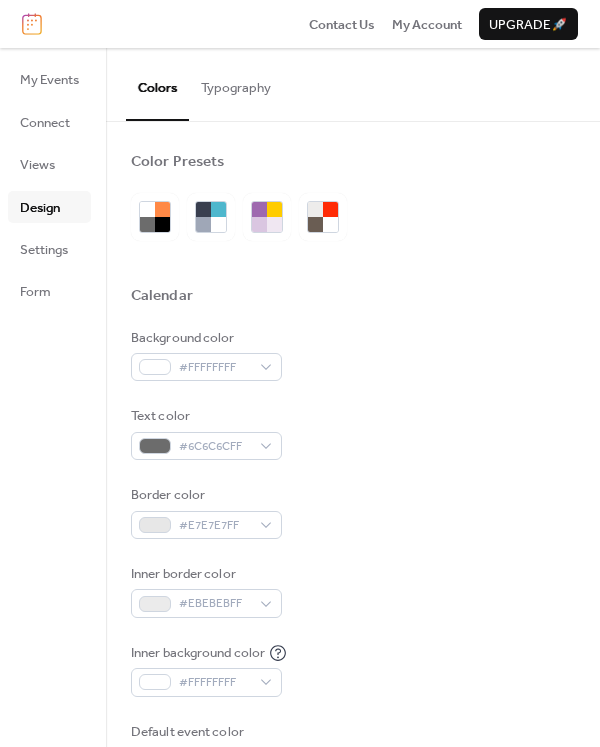 click at bounding box center [243, 217] 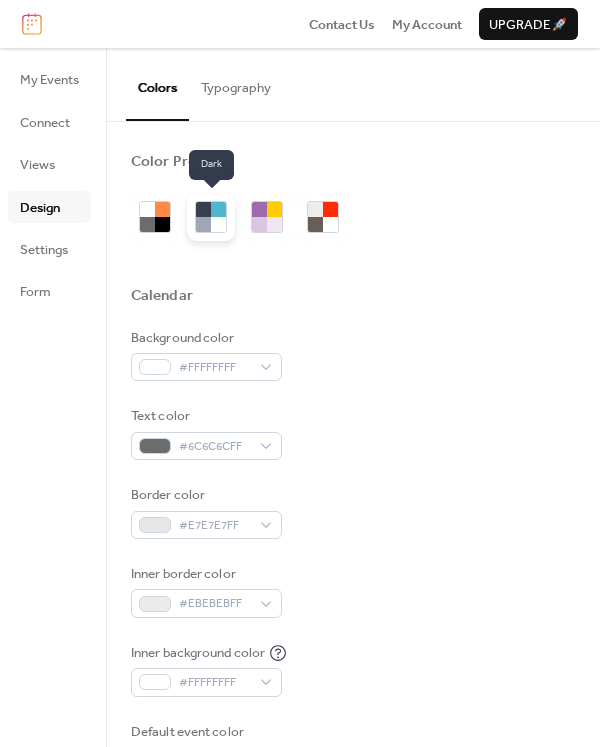 click at bounding box center (203, 224) 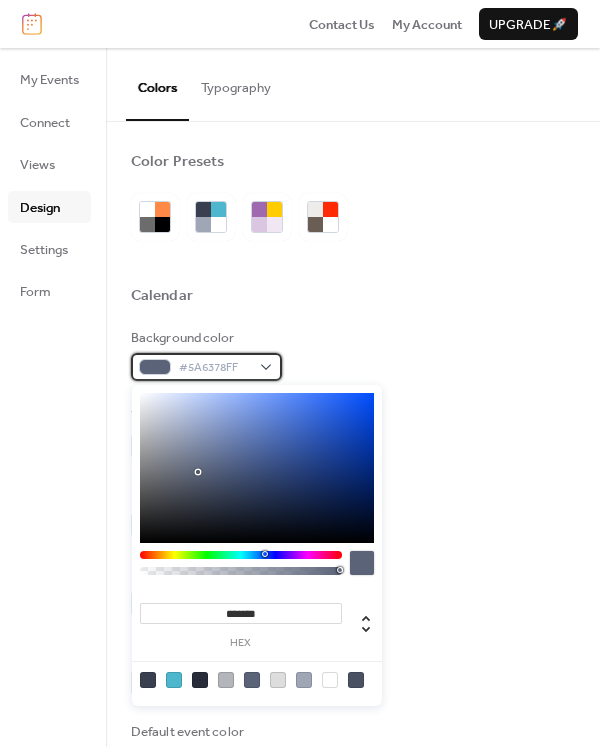 click on "#5A6378FF" at bounding box center (206, 367) 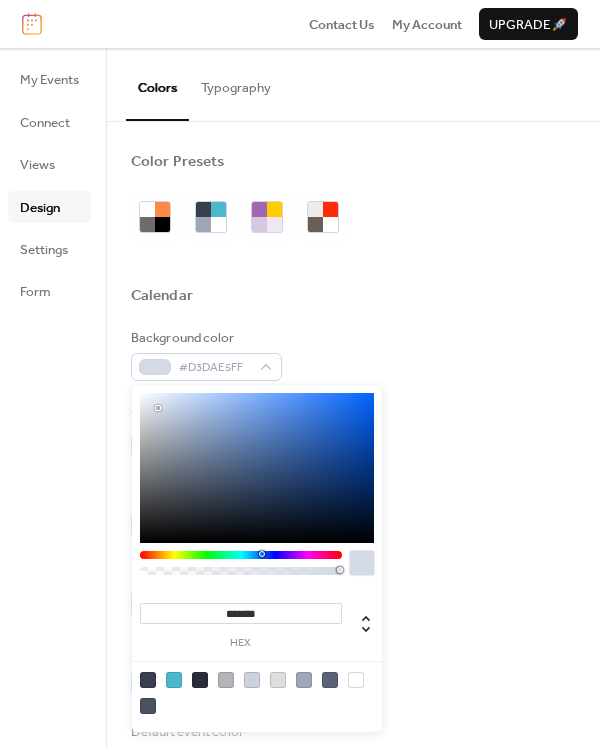type on "*******" 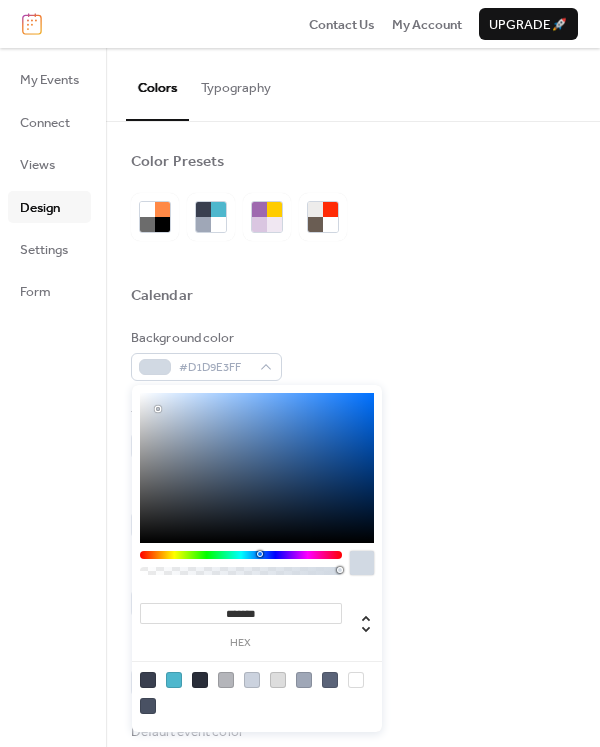 drag, startPoint x: 198, startPoint y: 465, endPoint x: 159, endPoint y: 409, distance: 68.24222 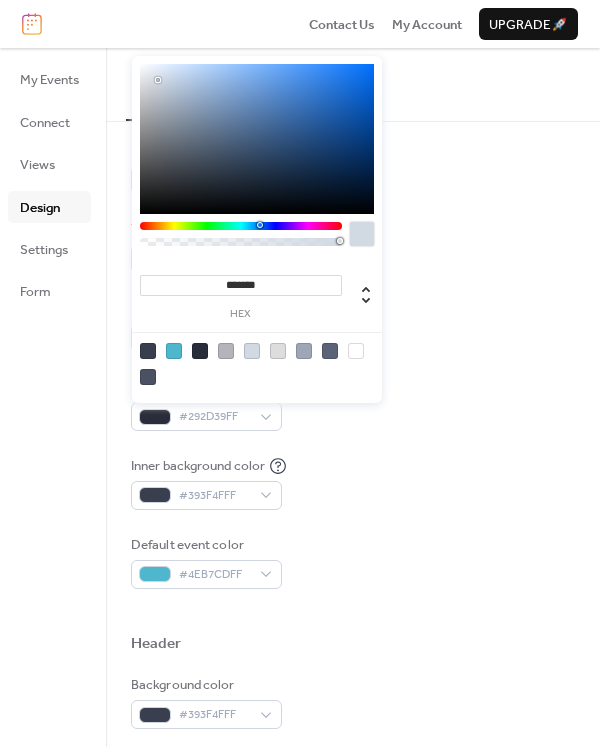 scroll, scrollTop: 348, scrollLeft: 0, axis: vertical 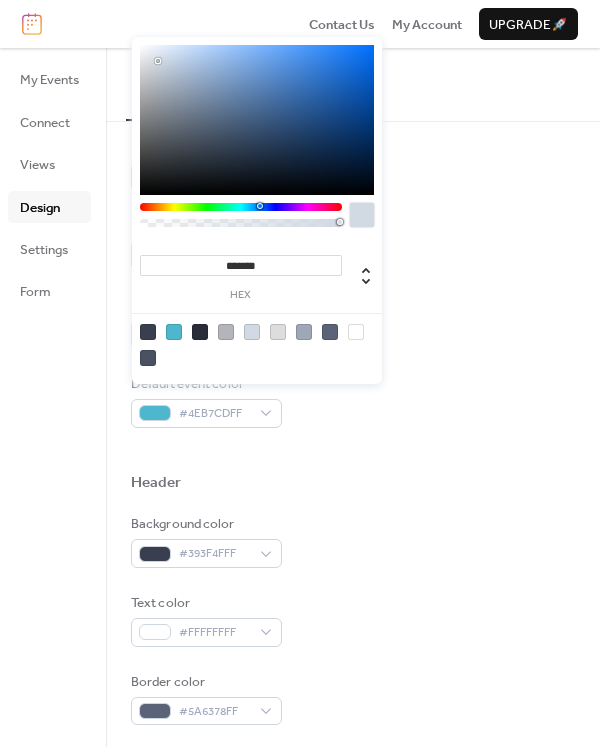 click on "Default event color #4EB7CDFF" at bounding box center (353, 401) 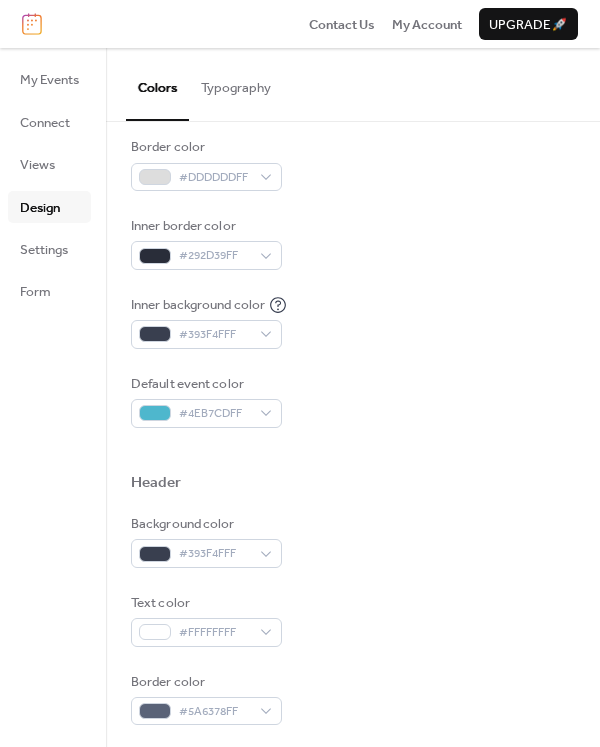 click on "Inner border color" at bounding box center (204, 226) 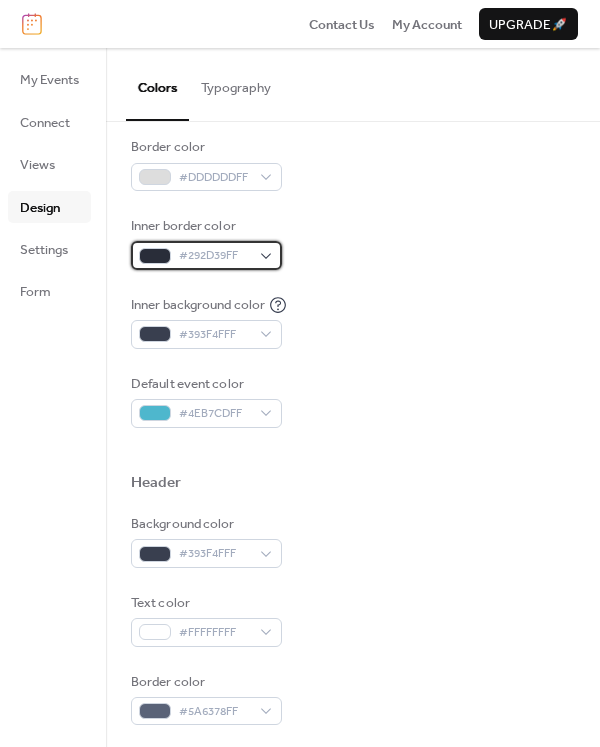 click on "#292D39FF" at bounding box center [214, 256] 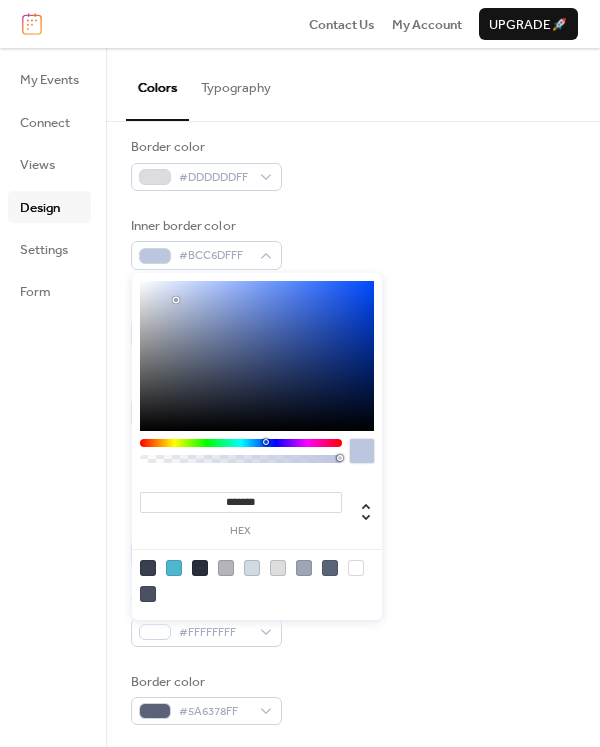 type on "*******" 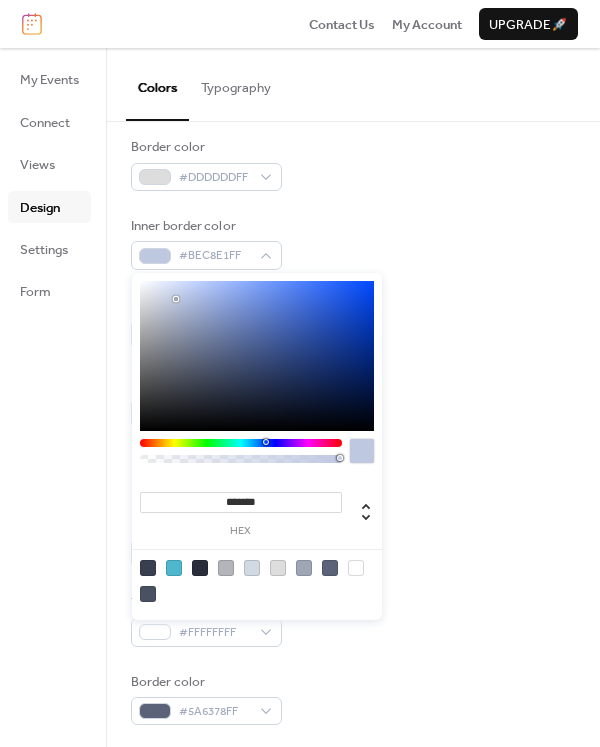 drag, startPoint x: 205, startPoint y: 393, endPoint x: 176, endPoint y: 299, distance: 98.37174 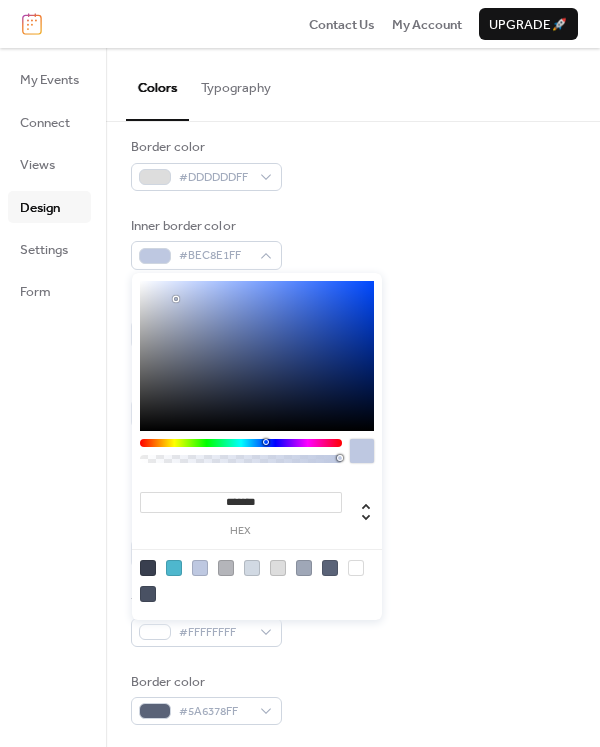 click on "Background color #393F4FFF" at bounding box center [353, 541] 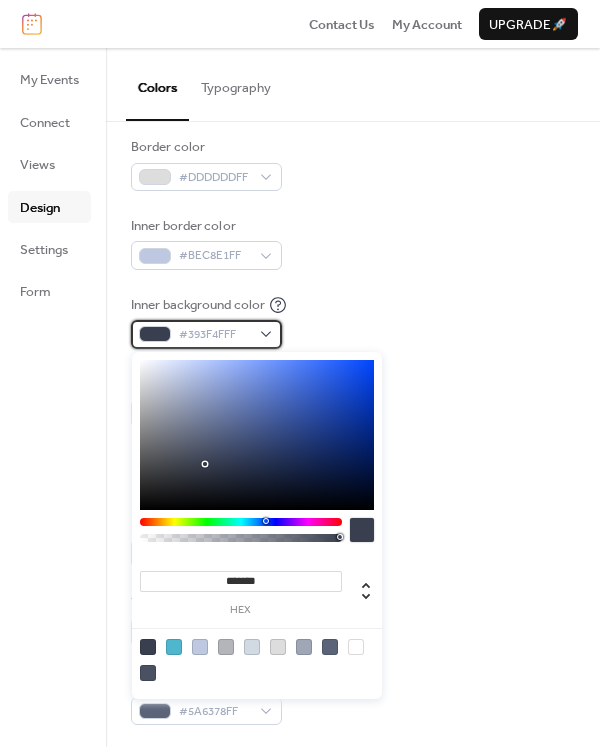 click on "#393F4FFF" at bounding box center (206, 334) 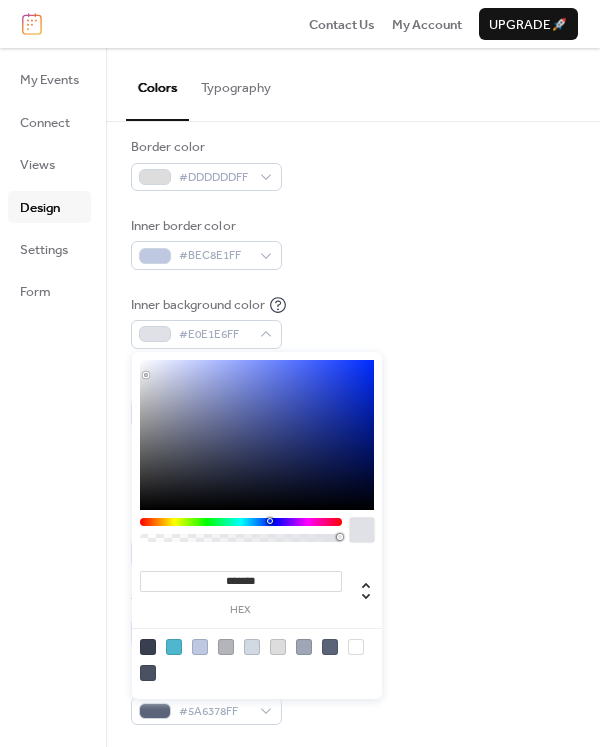 type on "*******" 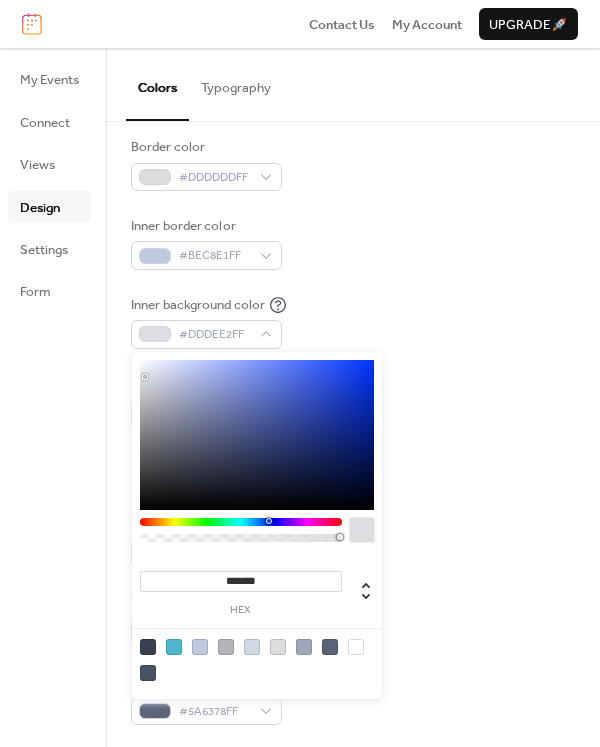 drag, startPoint x: 208, startPoint y: 464, endPoint x: 145, endPoint y: 377, distance: 107.415085 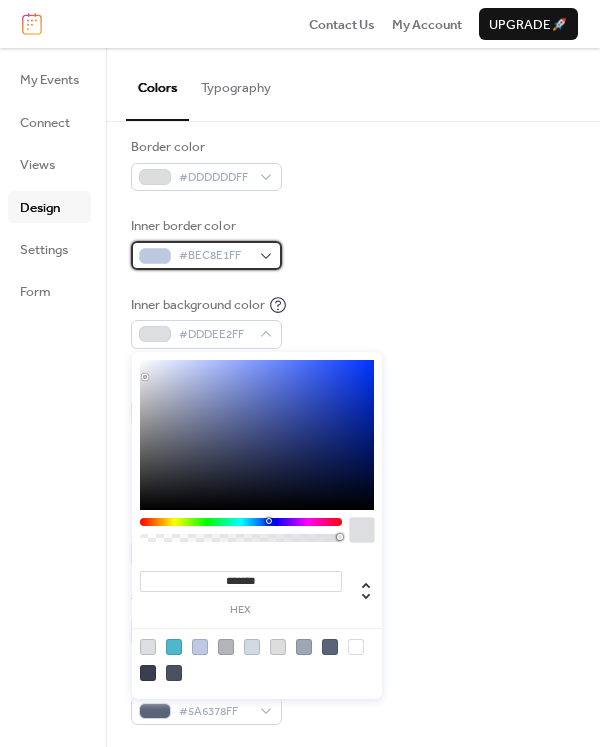 click on "#BEC8E1FF" at bounding box center (214, 256) 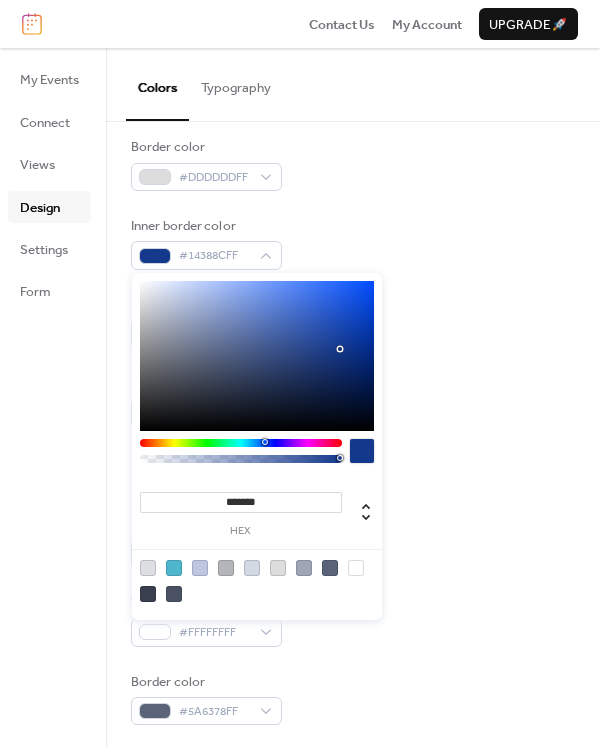 type on "*******" 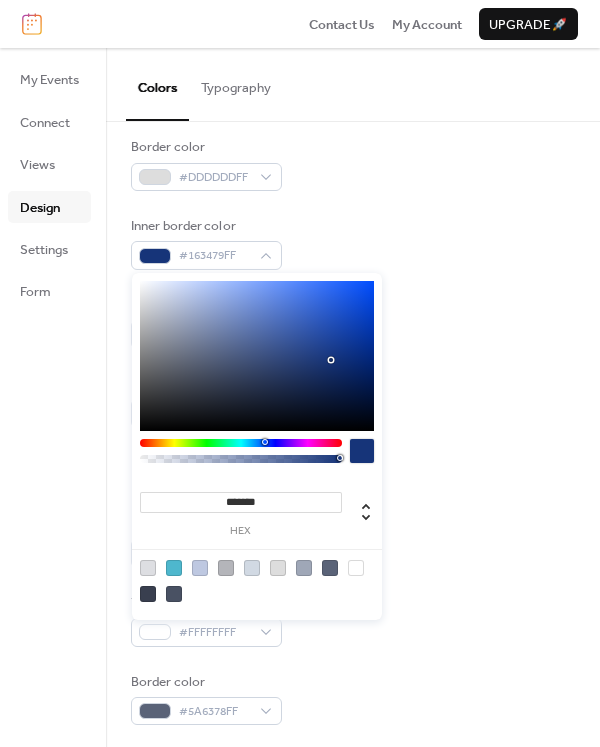 drag, startPoint x: 174, startPoint y: 298, endPoint x: 332, endPoint y: 360, distance: 169.7292 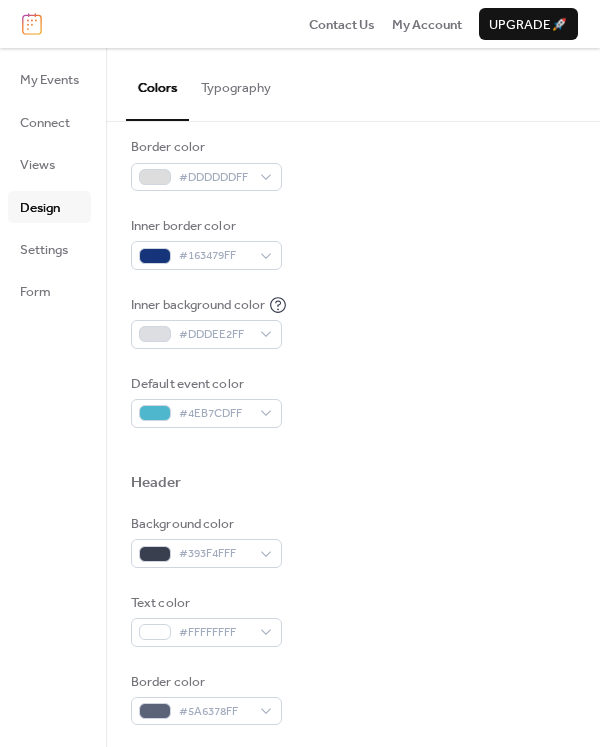 click on "Inner background color #DDDEE2FF" at bounding box center [353, 322] 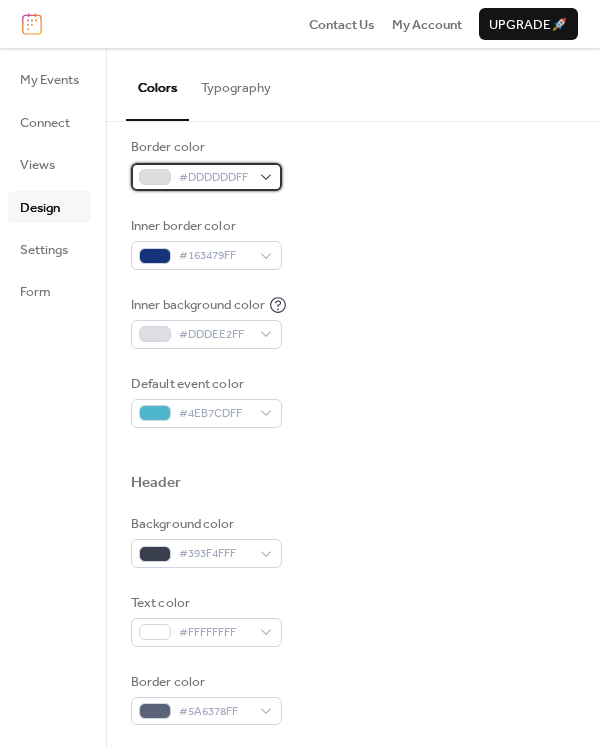 click on "#DDDDDDFF" at bounding box center [206, 177] 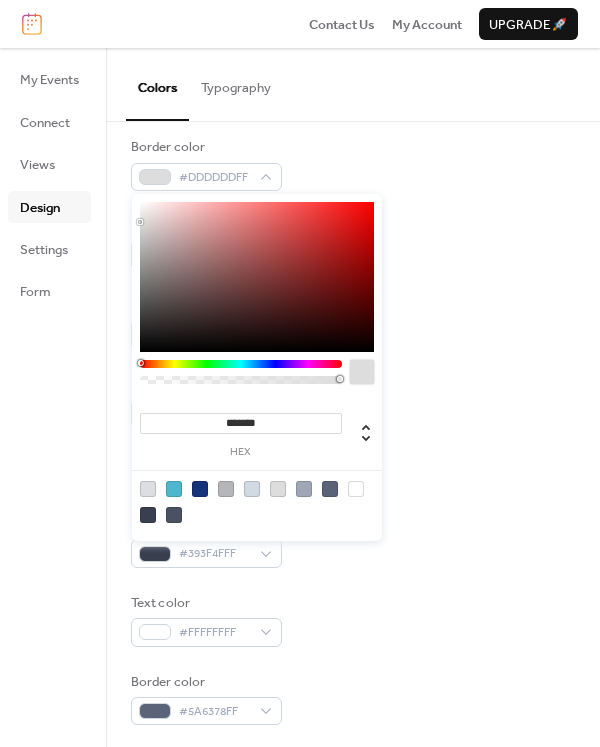 click on "Background color #D1D9E3FF Text color #9FA7B7FF Border color #DDDDDDFF Inner border color #163479FF Inner background color #DDDEE2FF Default event color #4EB7CDFF" at bounding box center (353, 204) 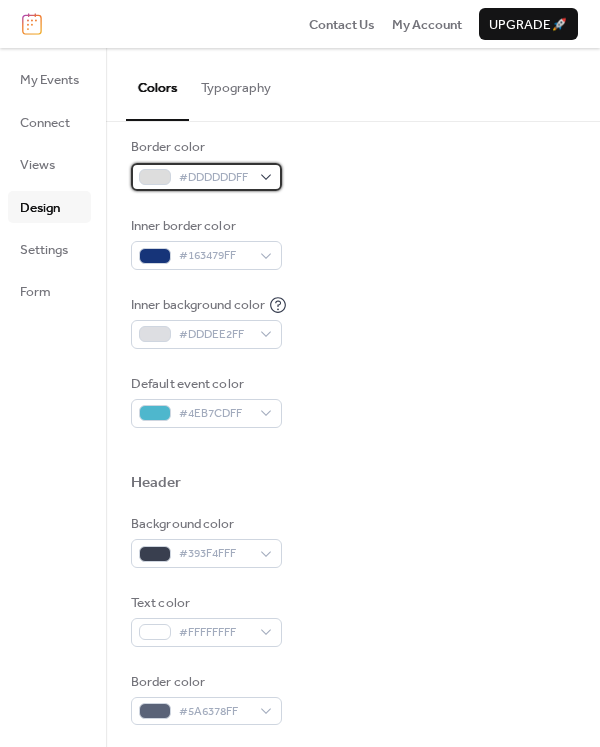 click on "#DDDDDDFF" at bounding box center [206, 177] 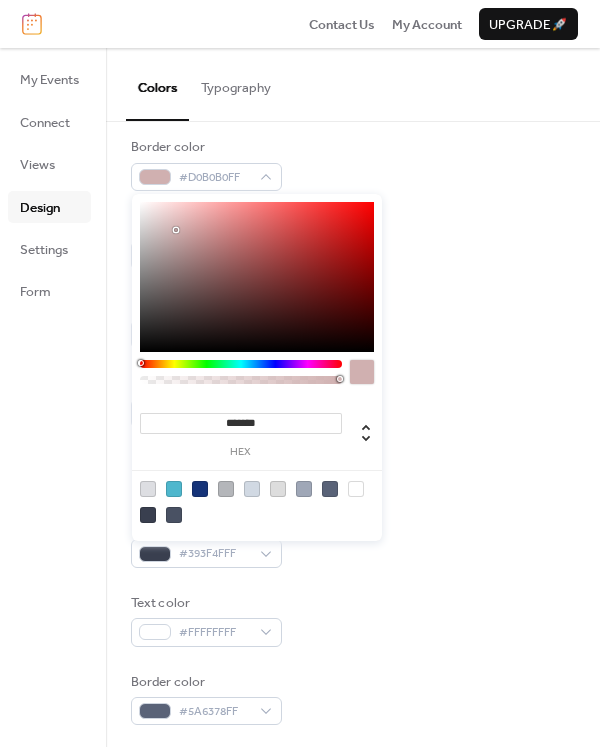 type on "*******" 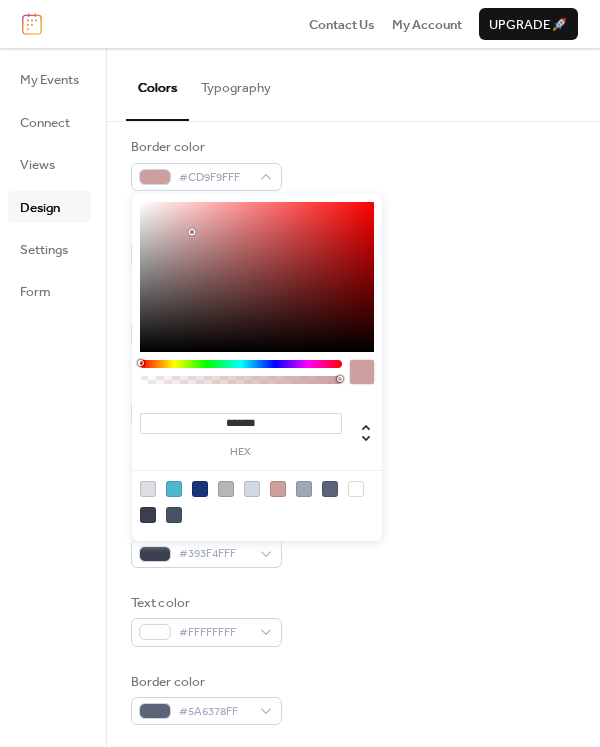 click on "Border color #CD9F9FFF" at bounding box center (353, 164) 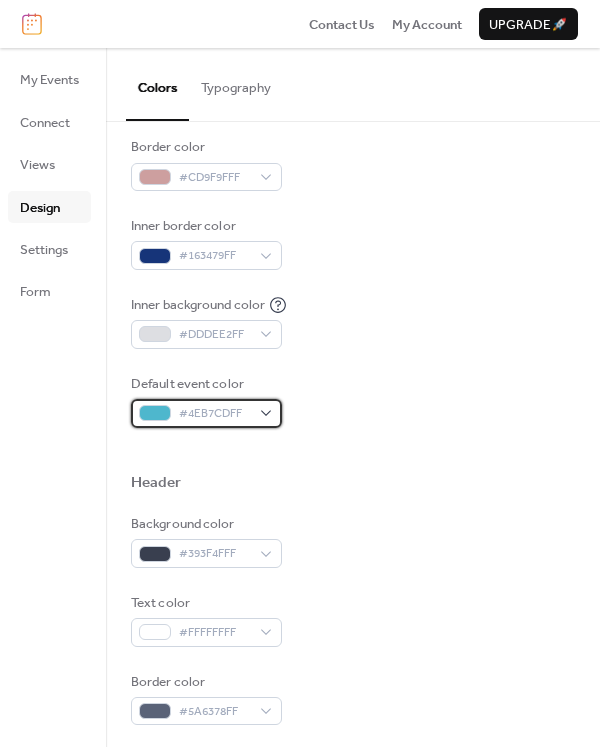 click on "#4EB7CDFF" at bounding box center (206, 413) 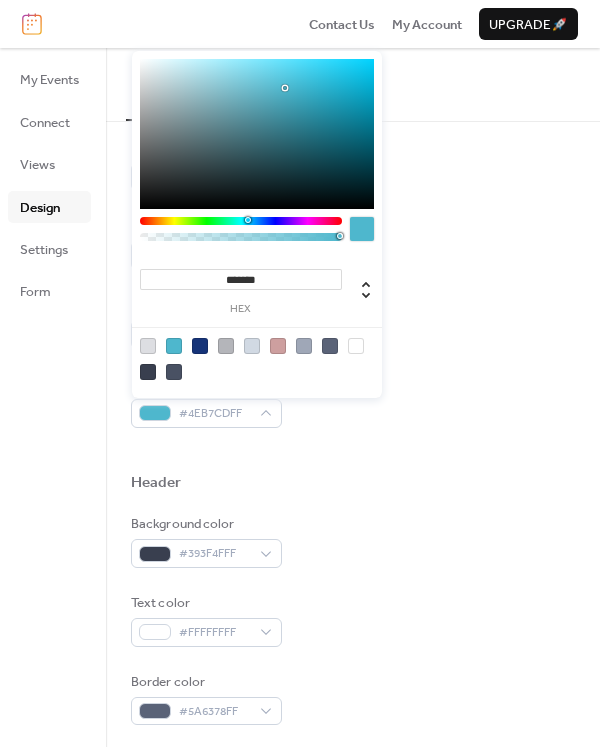 click at bounding box center [362, 229] 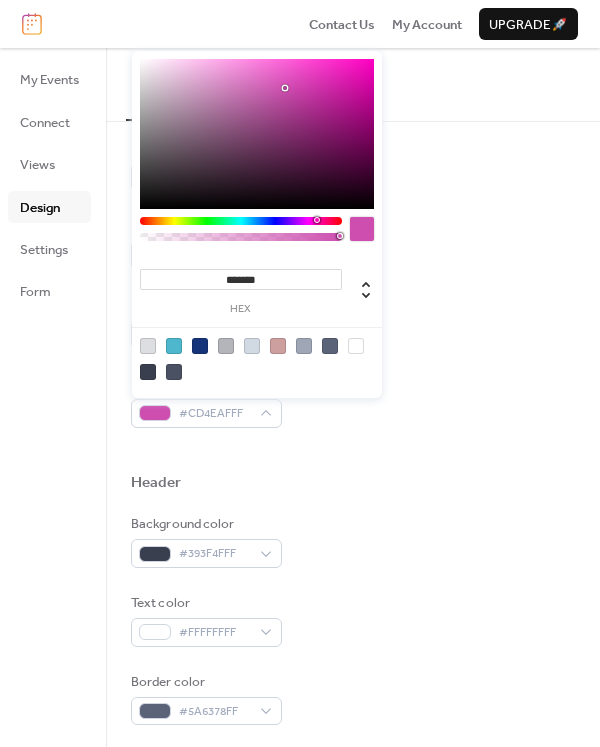 drag, startPoint x: 250, startPoint y: 217, endPoint x: 316, endPoint y: 224, distance: 66.37017 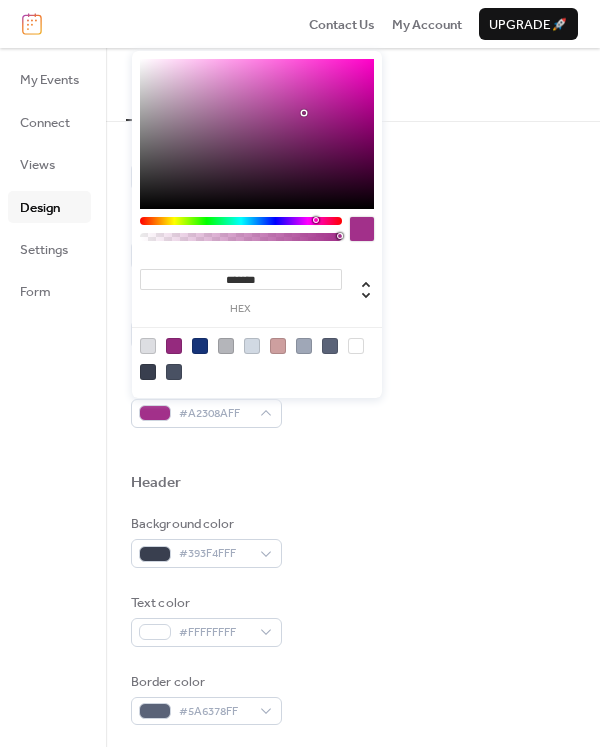 type on "*******" 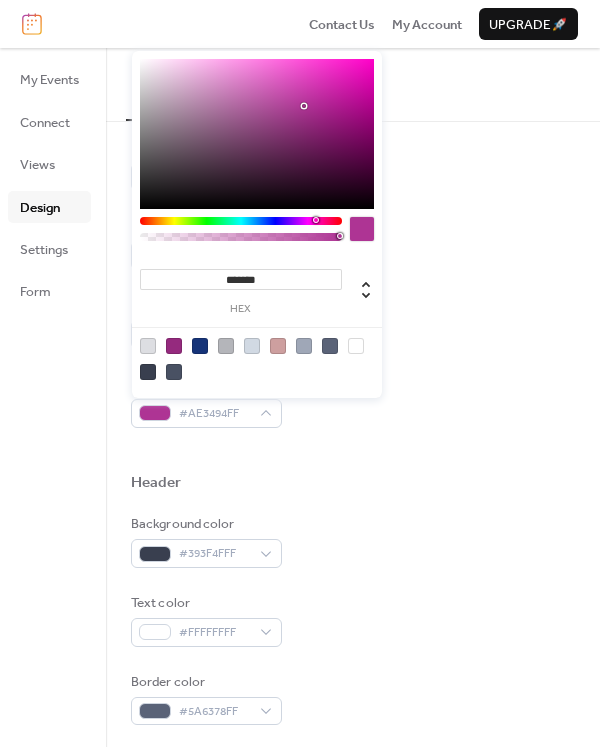 drag, startPoint x: 284, startPoint y: 89, endPoint x: 304, endPoint y: 106, distance: 26.24881 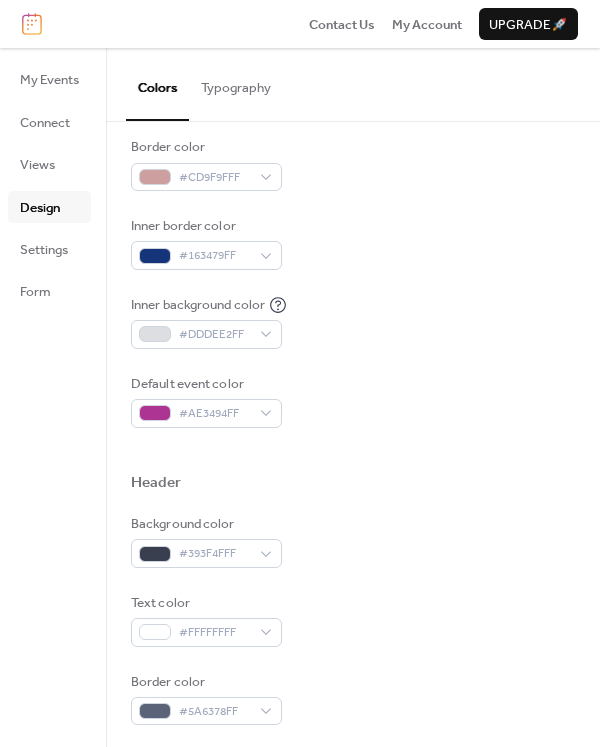 click on "Default event color #AE3494FF" at bounding box center [353, 401] 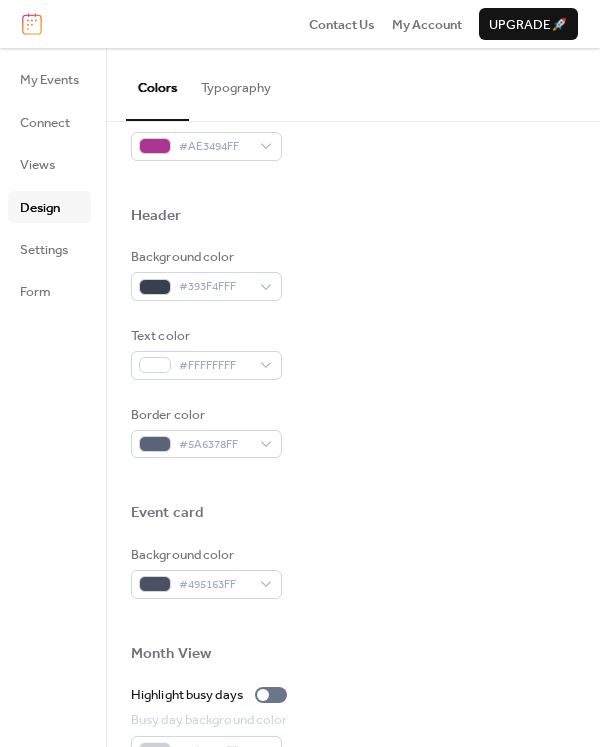 scroll, scrollTop: 616, scrollLeft: 0, axis: vertical 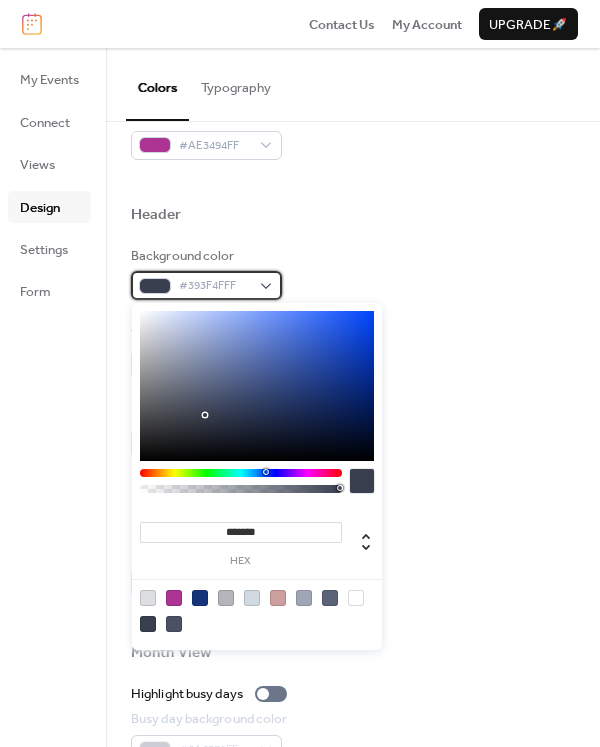 click on "#393F4FFF" at bounding box center [214, 286] 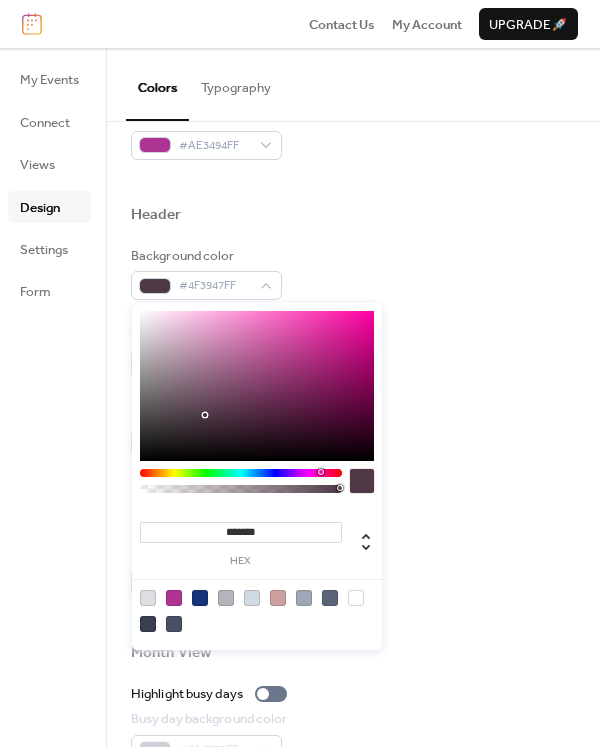 drag, startPoint x: 264, startPoint y: 472, endPoint x: 321, endPoint y: 470, distance: 57.035076 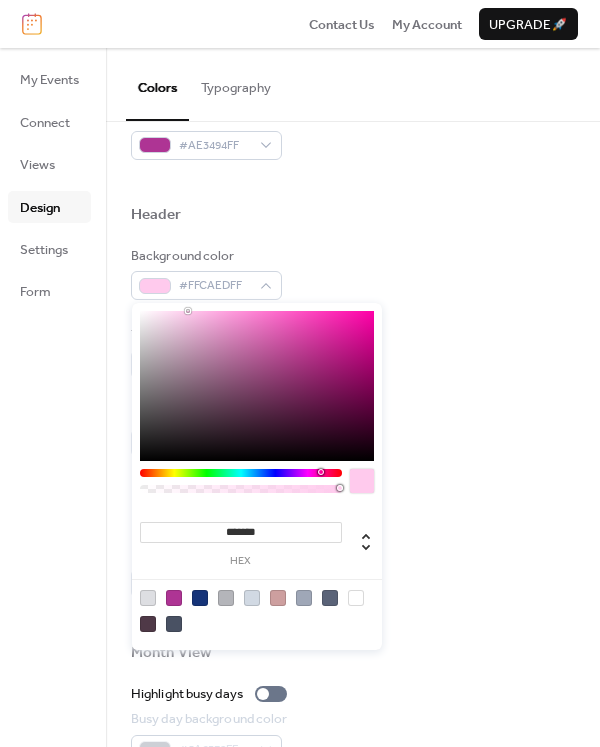 drag, startPoint x: 208, startPoint y: 410, endPoint x: 188, endPoint y: 305, distance: 106.887794 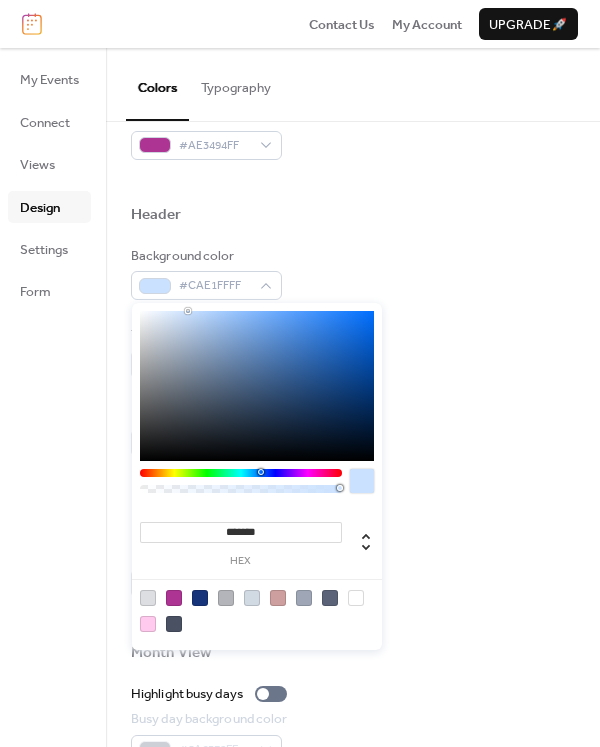 drag, startPoint x: 318, startPoint y: 469, endPoint x: 260, endPoint y: 476, distance: 58.420887 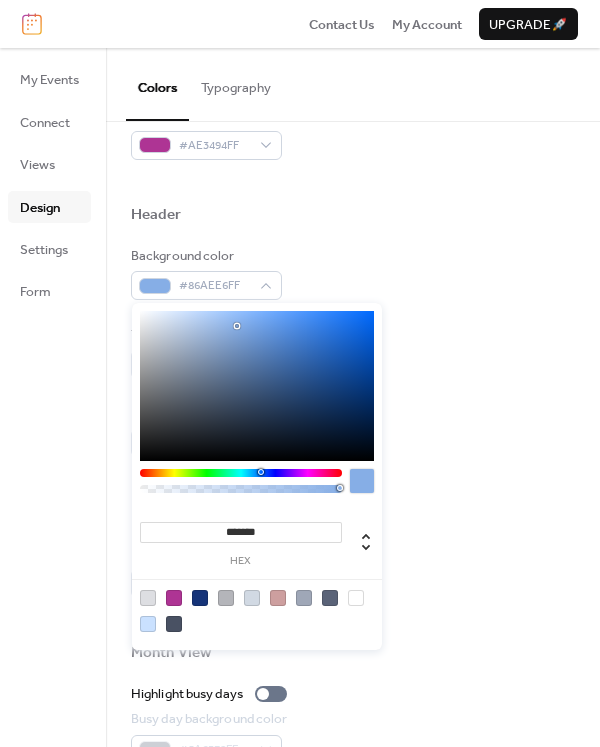 drag, startPoint x: 188, startPoint y: 310, endPoint x: 237, endPoint y: 326, distance: 51.546097 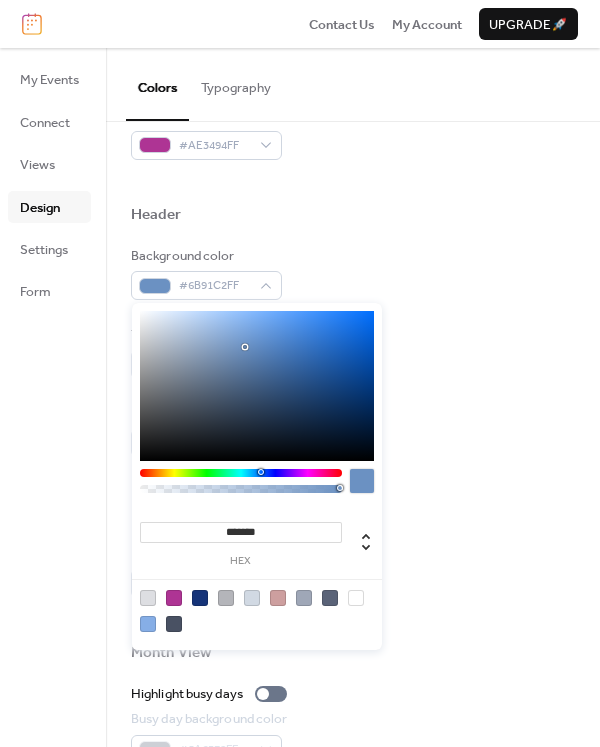 drag, startPoint x: 236, startPoint y: 325, endPoint x: 244, endPoint y: 347, distance: 23.409399 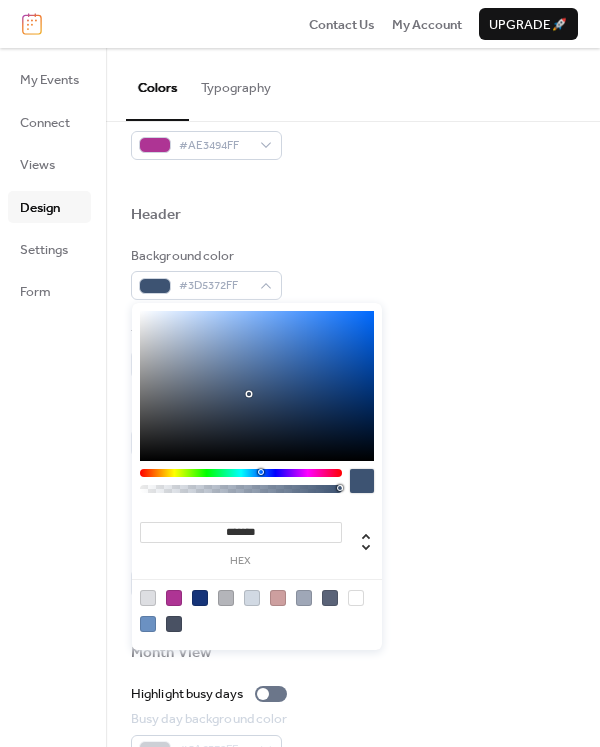 drag, startPoint x: 244, startPoint y: 347, endPoint x: 248, endPoint y: 394, distance: 47.169907 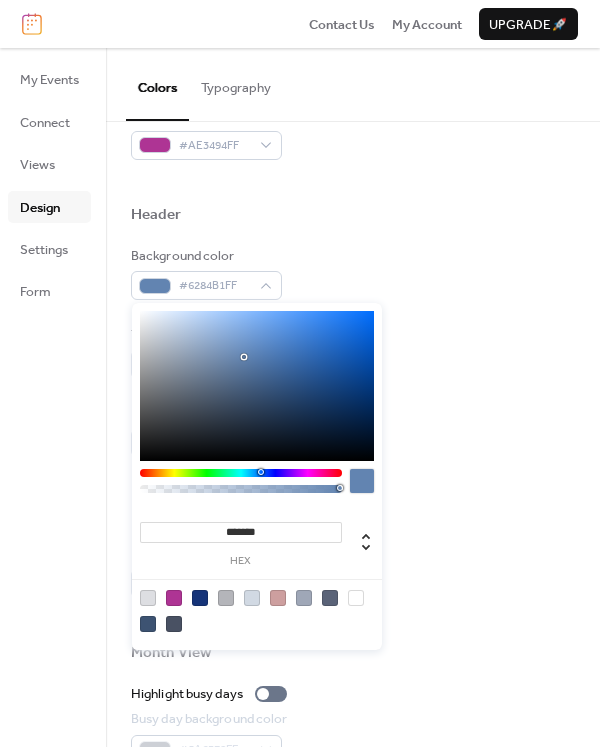 type on "*******" 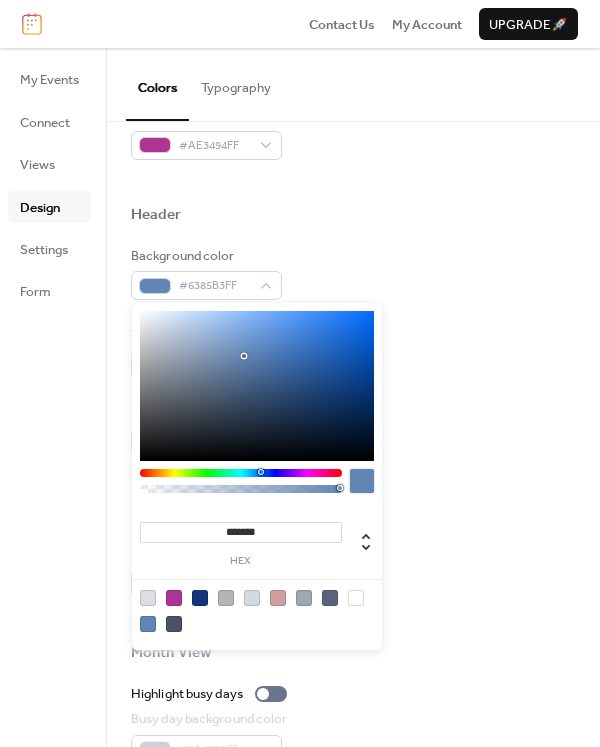 drag, startPoint x: 248, startPoint y: 394, endPoint x: 244, endPoint y: 356, distance: 38.209946 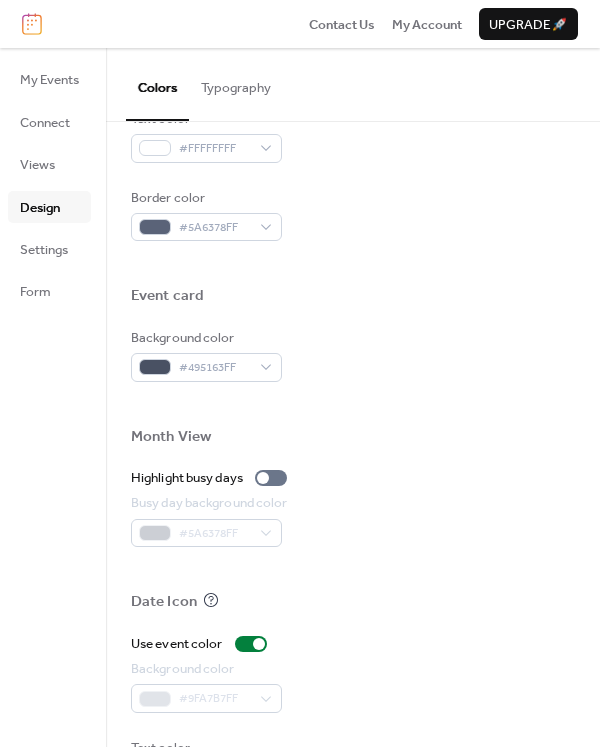 scroll, scrollTop: 905, scrollLeft: 0, axis: vertical 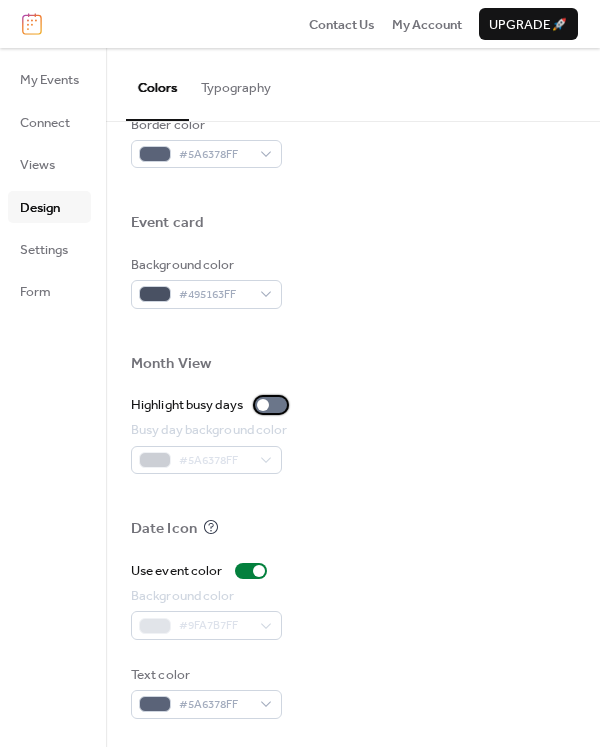 click on "Highlight busy days" at bounding box center [213, 405] 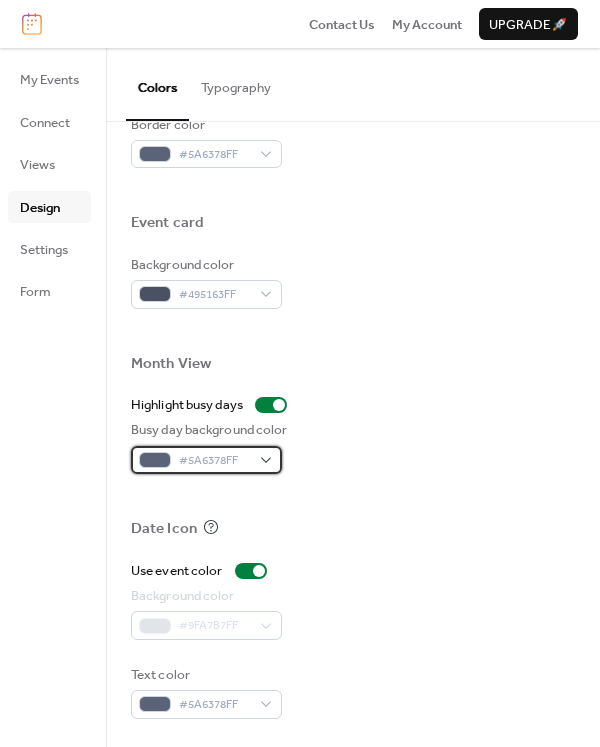 click on "#5A6378FF" at bounding box center (214, 461) 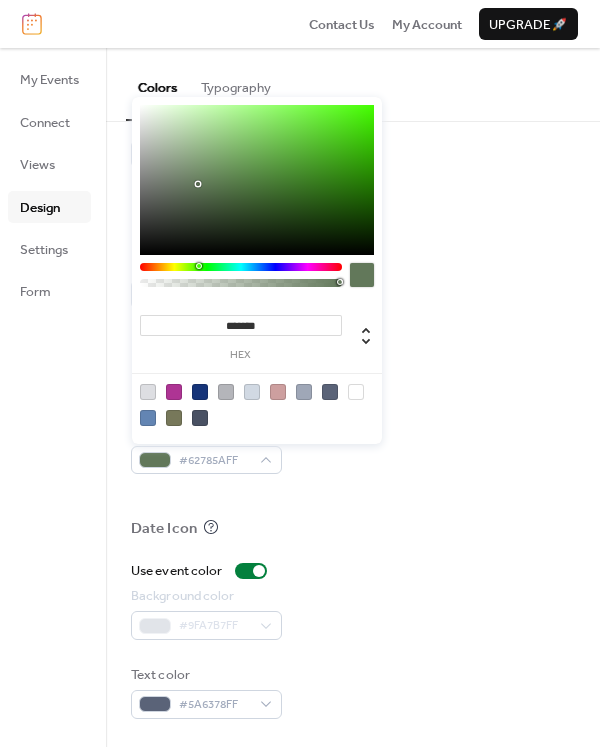 drag, startPoint x: 265, startPoint y: 266, endPoint x: 198, endPoint y: 274, distance: 67.47592 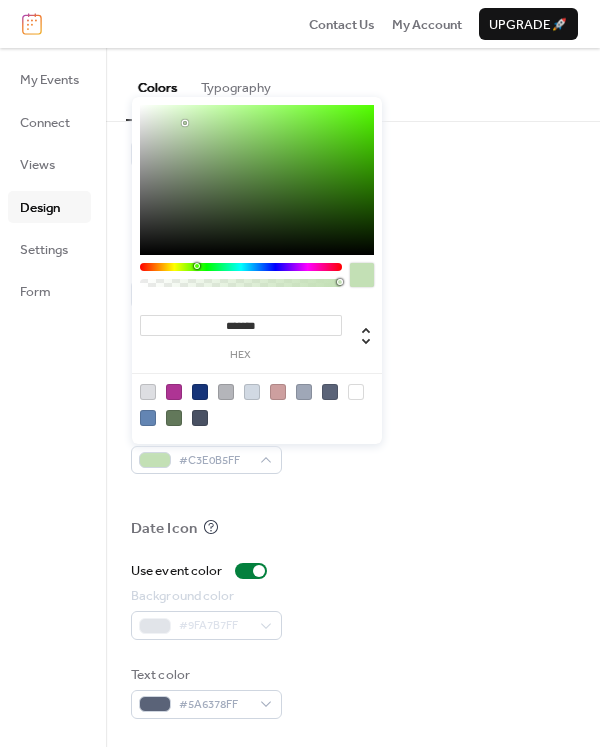 type on "*******" 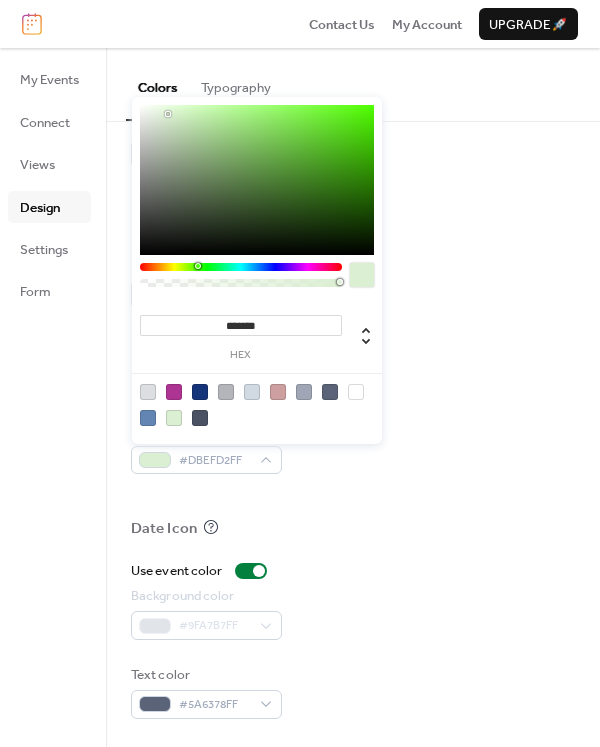 drag, startPoint x: 197, startPoint y: 184, endPoint x: 168, endPoint y: 114, distance: 75.76939 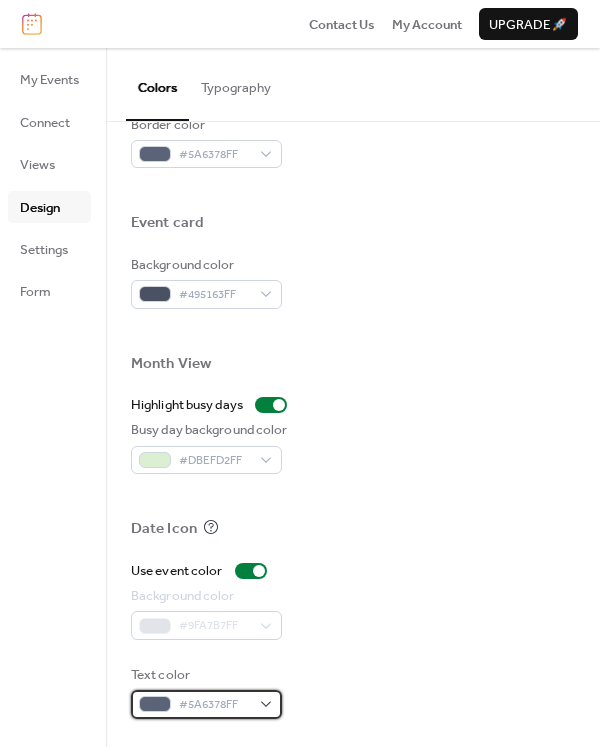 click on "#5A6378FF" at bounding box center (206, 704) 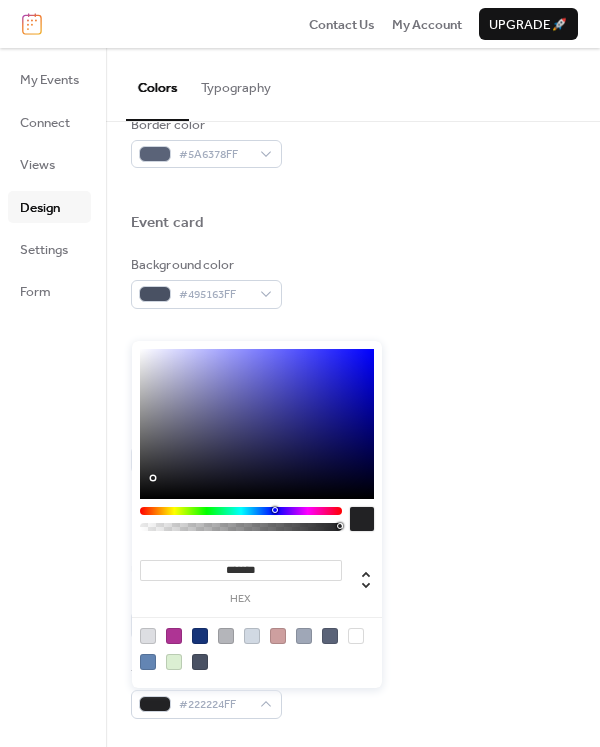 type on "*******" 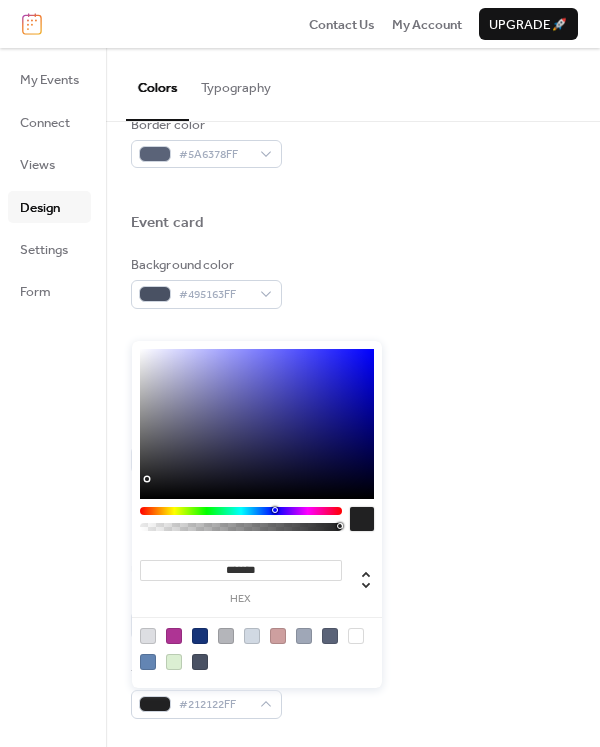 click at bounding box center [147, 479] 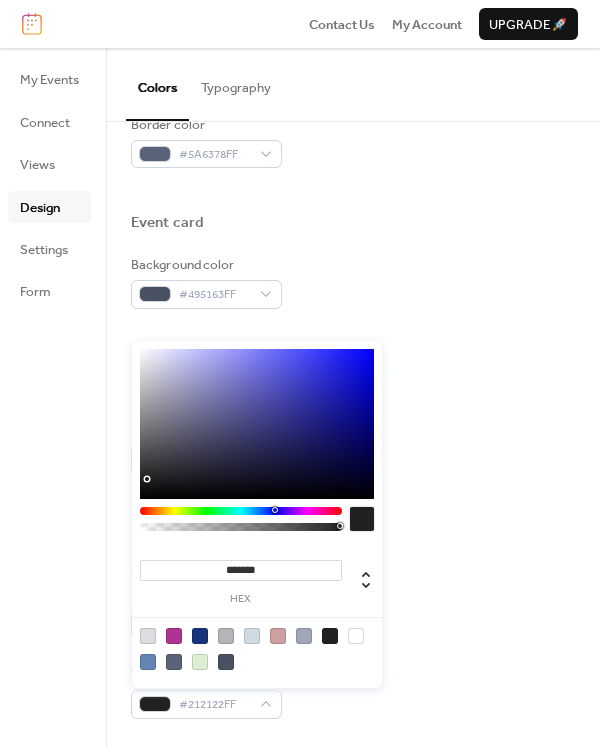 click on "Date Icon" at bounding box center [353, 531] 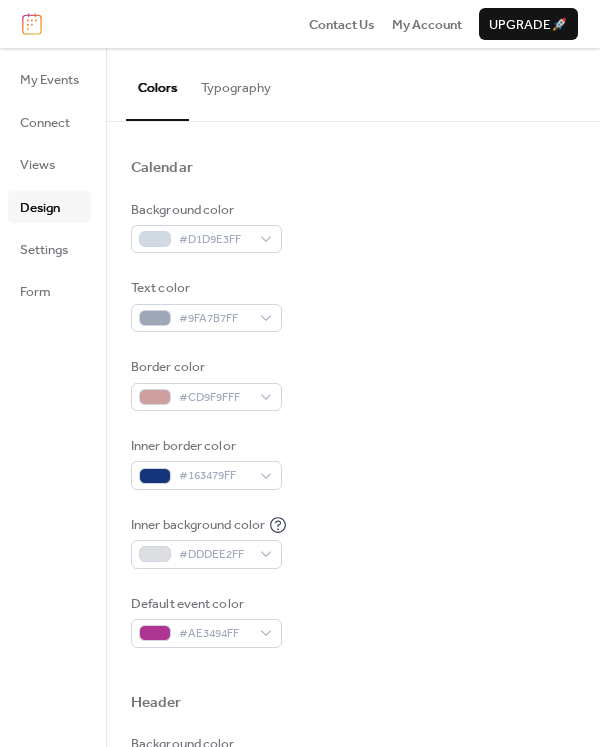 scroll, scrollTop: 0, scrollLeft: 0, axis: both 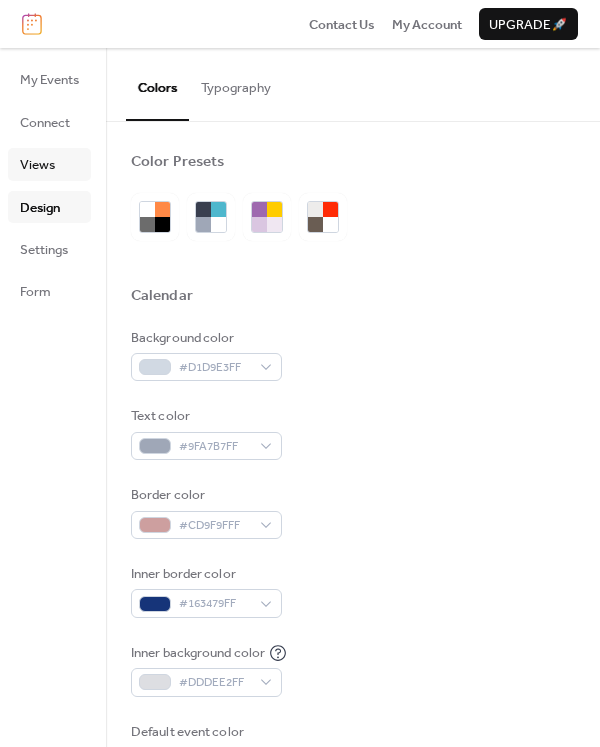 click on "Views" at bounding box center [49, 164] 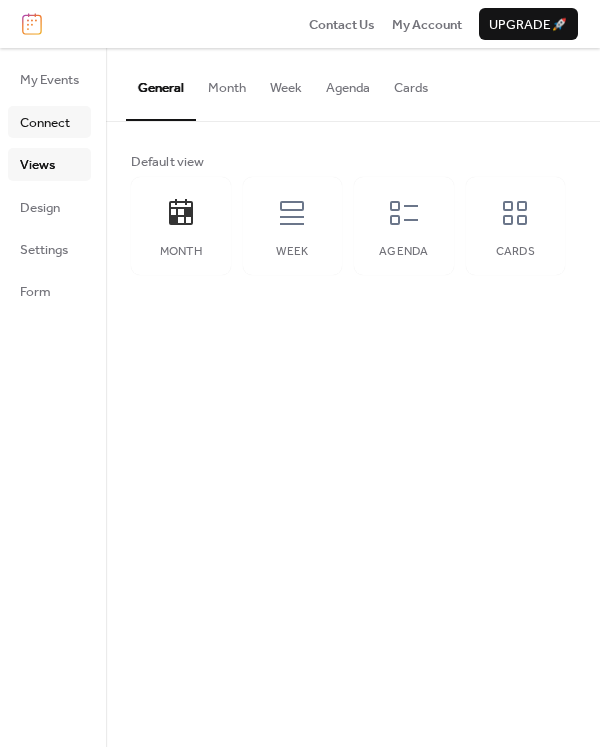 click on "Connect" at bounding box center (45, 123) 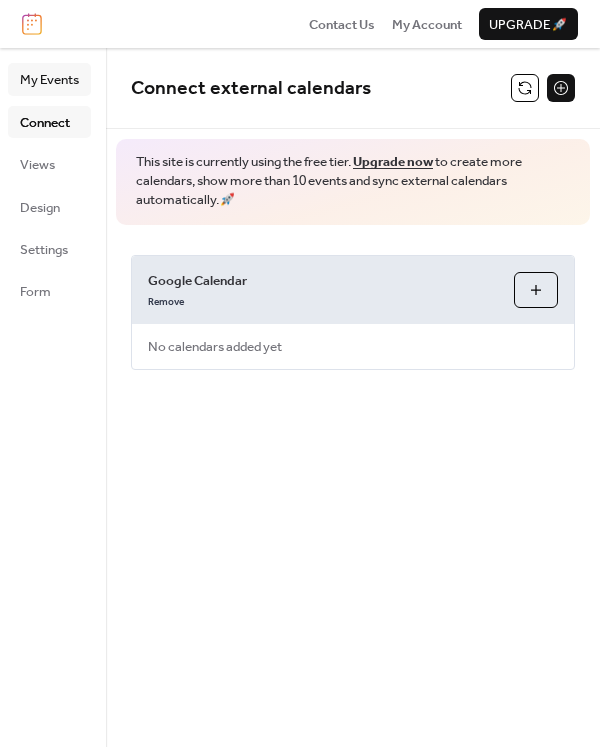 click on "My Events" at bounding box center (49, 80) 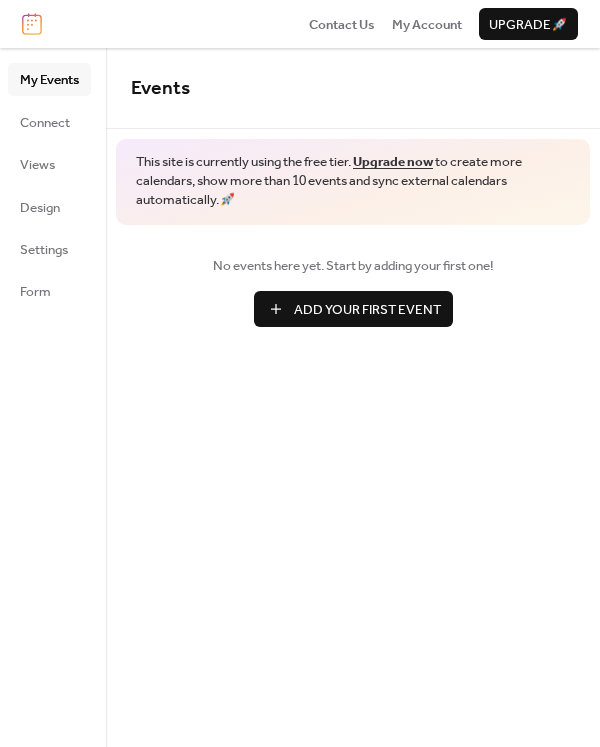 click on "Add Your First Event" at bounding box center [367, 310] 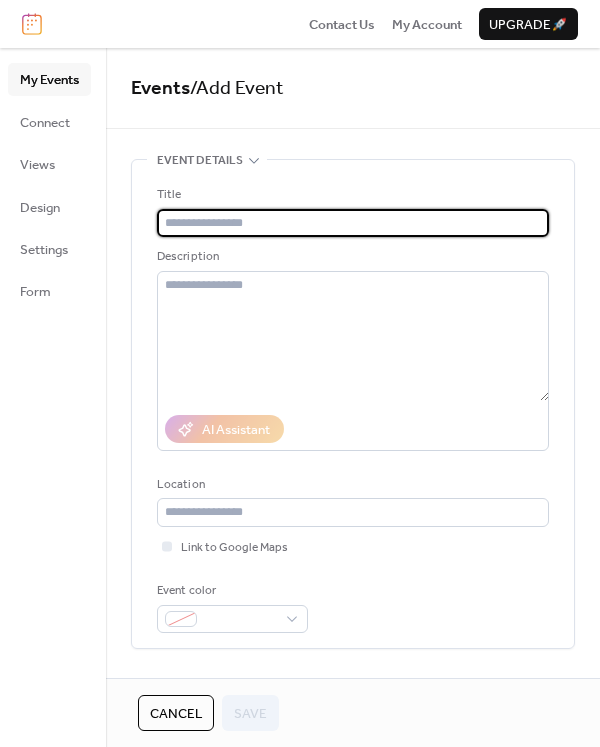 click at bounding box center (353, 223) 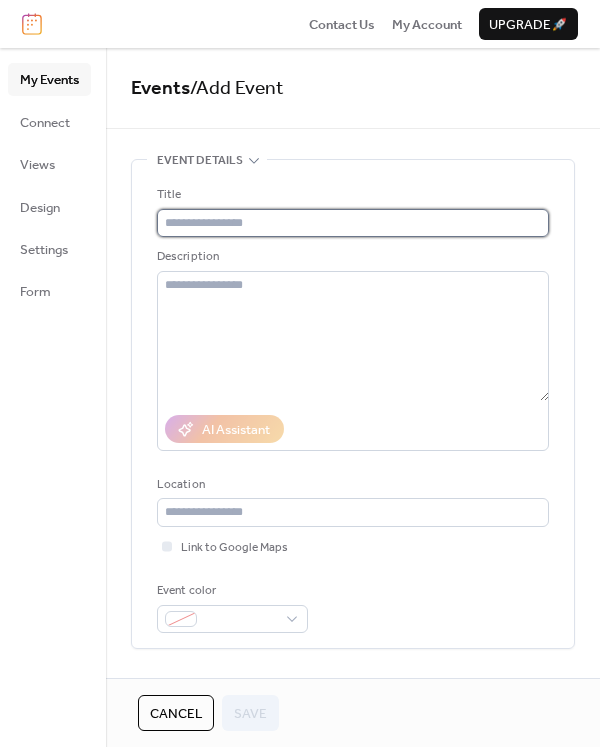 click at bounding box center [353, 223] 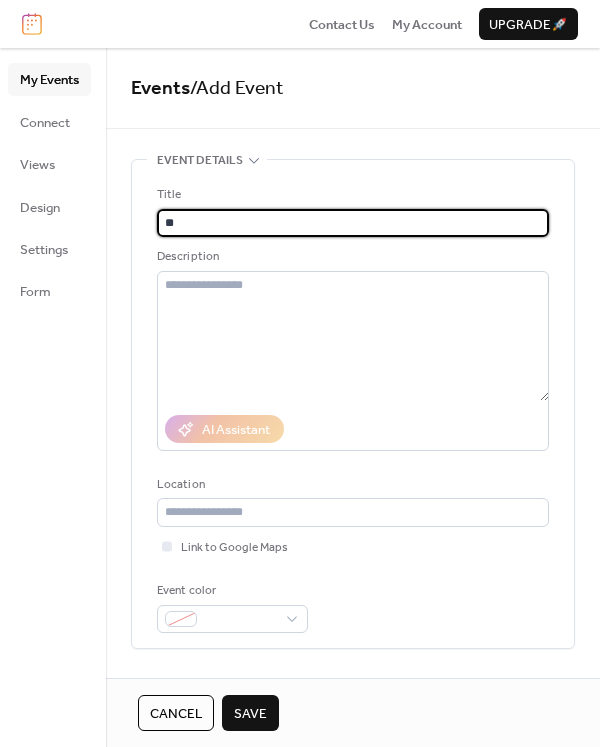 type on "*" 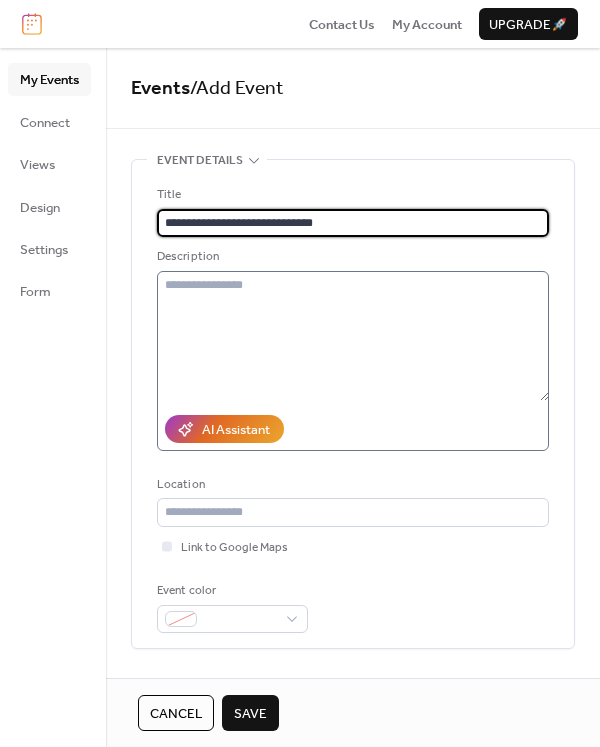 type on "**********" 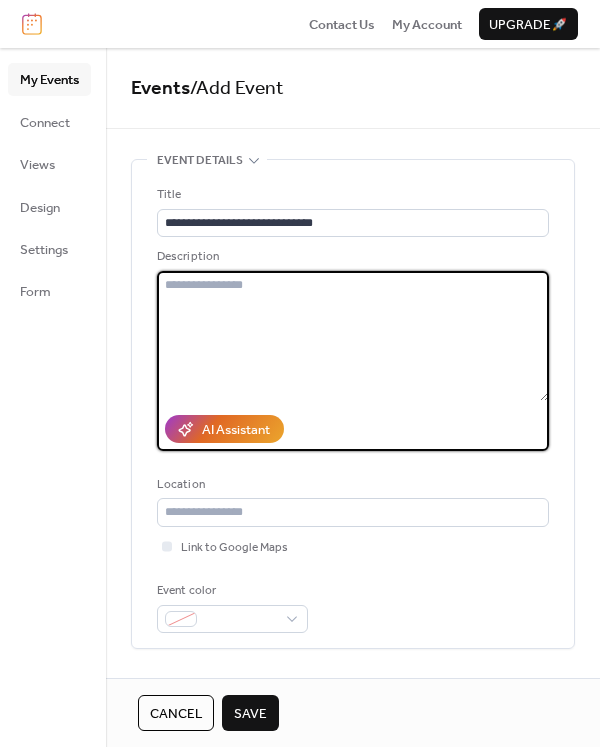 click at bounding box center (353, 336) 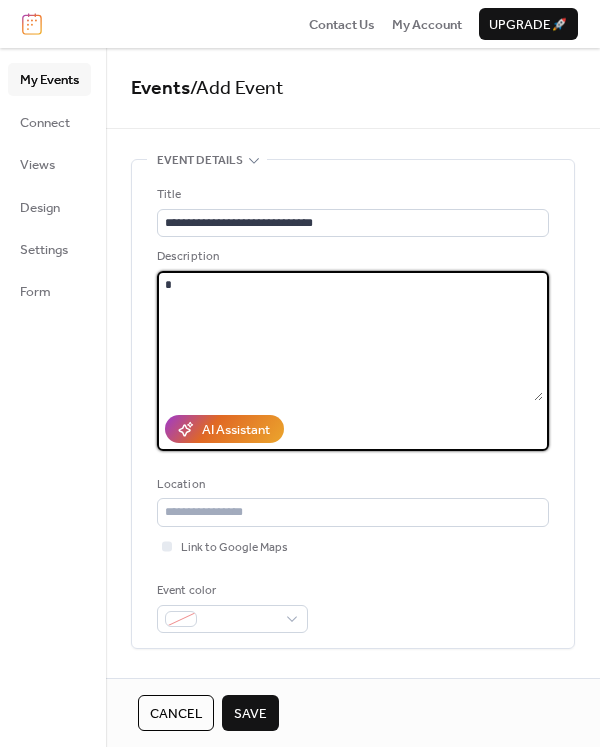 type 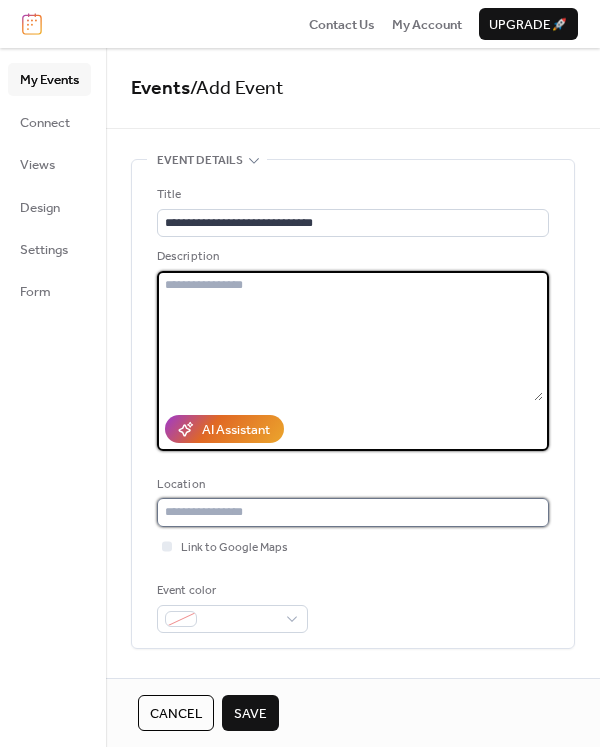 click at bounding box center [353, 512] 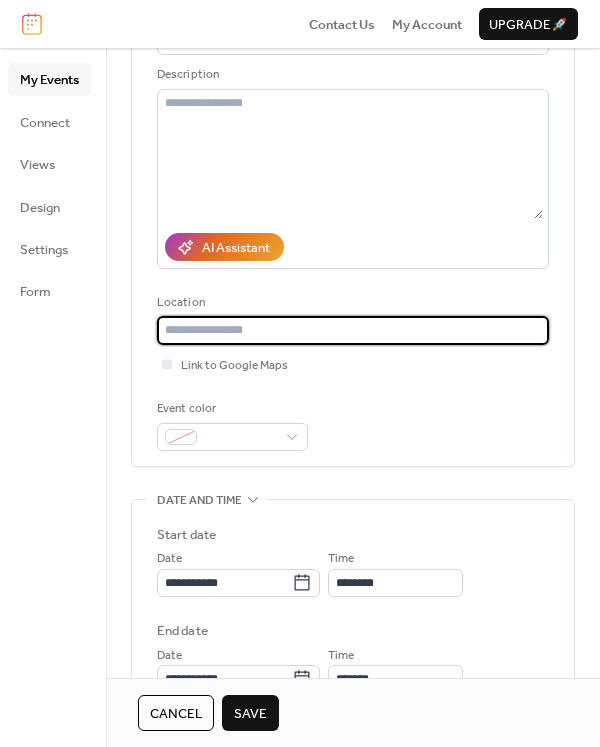 scroll, scrollTop: 180, scrollLeft: 0, axis: vertical 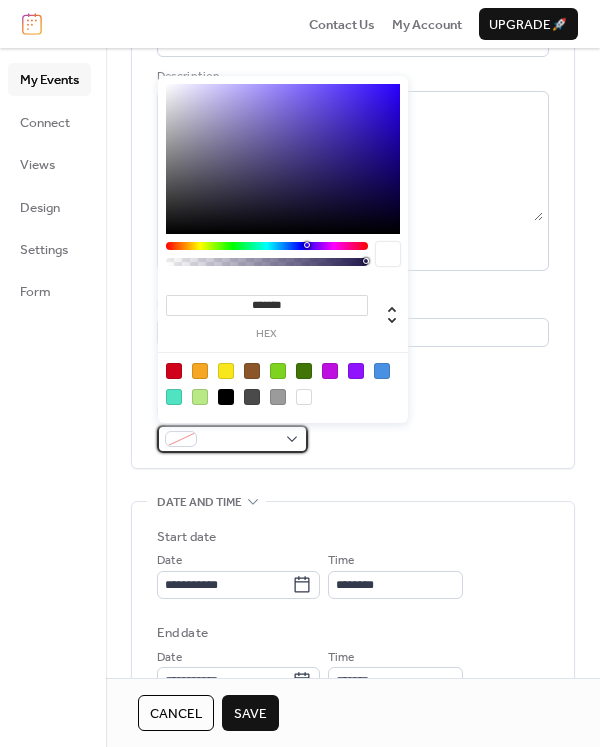 click at bounding box center [232, 439] 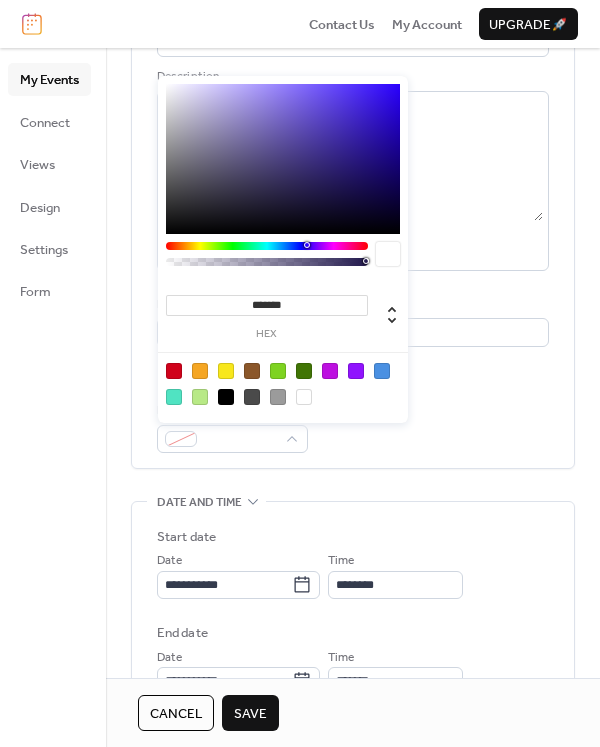 click on "Event color" at bounding box center (353, 427) 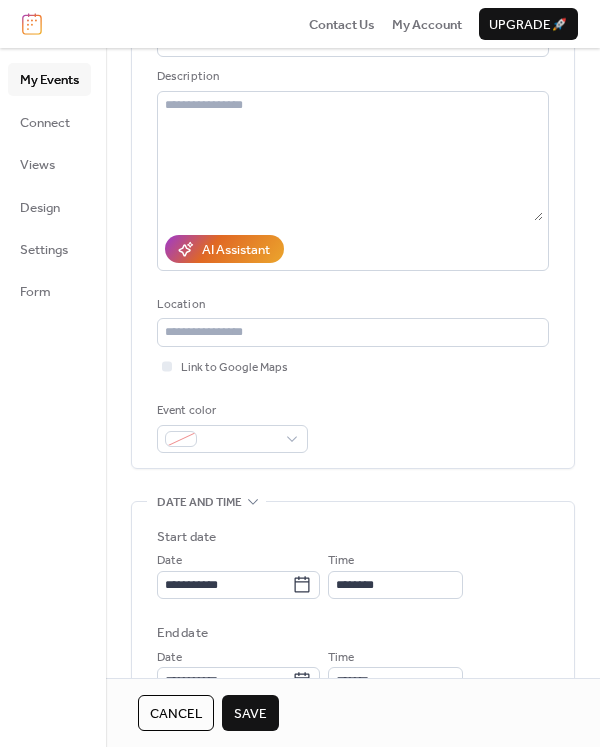 scroll, scrollTop: 442, scrollLeft: 0, axis: vertical 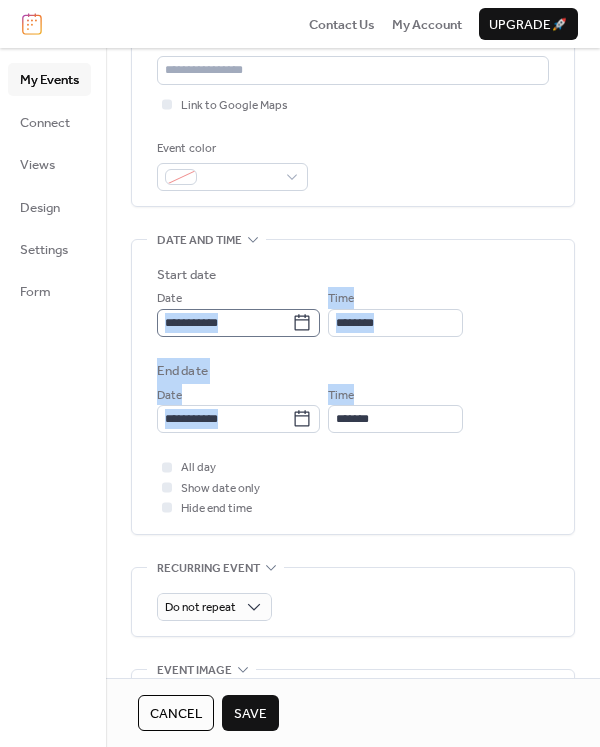 drag, startPoint x: 394, startPoint y: 388, endPoint x: 263, endPoint y: 332, distance: 142.46754 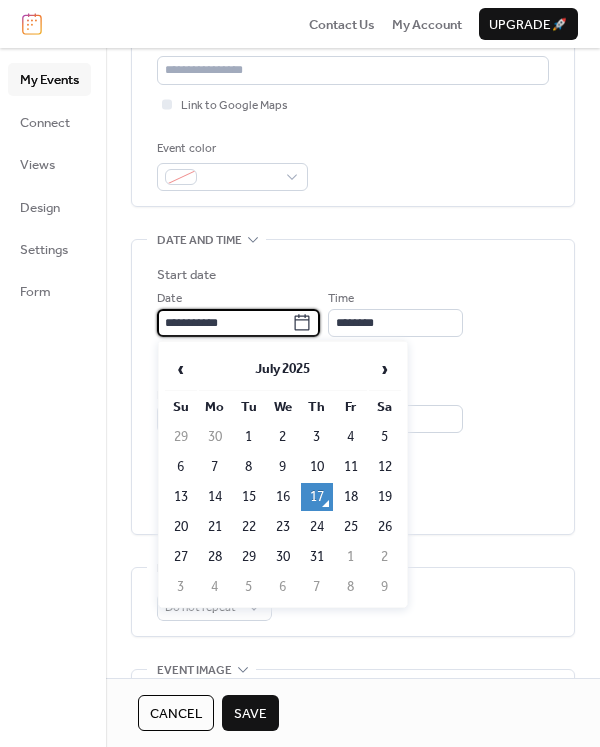 click on "**********" at bounding box center (224, 323) 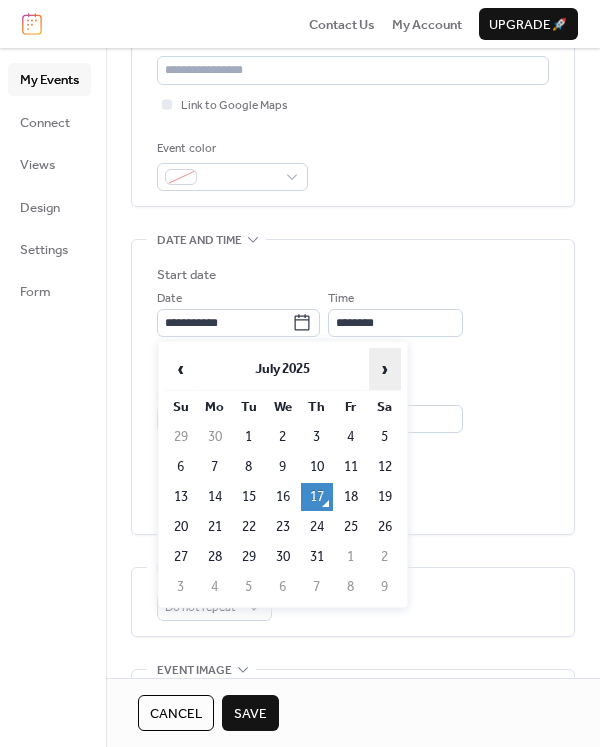 click on "›" at bounding box center [385, 369] 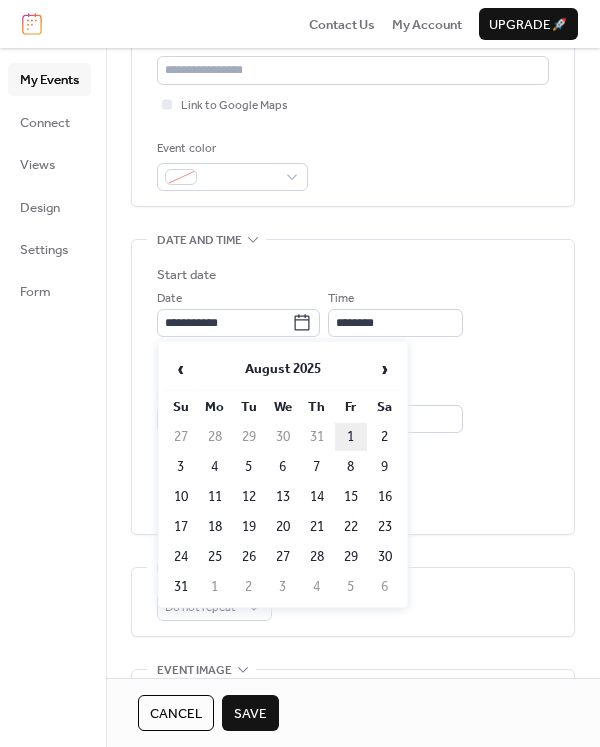click on "1" at bounding box center [351, 437] 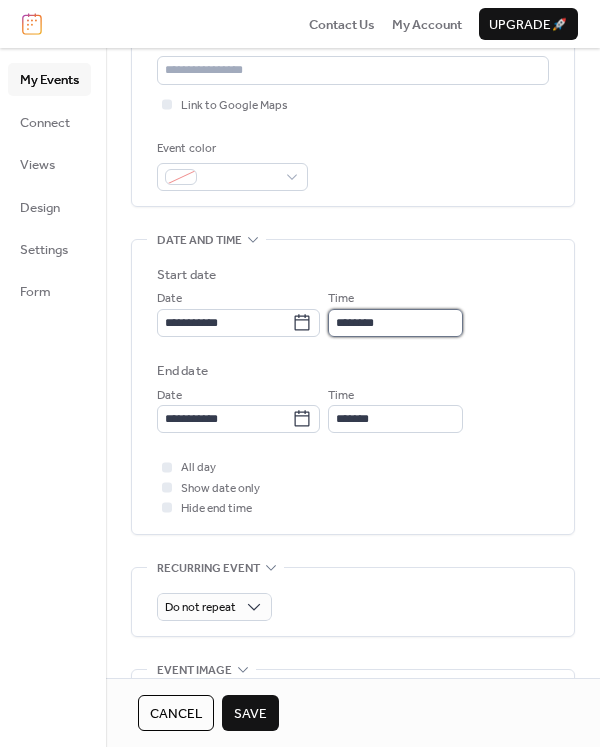 click on "********" at bounding box center [395, 323] 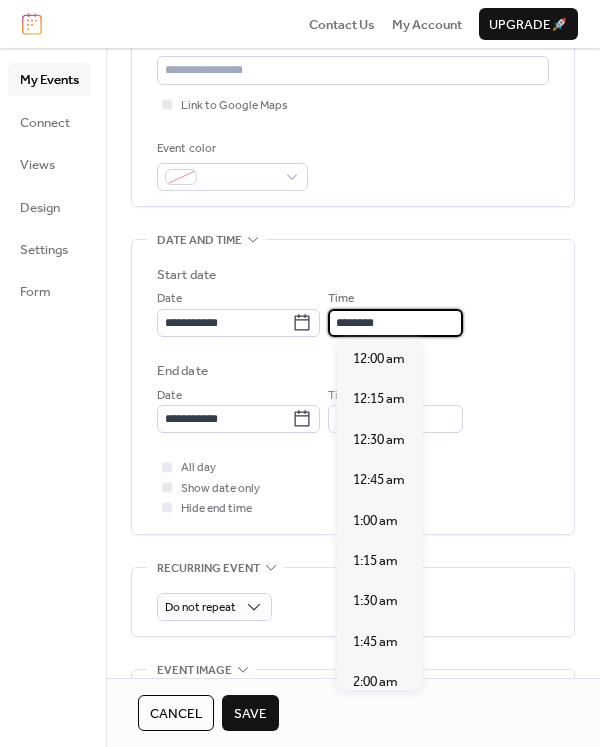 scroll, scrollTop: 1939, scrollLeft: 0, axis: vertical 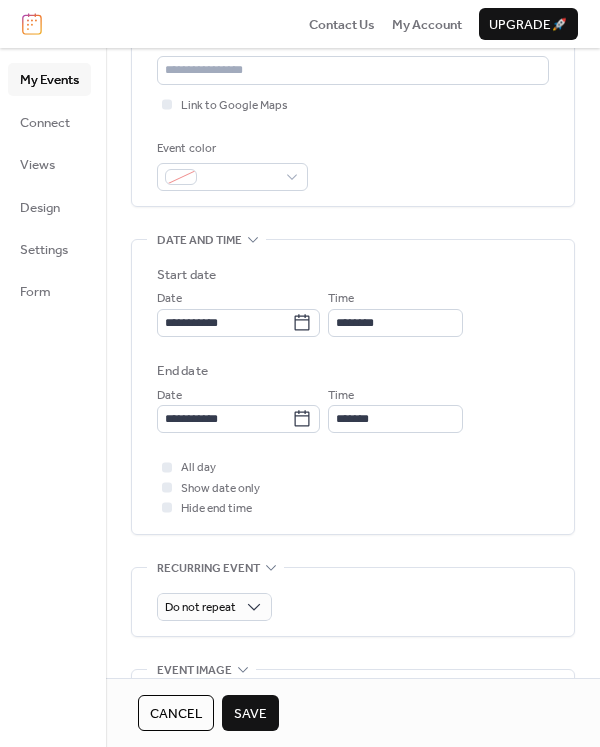 click on "End date" at bounding box center [353, 371] 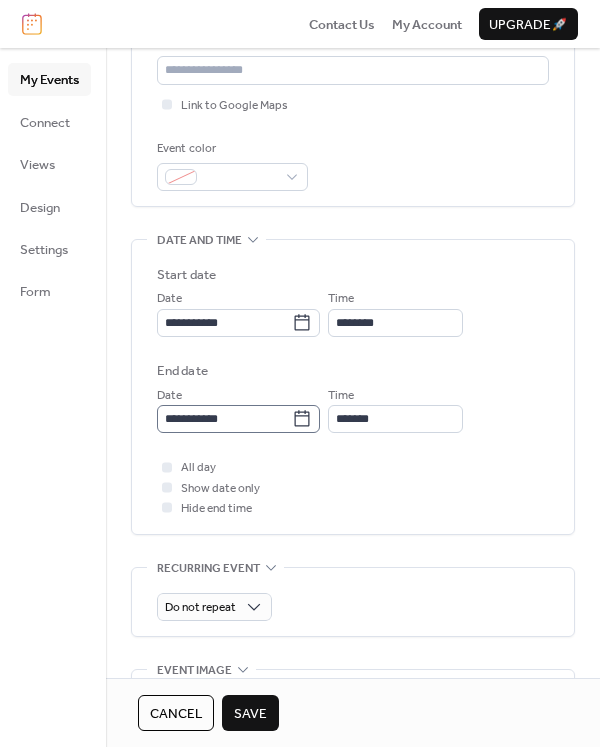 click 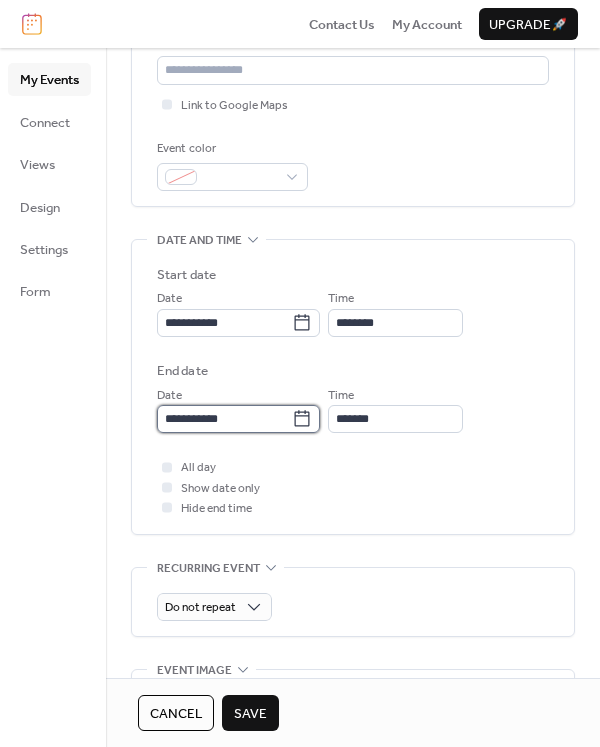 click on "**********" at bounding box center (224, 419) 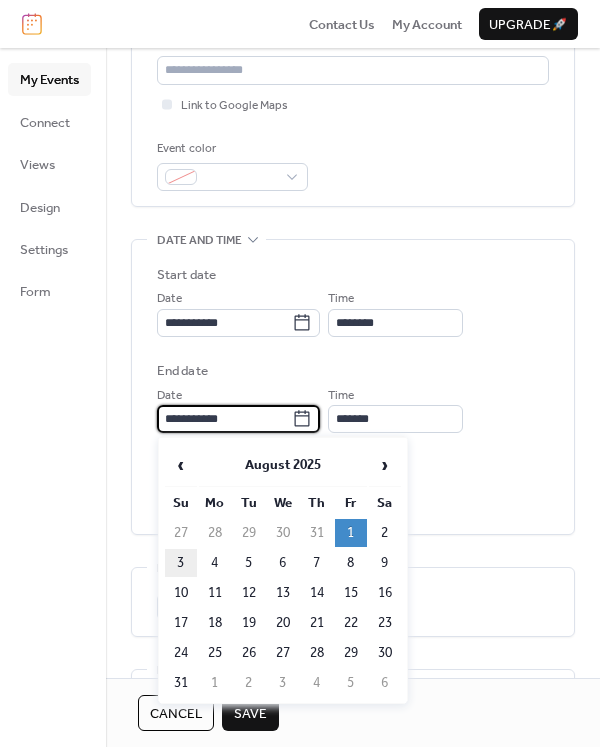 click on "3" at bounding box center (181, 563) 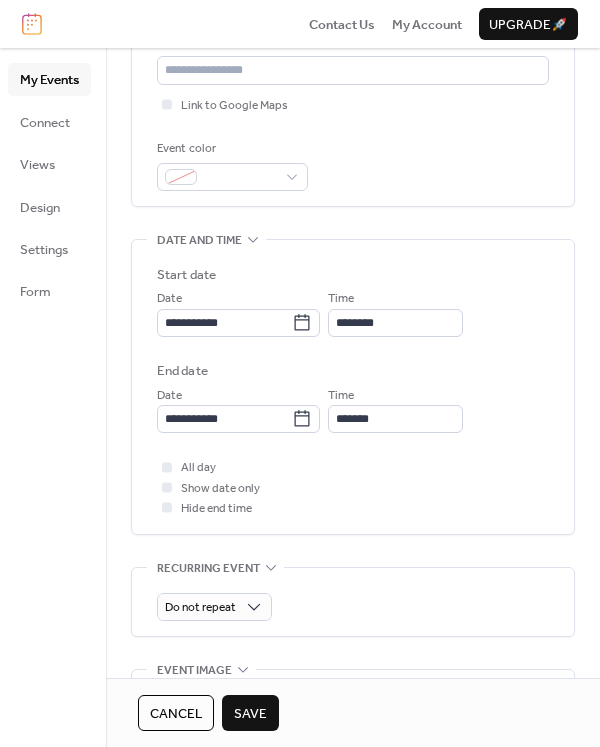 click on "Time *******" at bounding box center (395, 409) 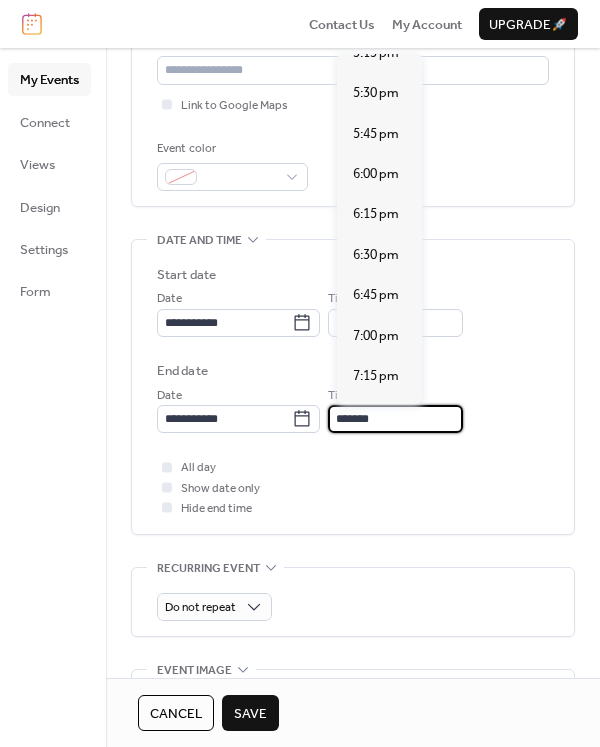 scroll, scrollTop: 2664, scrollLeft: 0, axis: vertical 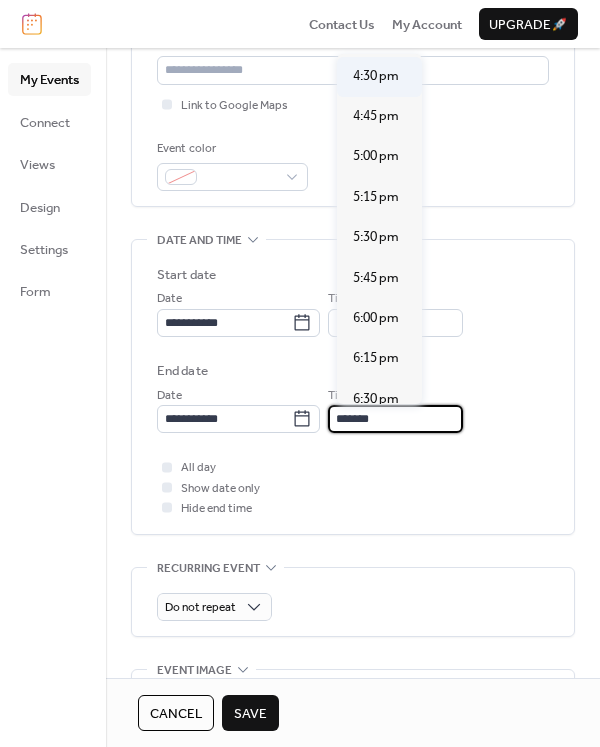 drag, startPoint x: 395, startPoint y: 420, endPoint x: 390, endPoint y: 75, distance: 345.03622 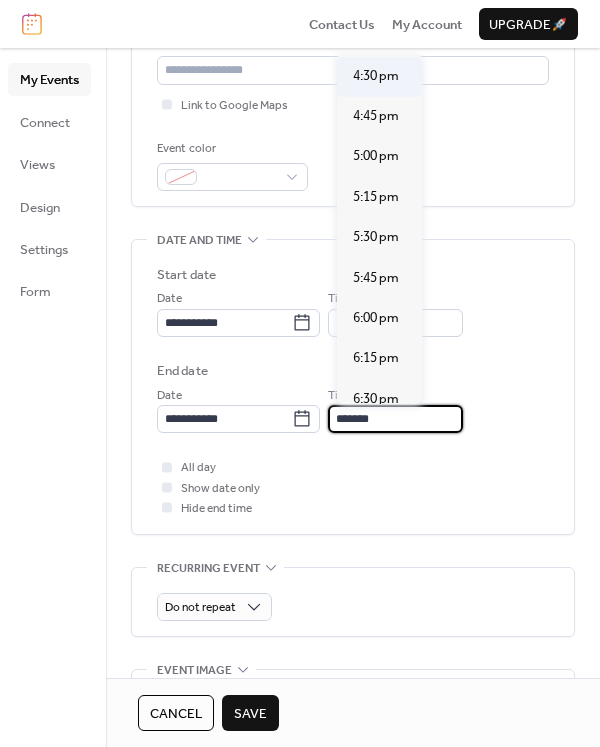click on "**********" at bounding box center (300, 373) 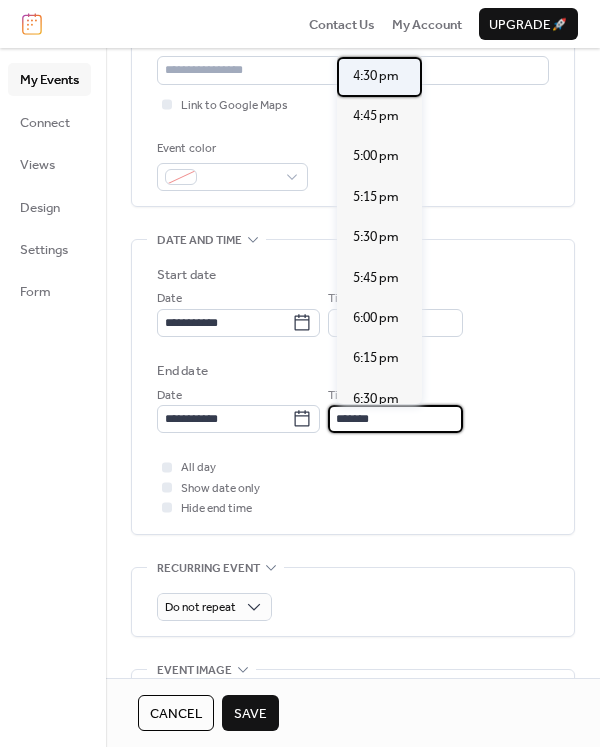 click on "4:30 pm" at bounding box center (376, 76) 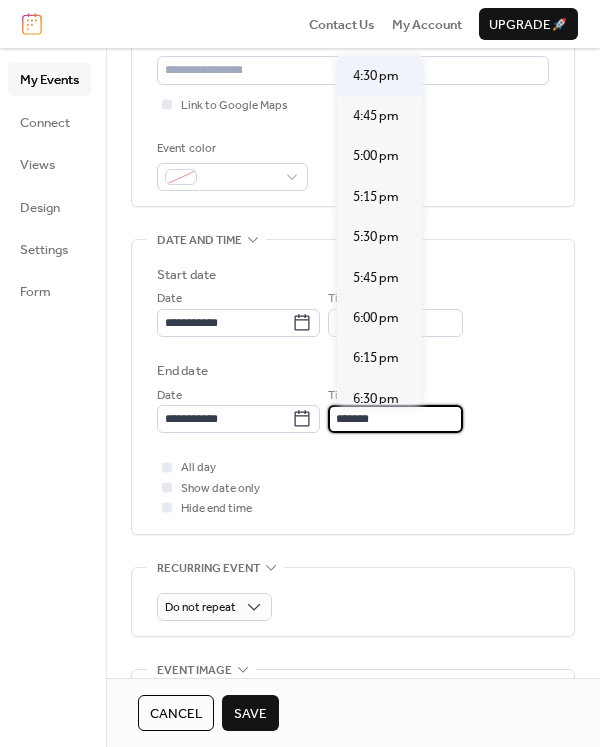 type on "*******" 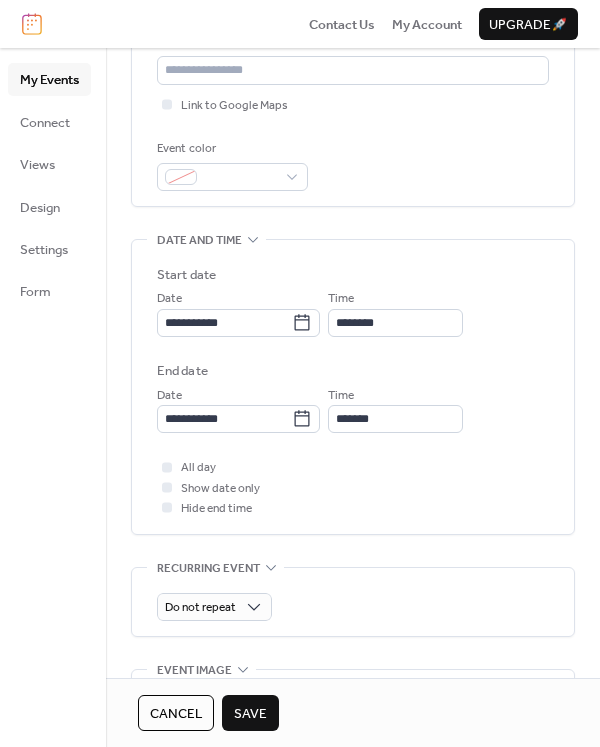 click on "End date" at bounding box center (353, 371) 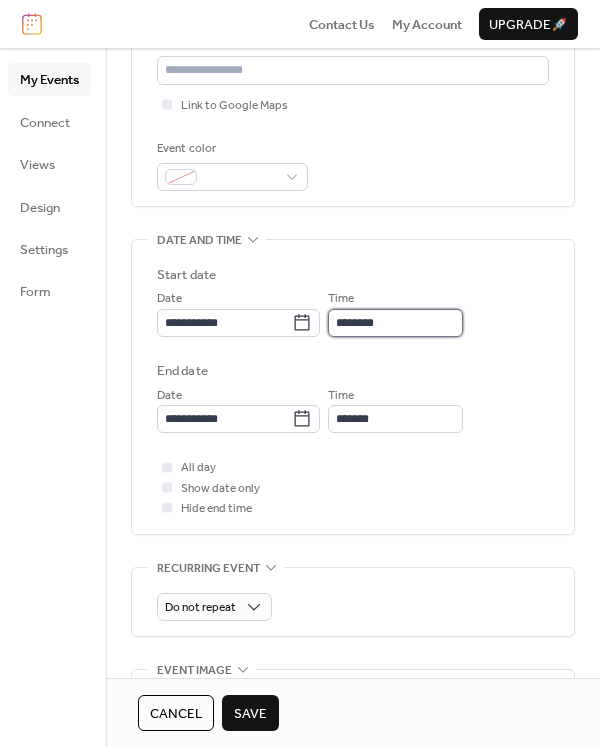 click on "********" at bounding box center [395, 323] 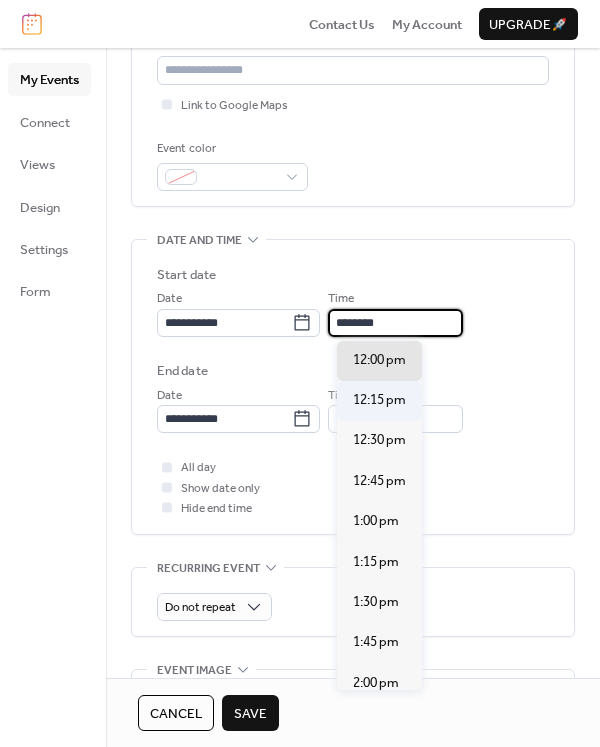 scroll, scrollTop: 1907, scrollLeft: 0, axis: vertical 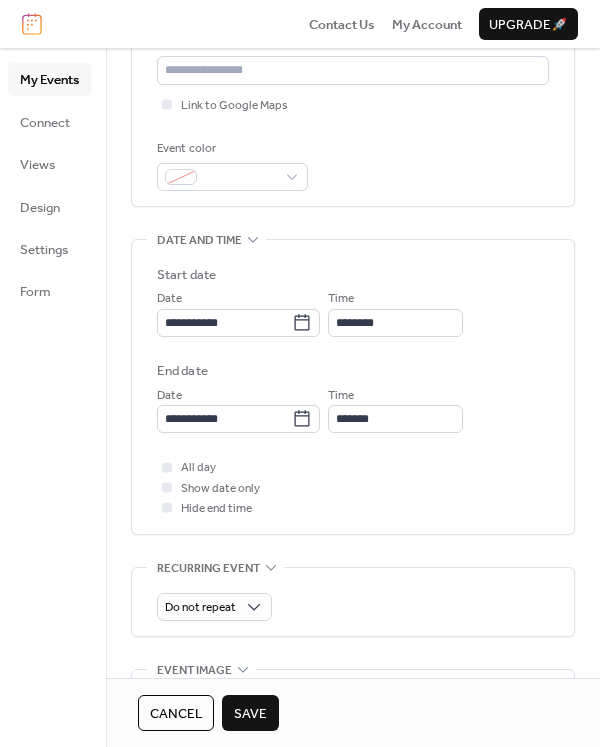 click on "End date" at bounding box center (353, 371) 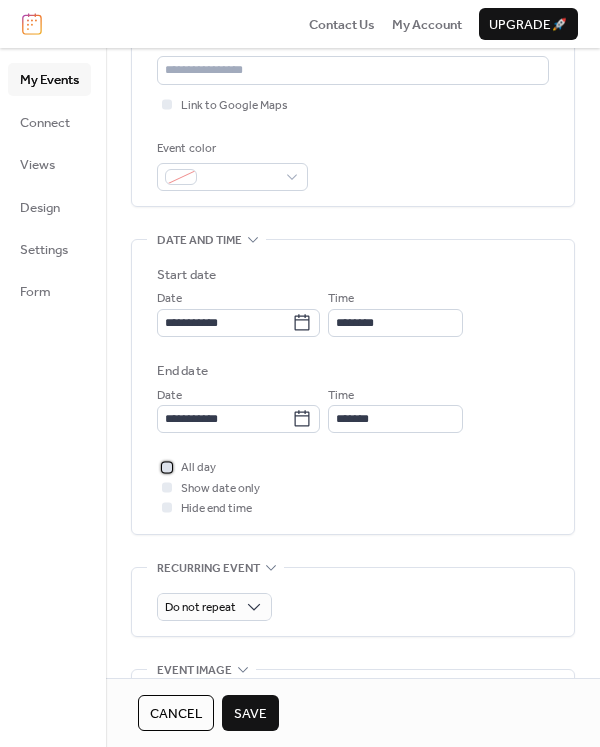 click at bounding box center (167, 467) 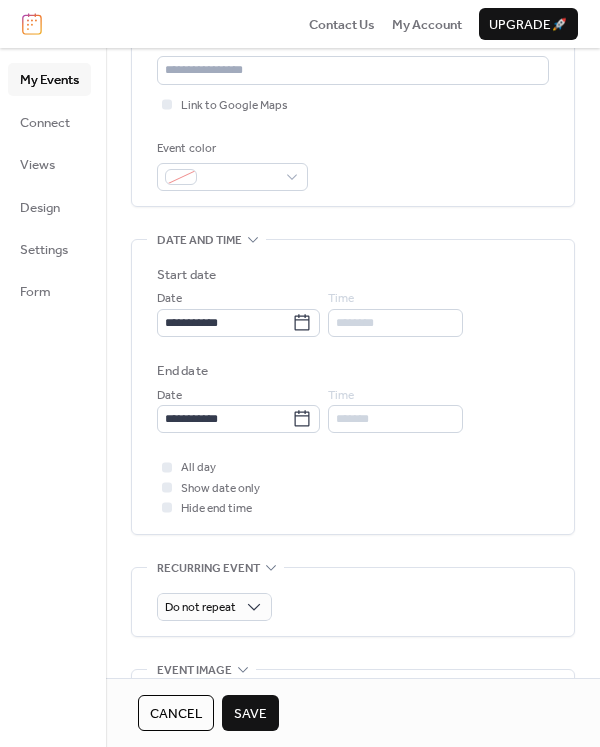 click on "All day Show date only Hide end time" at bounding box center (353, 487) 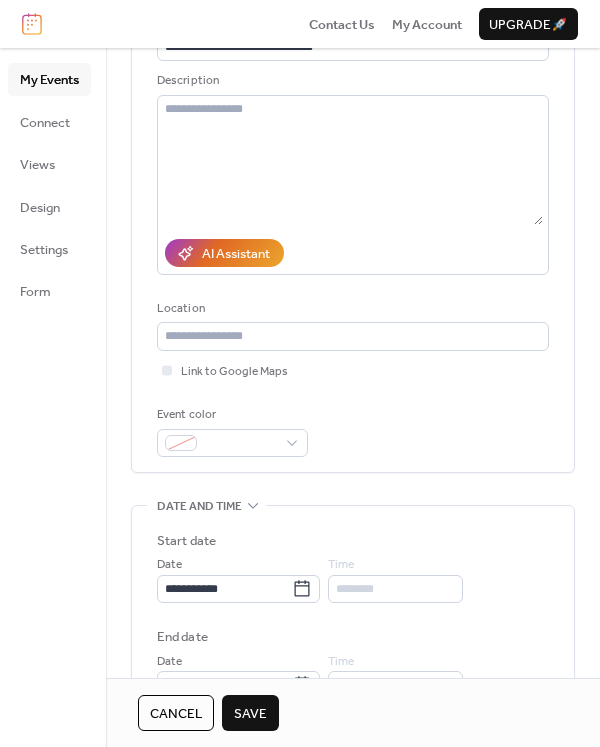 scroll, scrollTop: 172, scrollLeft: 0, axis: vertical 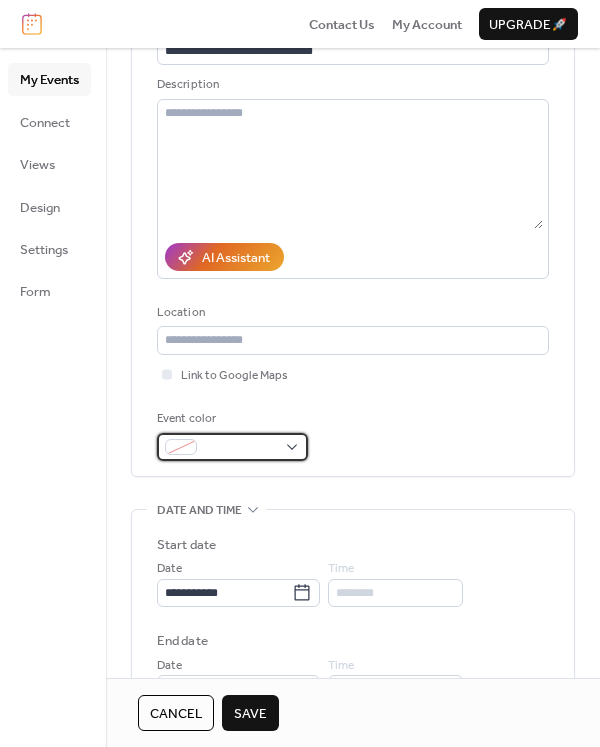 click at bounding box center [232, 447] 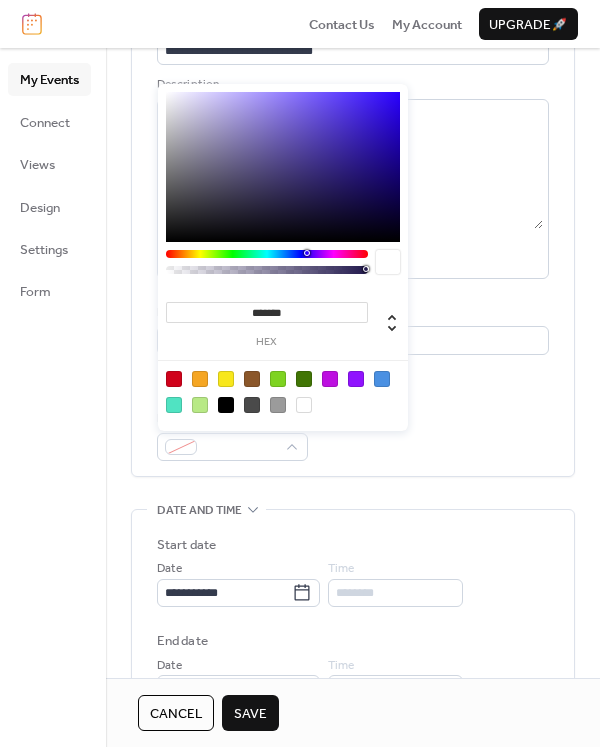 click at bounding box center [304, 379] 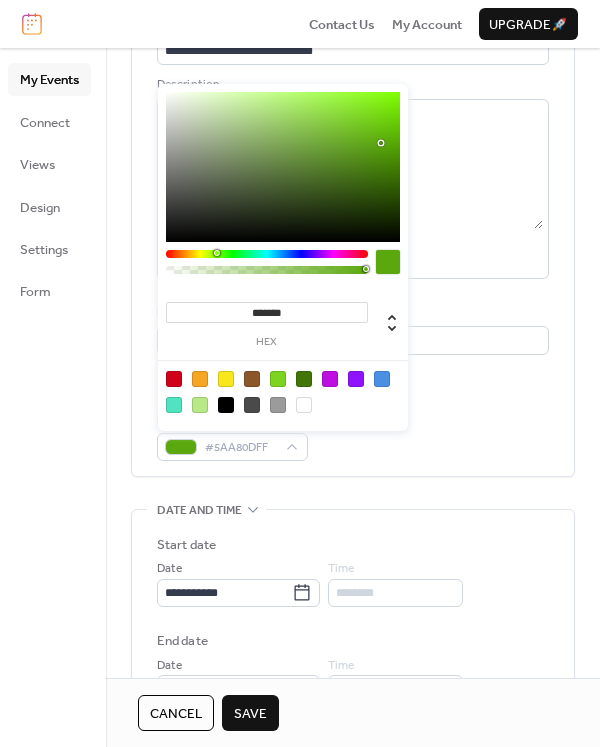 drag, startPoint x: 387, startPoint y: 172, endPoint x: 382, endPoint y: 143, distance: 29.427877 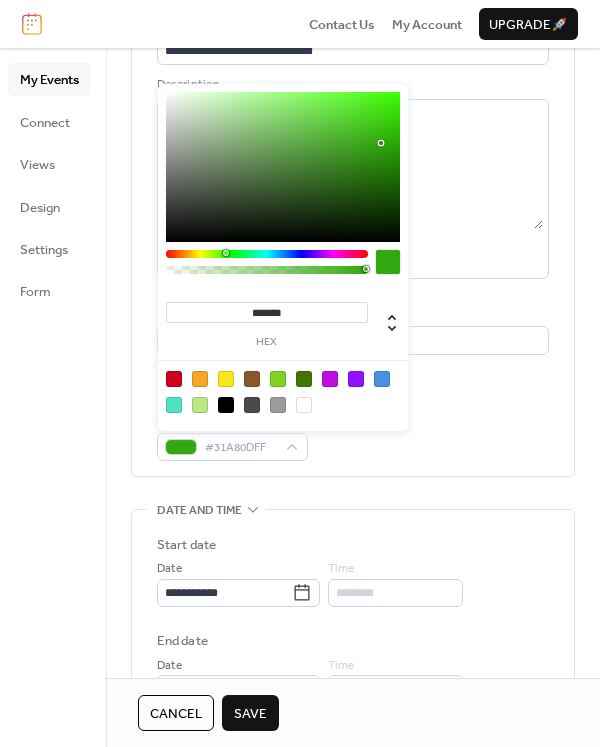 click at bounding box center (226, 253) 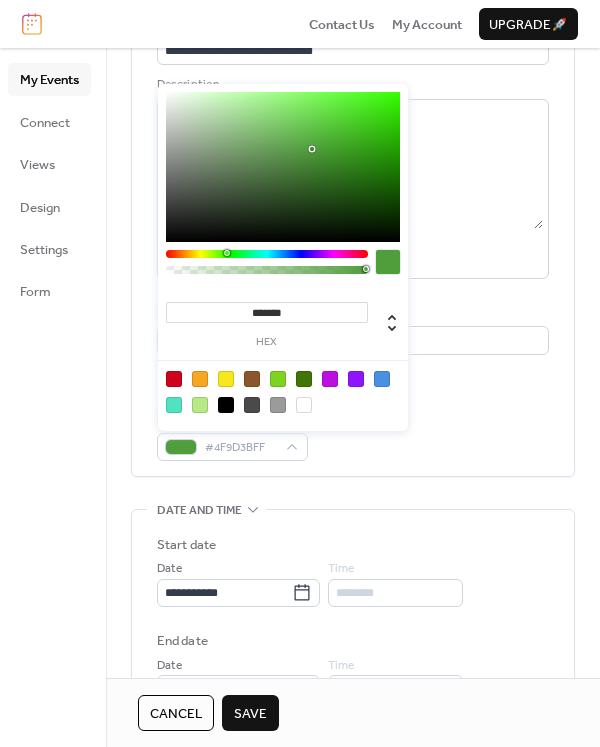 type on "*******" 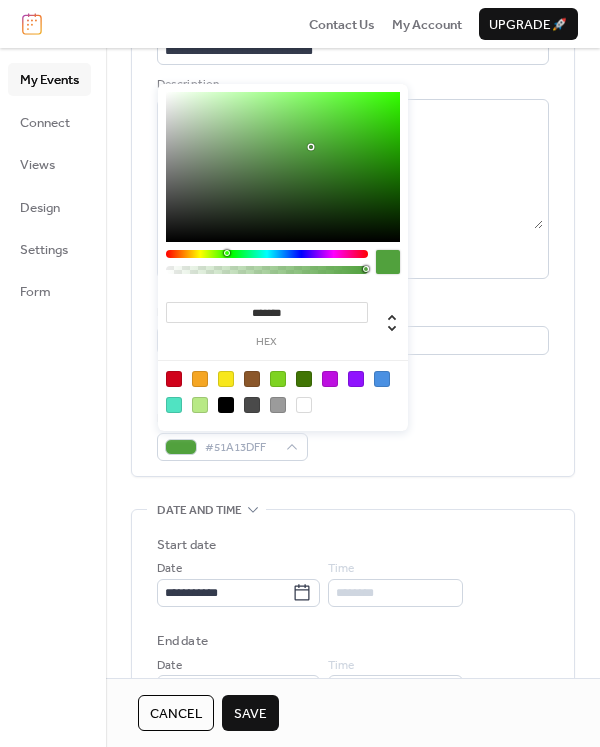 drag, startPoint x: 385, startPoint y: 140, endPoint x: 311, endPoint y: 147, distance: 74.330345 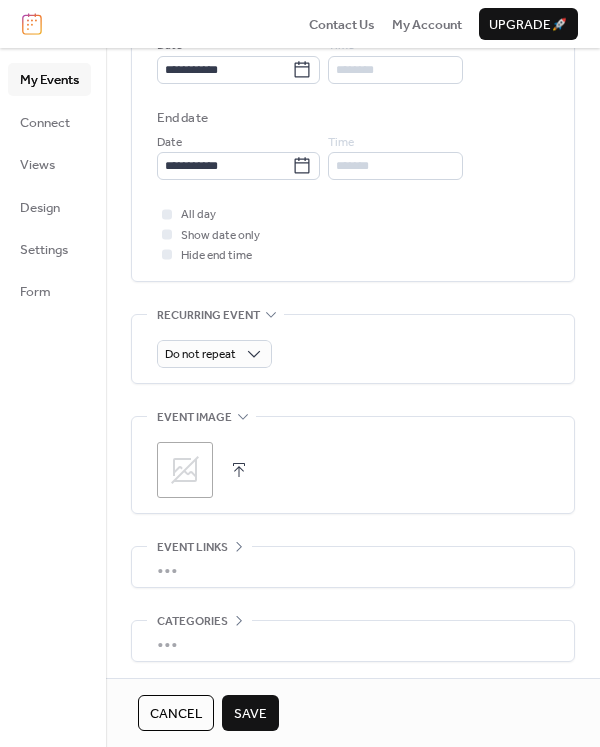 scroll, scrollTop: 748, scrollLeft: 0, axis: vertical 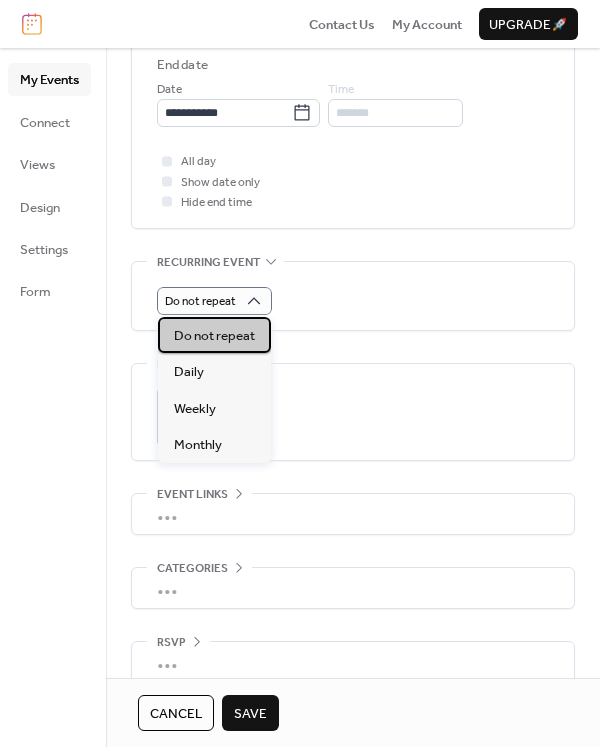 click on "Do not repeat" at bounding box center (214, 336) 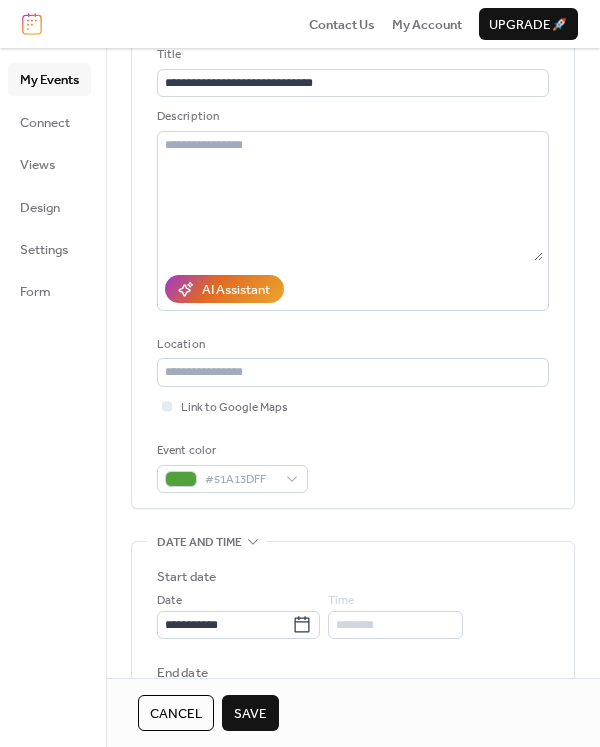 scroll, scrollTop: 0, scrollLeft: 0, axis: both 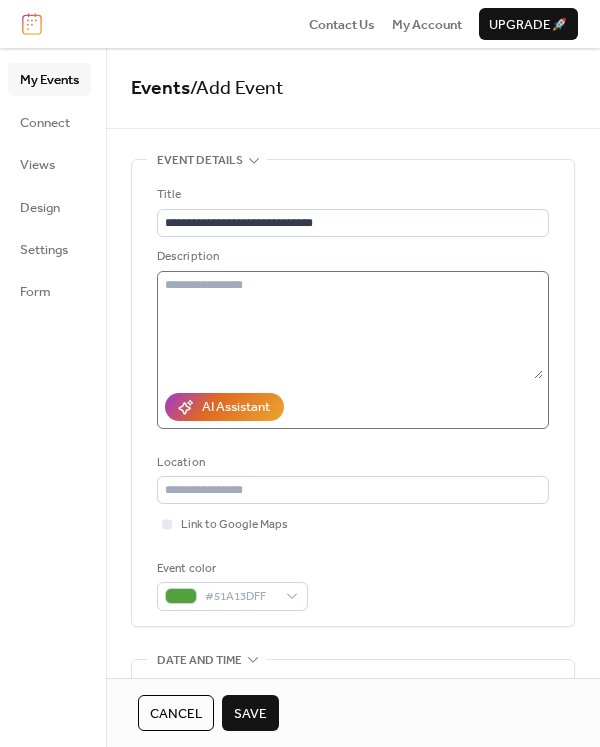 drag, startPoint x: 532, startPoint y: 393, endPoint x: 542, endPoint y: 371, distance: 24.166092 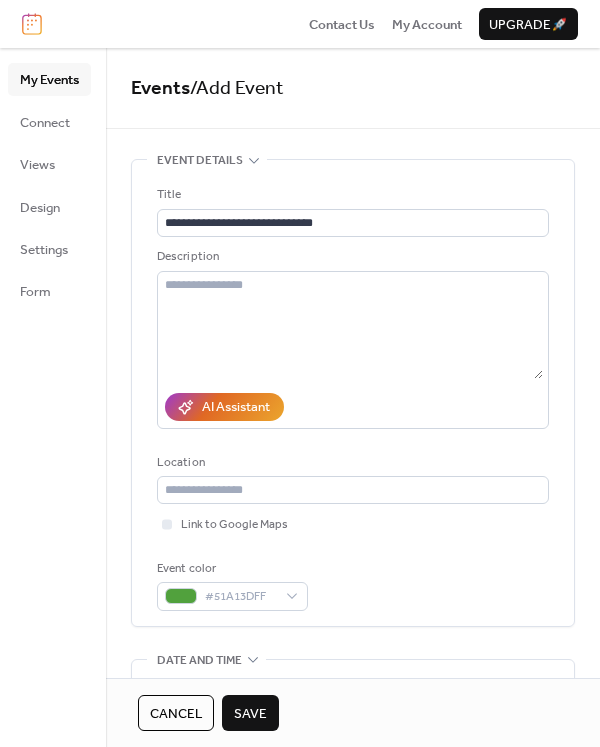 click on "**********" at bounding box center (353, 392) 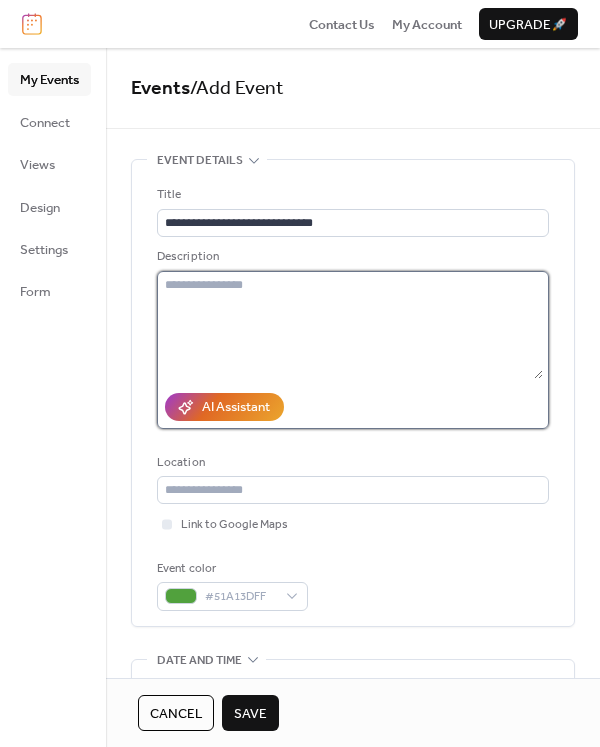 click at bounding box center [350, 325] 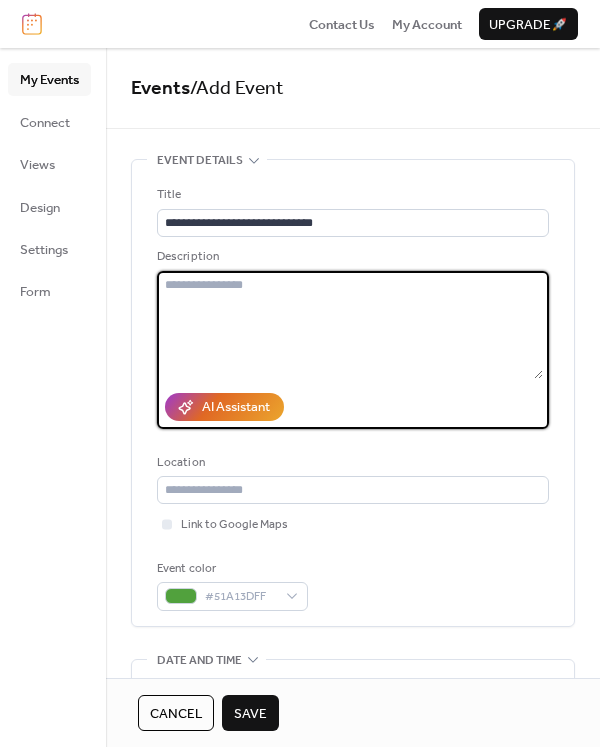 click on "**********" at bounding box center [353, 392] 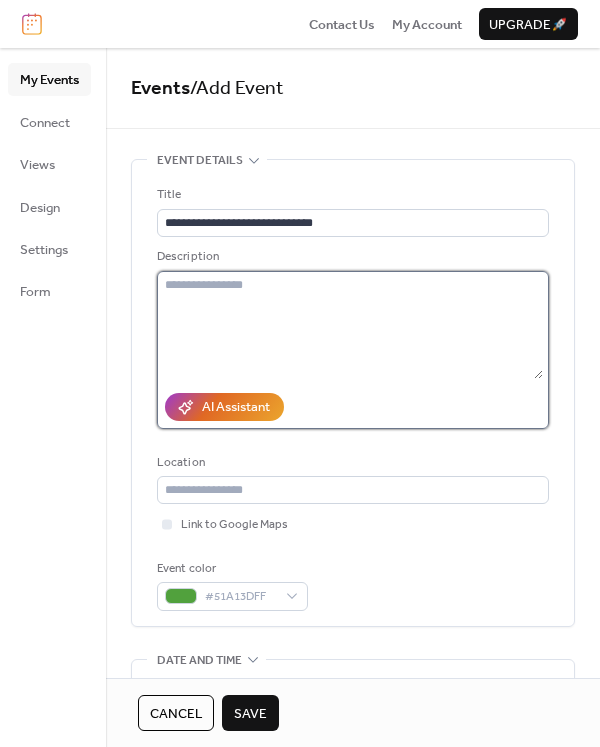 click at bounding box center [350, 325] 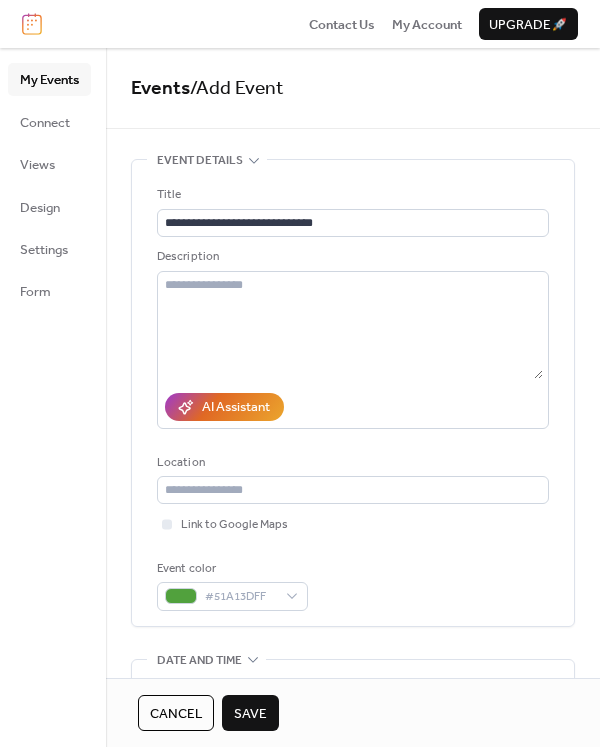 click on "**********" at bounding box center [353, 392] 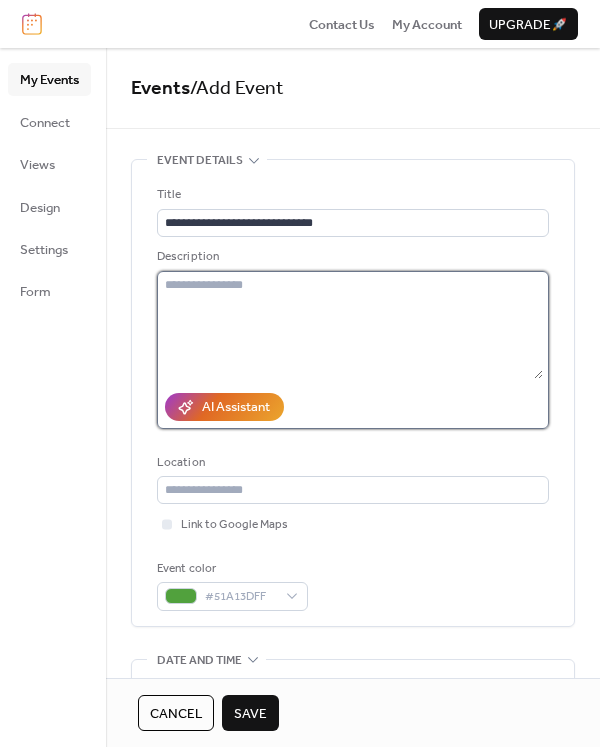 click at bounding box center (350, 325) 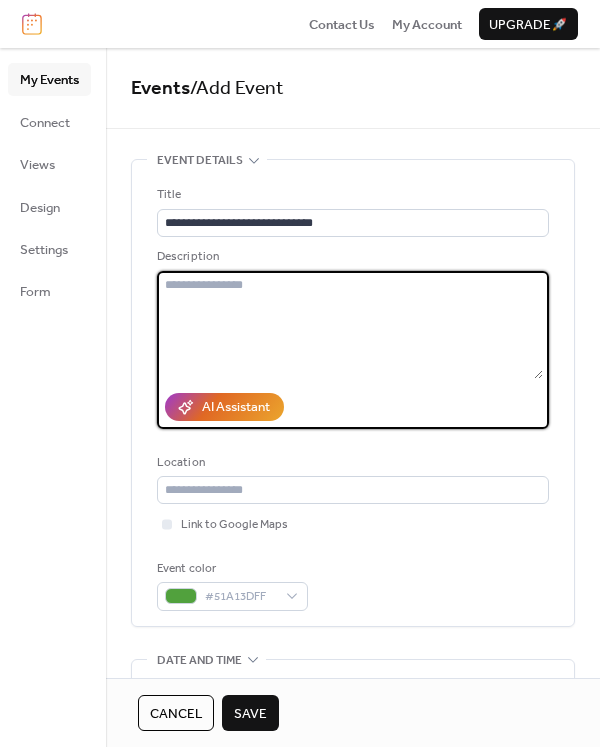 click on "**********" at bounding box center (353, 392) 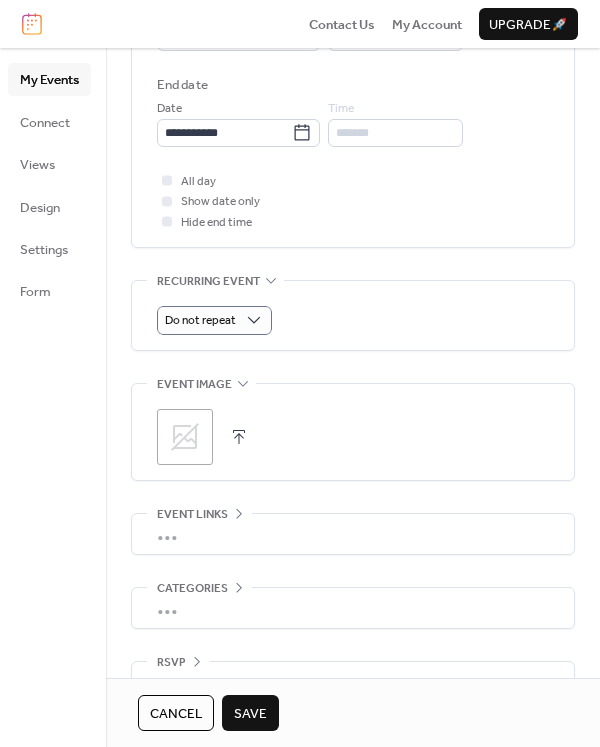 scroll, scrollTop: 748, scrollLeft: 0, axis: vertical 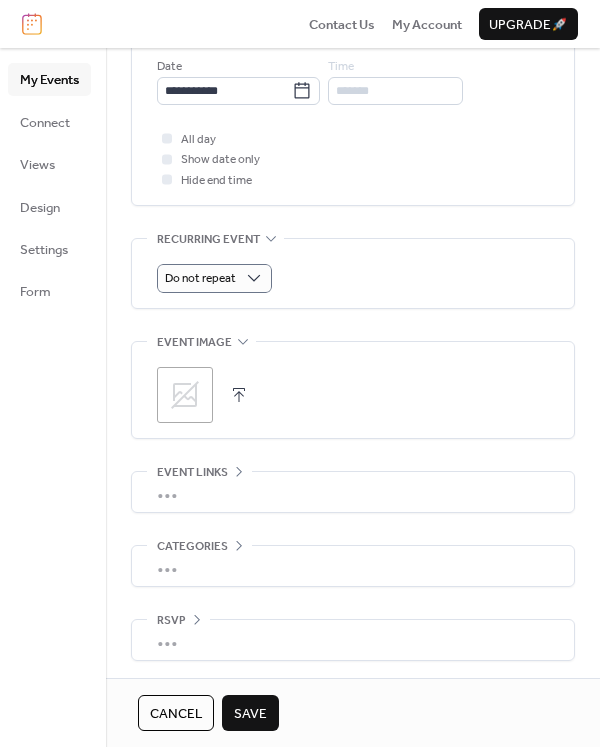 click on "Save" at bounding box center (250, 714) 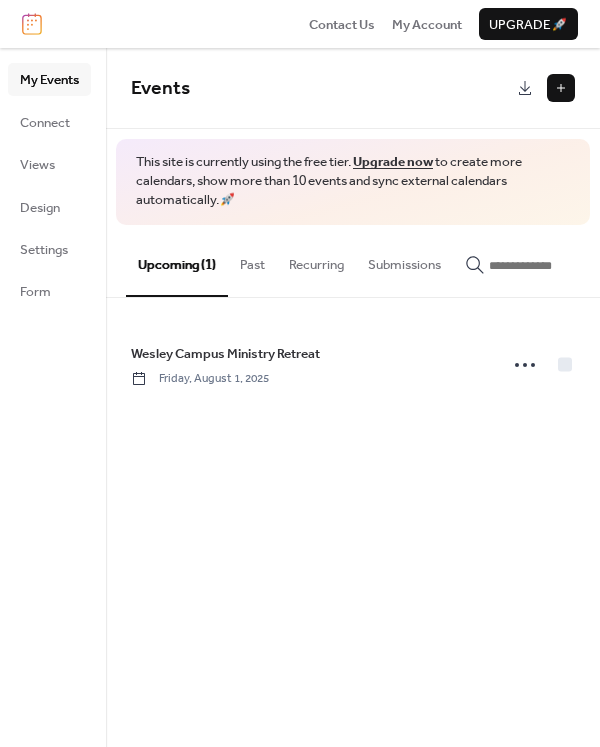 click at bounding box center [561, 88] 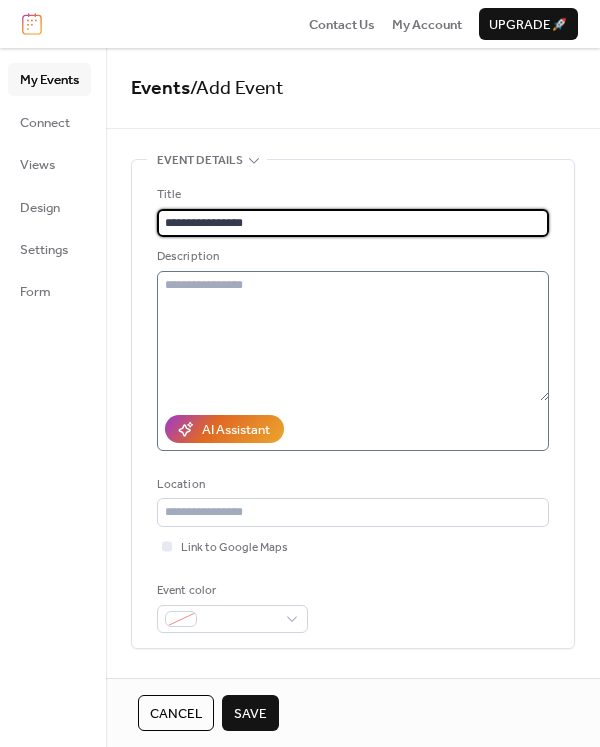 type on "**********" 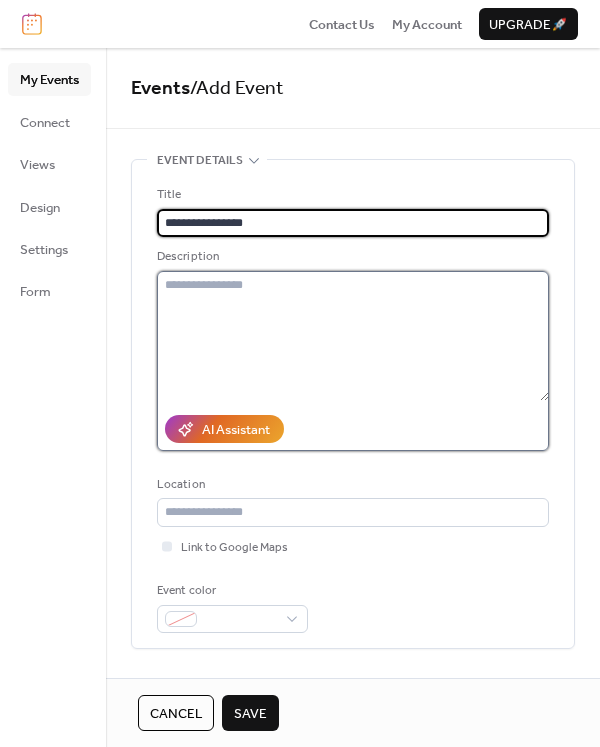 click at bounding box center [353, 336] 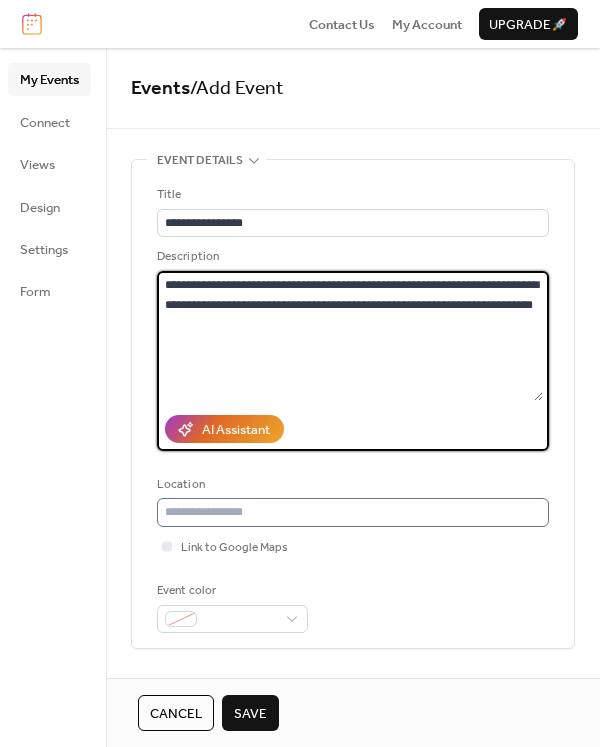 type on "**********" 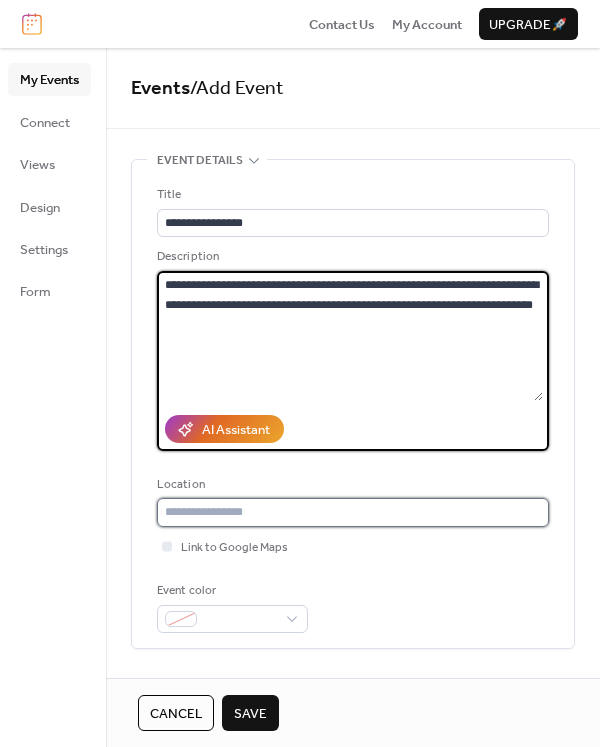 click at bounding box center (353, 512) 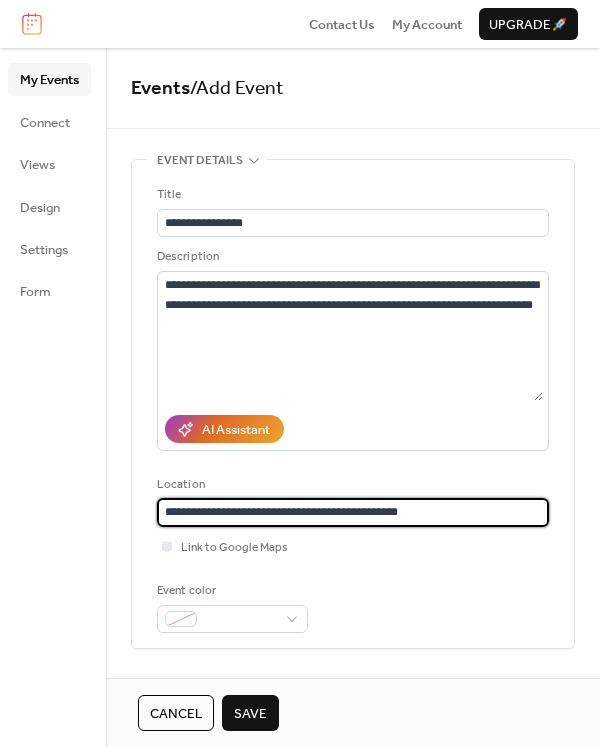 type on "**********" 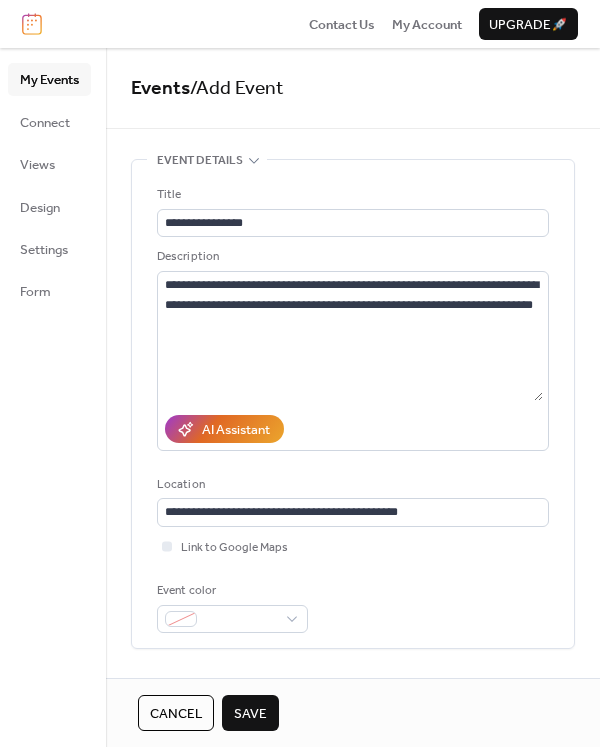 click on "Event color" at bounding box center [232, 607] 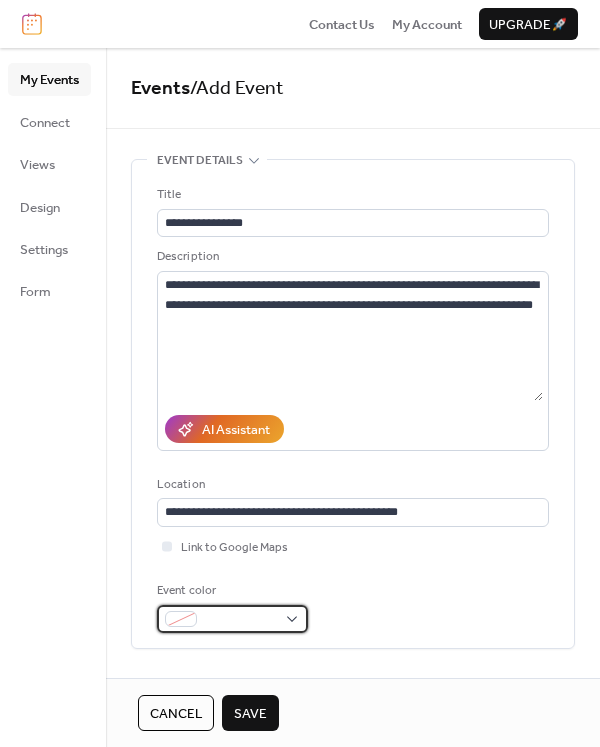 click at bounding box center [240, 620] 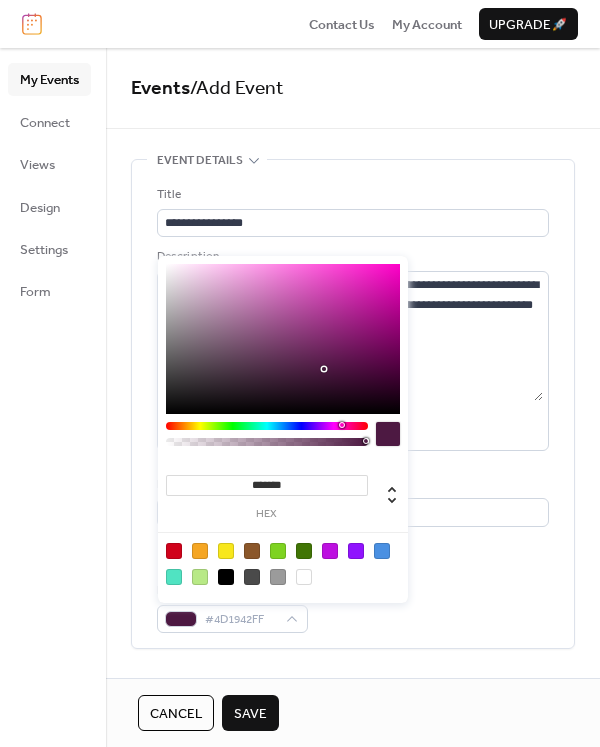 drag, startPoint x: 307, startPoint y: 425, endPoint x: 341, endPoint y: 427, distance: 34.058773 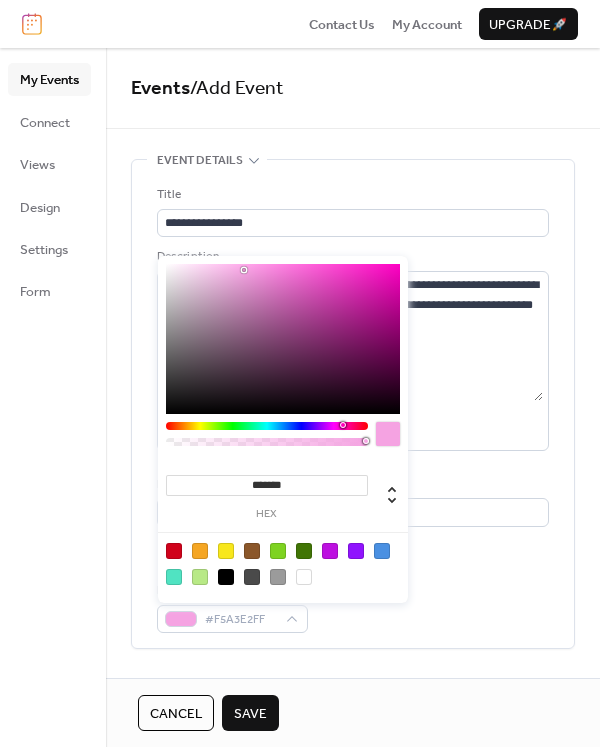 type on "*******" 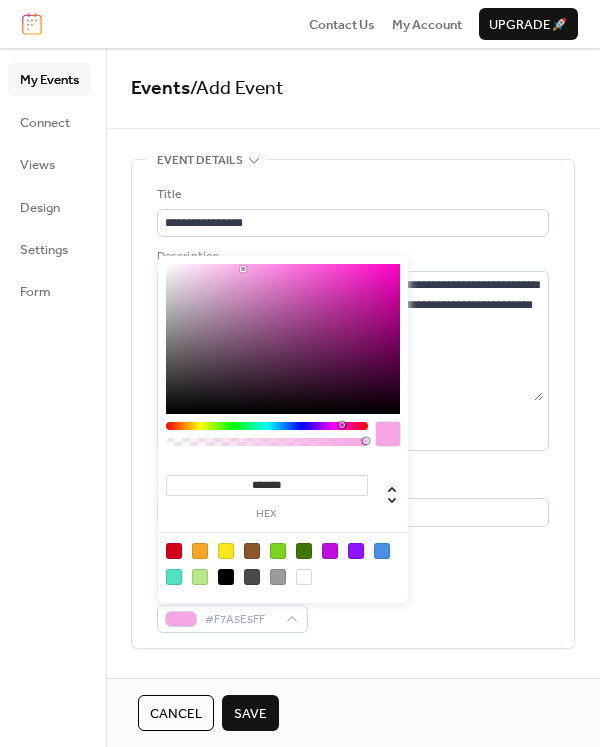 drag, startPoint x: 319, startPoint y: 367, endPoint x: 243, endPoint y: 269, distance: 124.01613 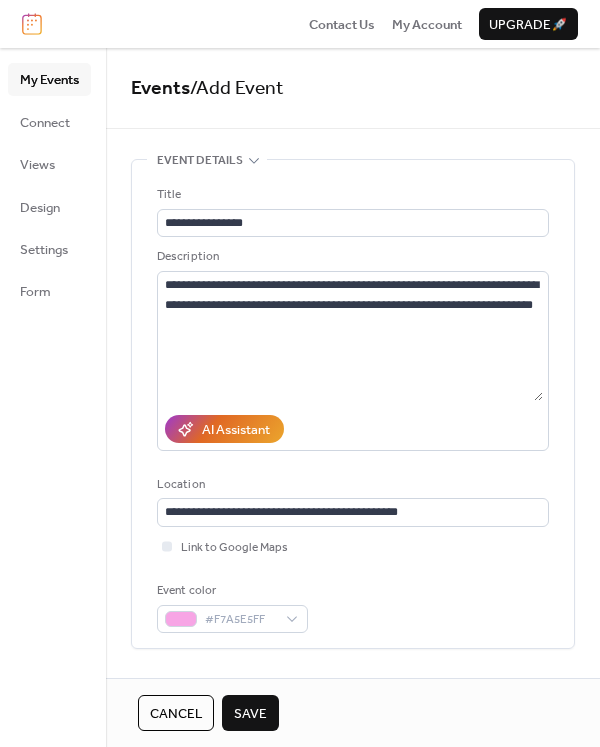 click on "Event color #F7A5E5FF" at bounding box center (353, 607) 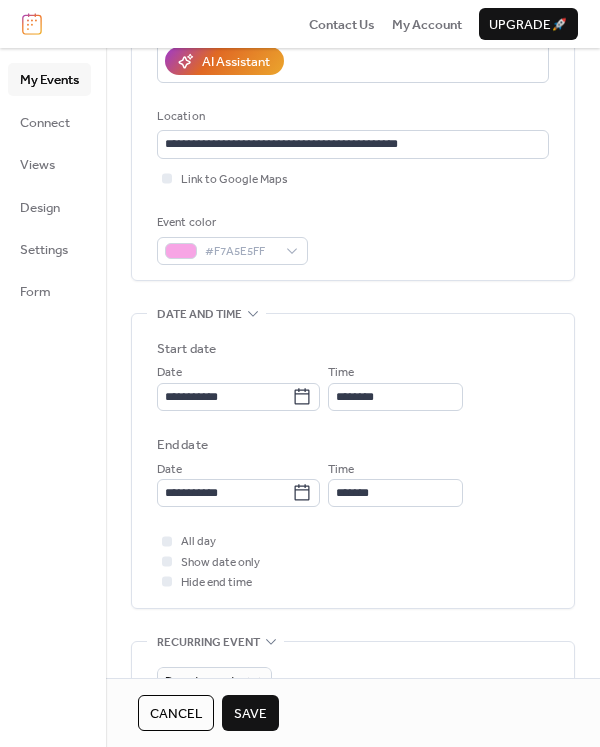 scroll, scrollTop: 367, scrollLeft: 0, axis: vertical 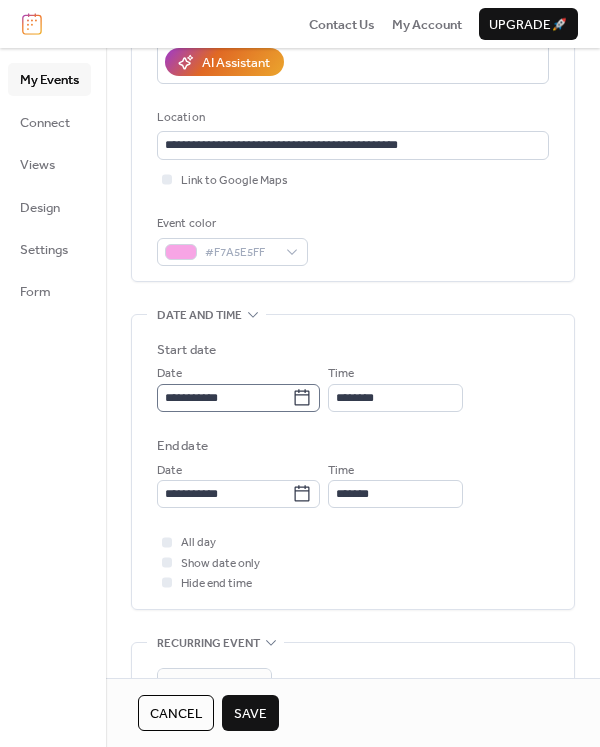 click 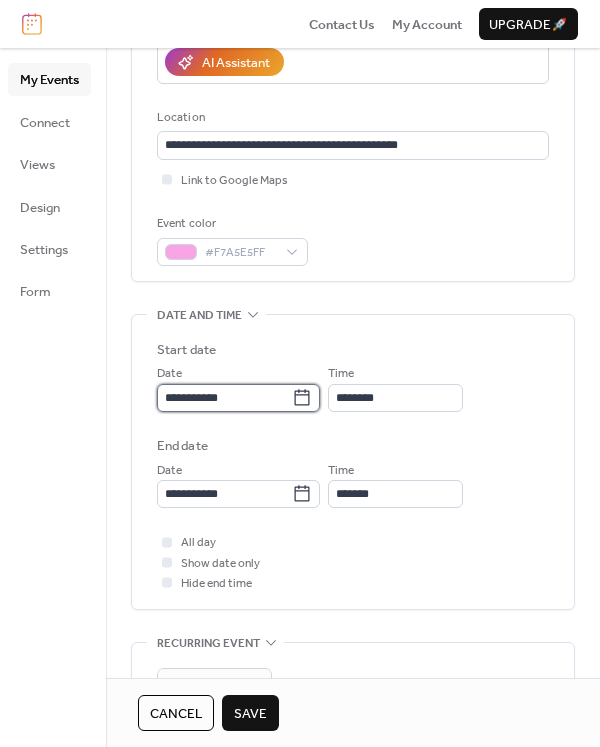click on "**********" at bounding box center (224, 398) 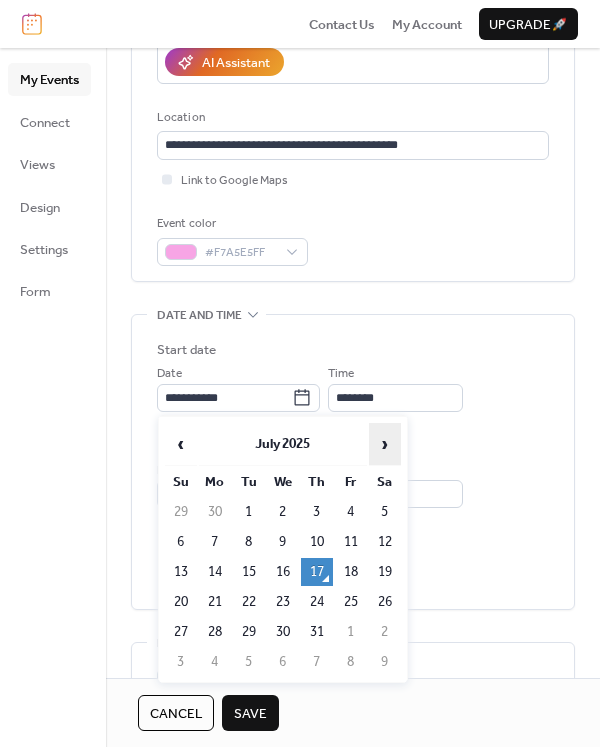 click on "›" at bounding box center [385, 444] 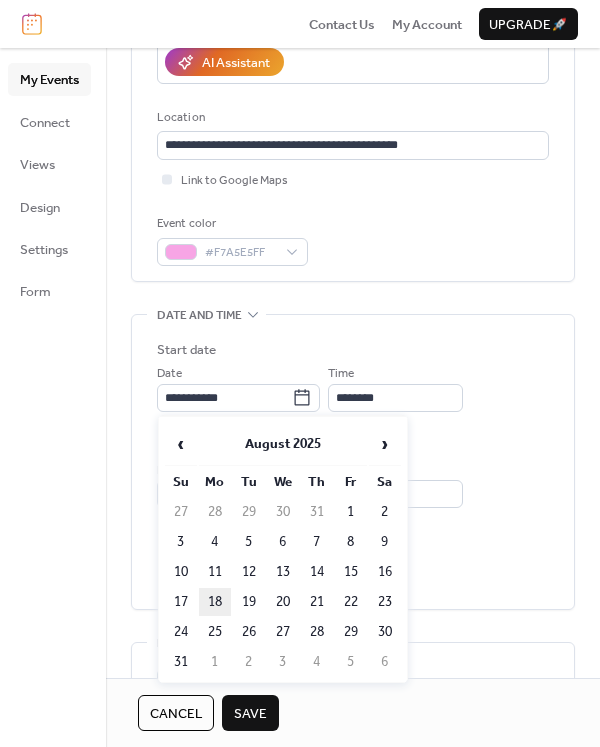 click on "18" at bounding box center [215, 602] 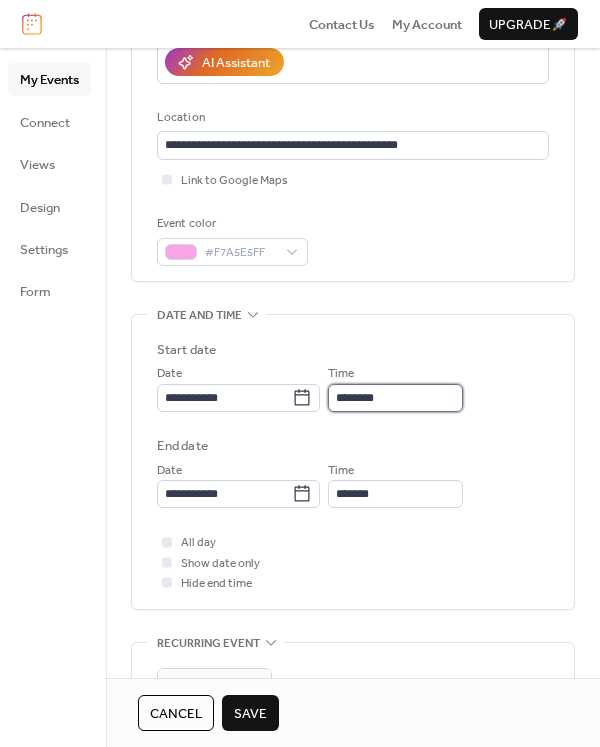 click on "********" at bounding box center [395, 398] 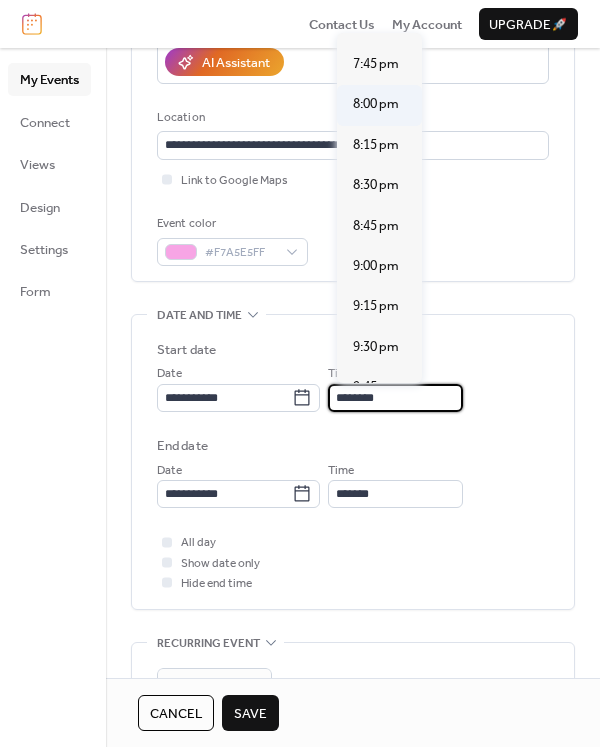 scroll, scrollTop: 3022, scrollLeft: 0, axis: vertical 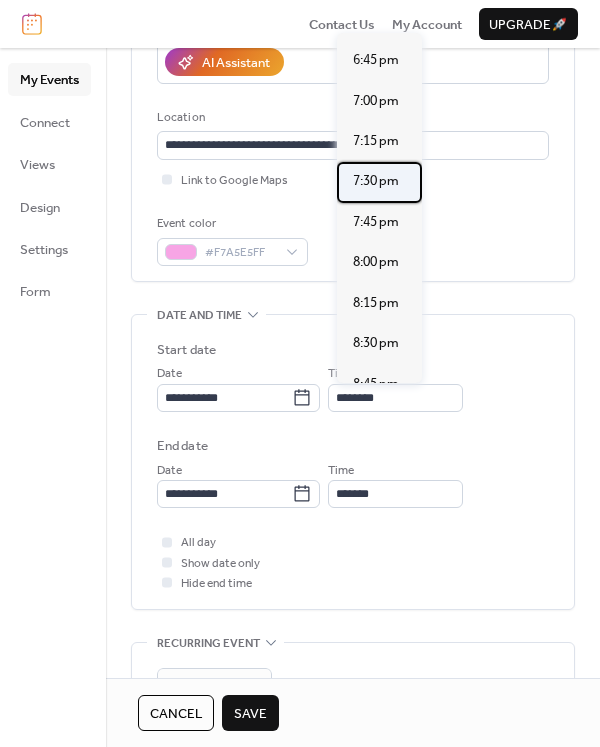 click on "7:30 pm" at bounding box center (376, 181) 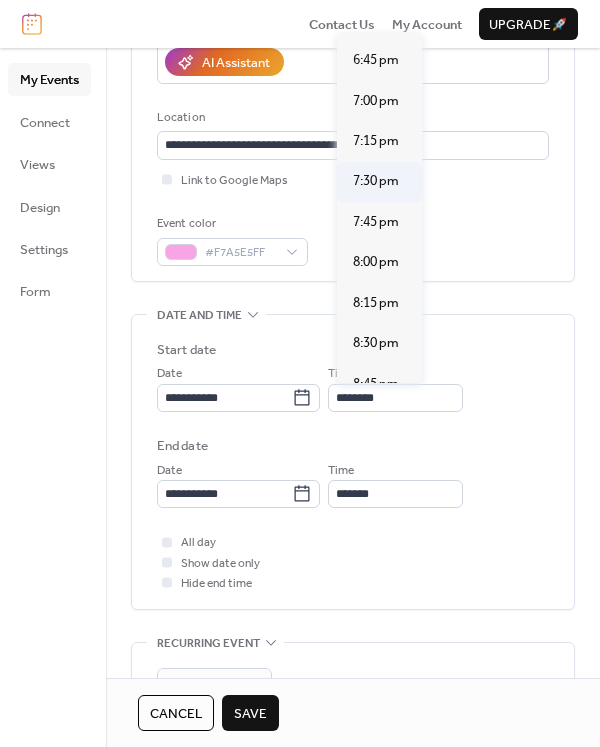 type on "*******" 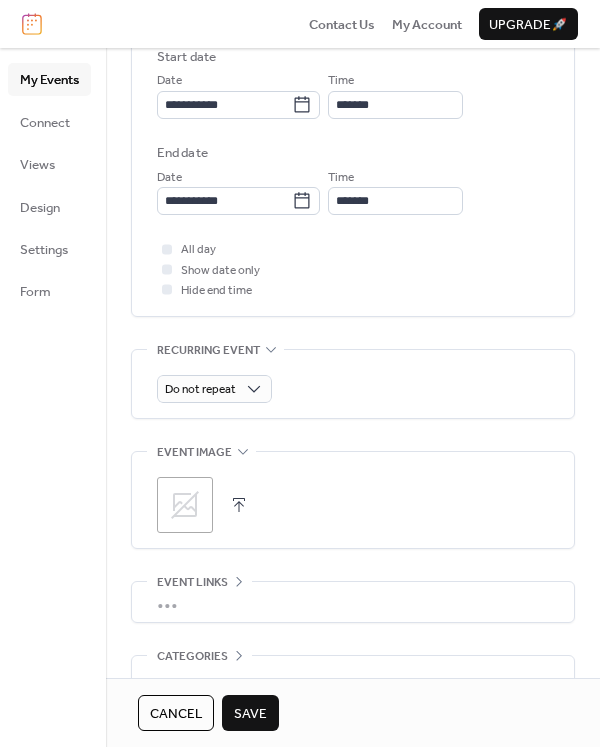 scroll, scrollTop: 770, scrollLeft: 0, axis: vertical 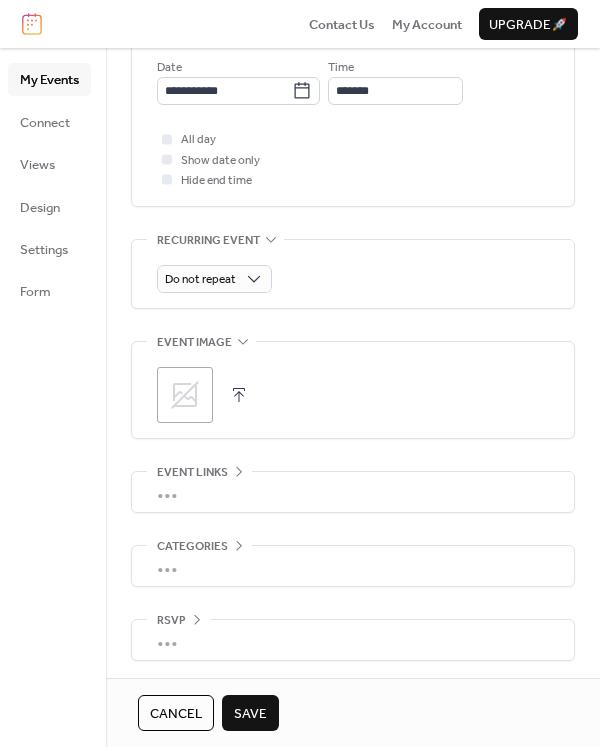 click on "Save" at bounding box center [250, 714] 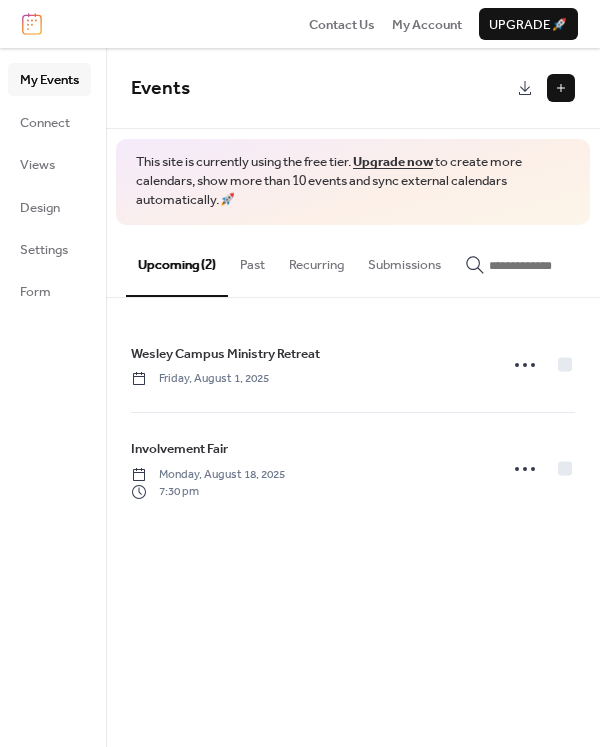 click at bounding box center [561, 88] 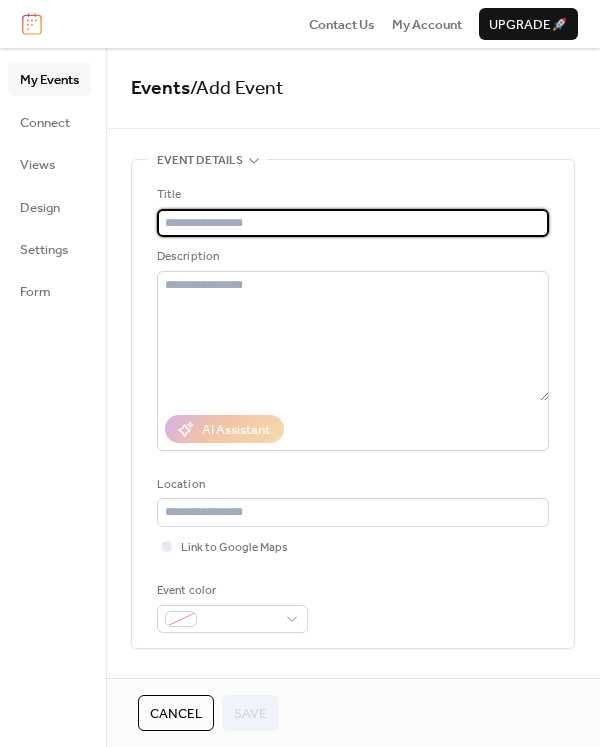 type on "*" 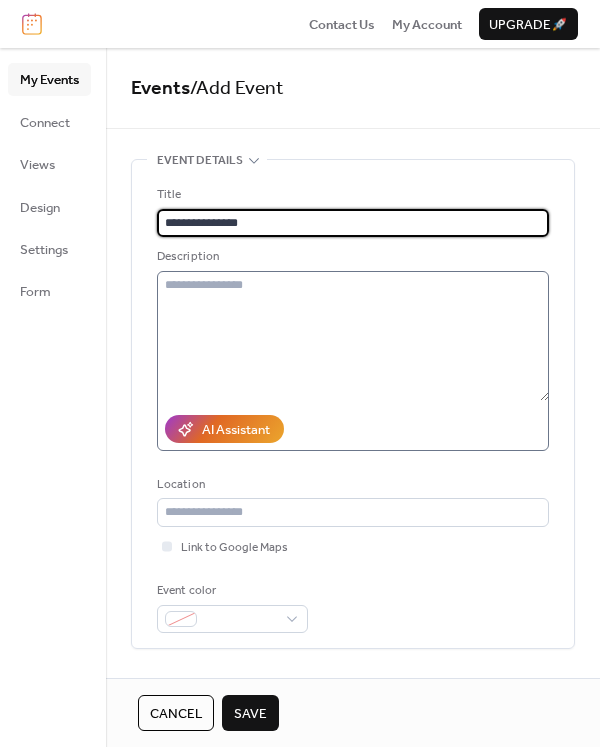 type on "**********" 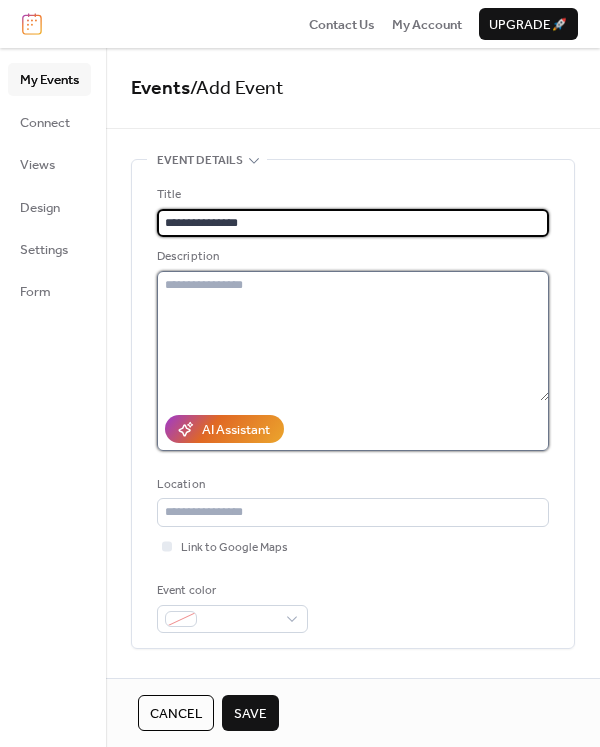 click at bounding box center [353, 336] 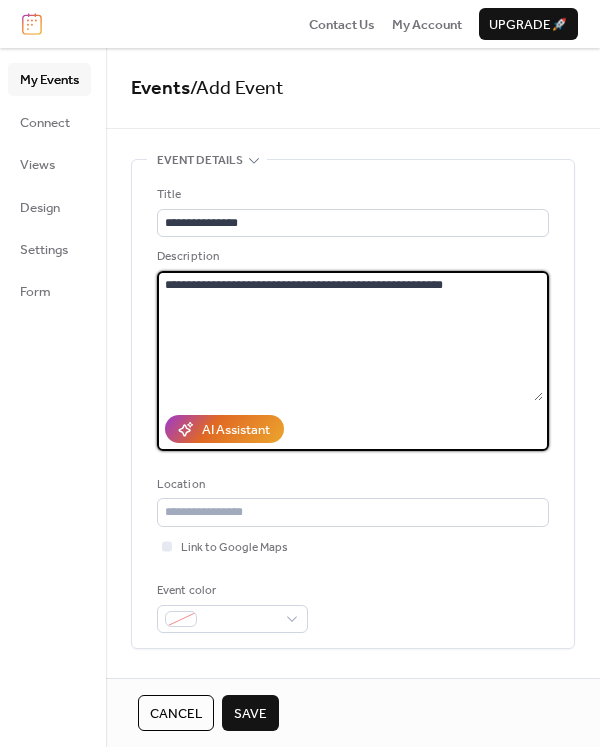 click on "**********" at bounding box center (350, 336) 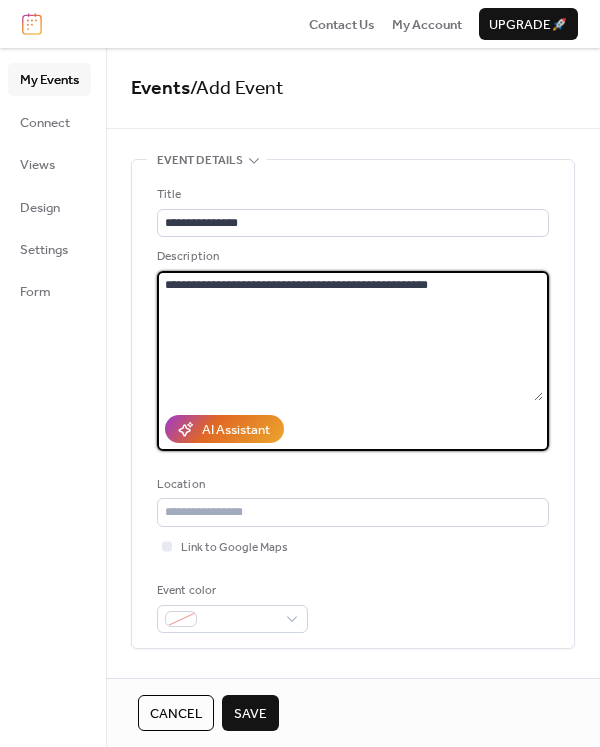 click on "**********" at bounding box center [350, 336] 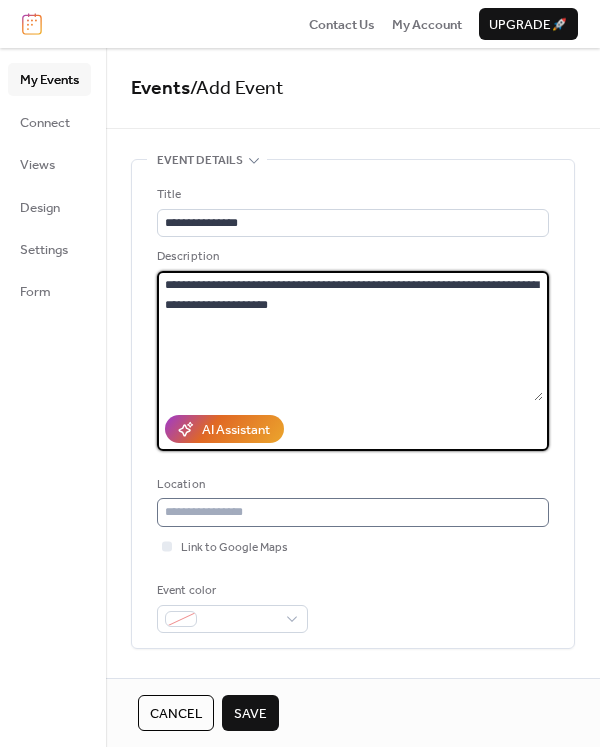 type on "**********" 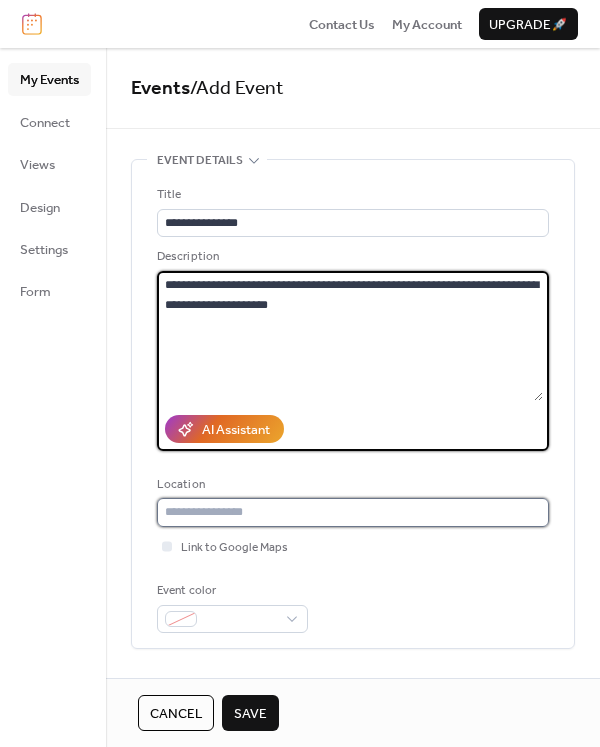 click at bounding box center (353, 512) 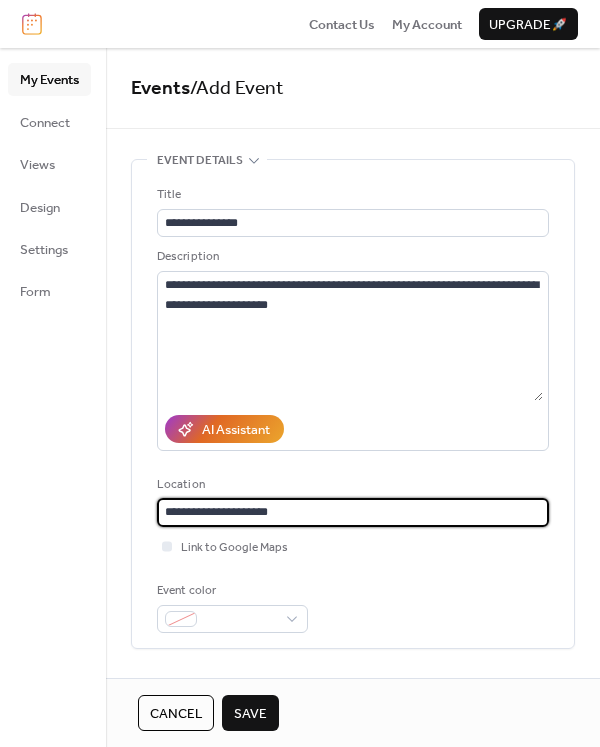 type on "**********" 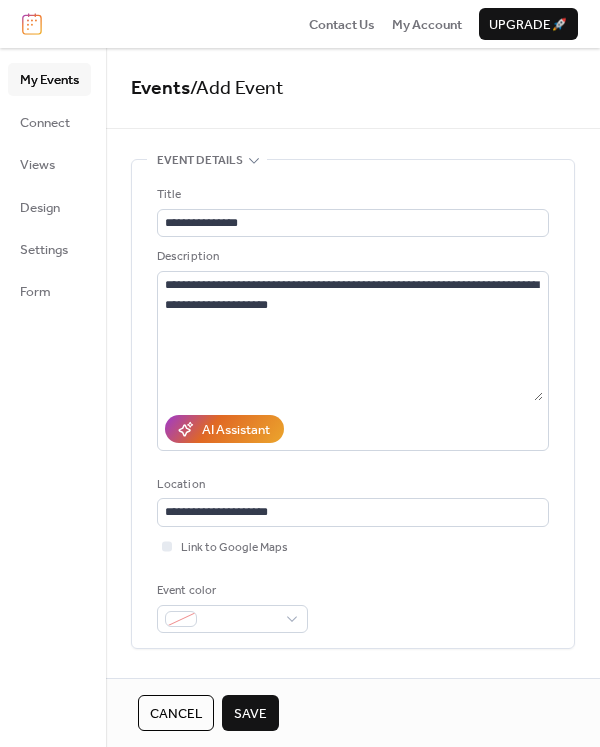click on "Event color" at bounding box center (353, 607) 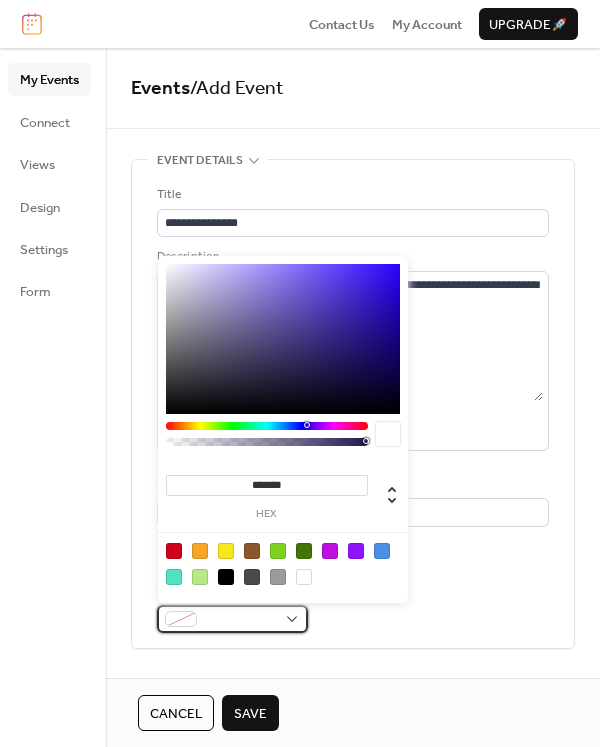 click at bounding box center [240, 620] 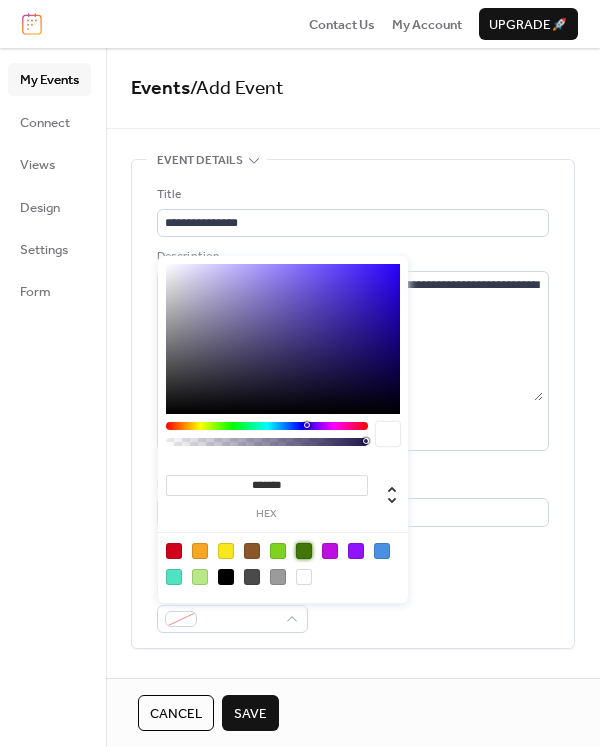click at bounding box center [304, 551] 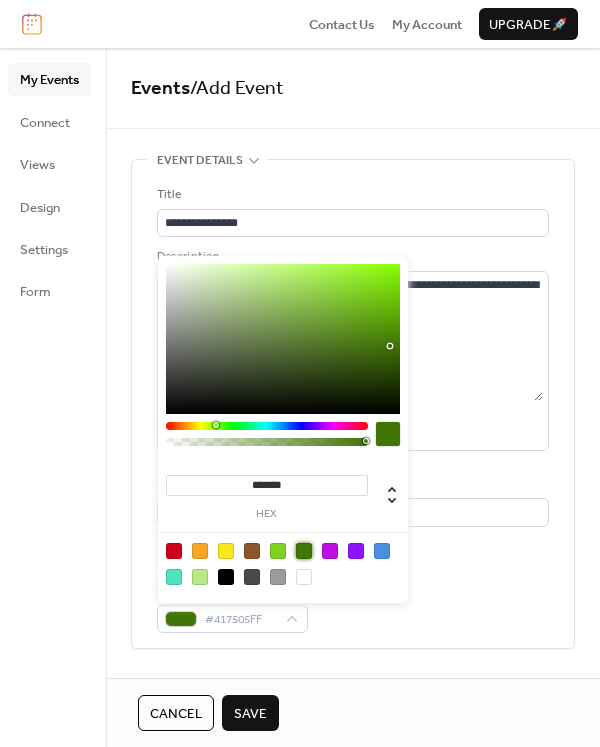 click on "**********" at bounding box center (353, 409) 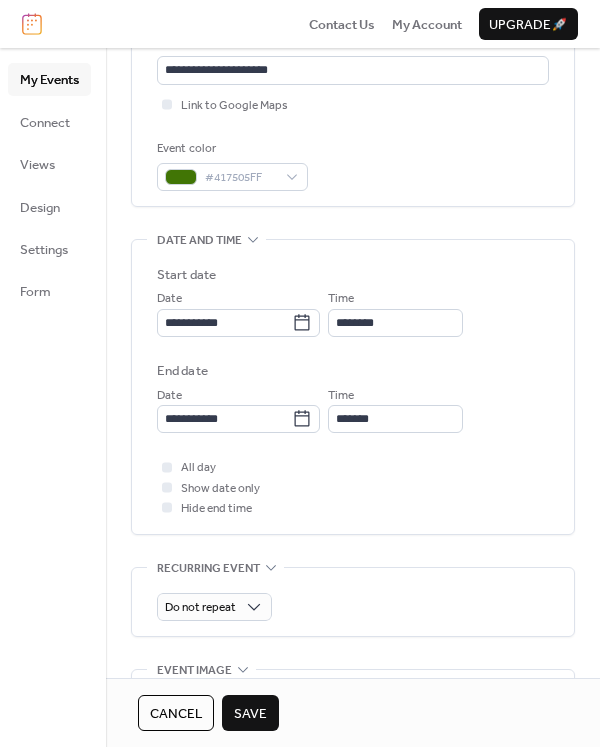 scroll, scrollTop: 443, scrollLeft: 0, axis: vertical 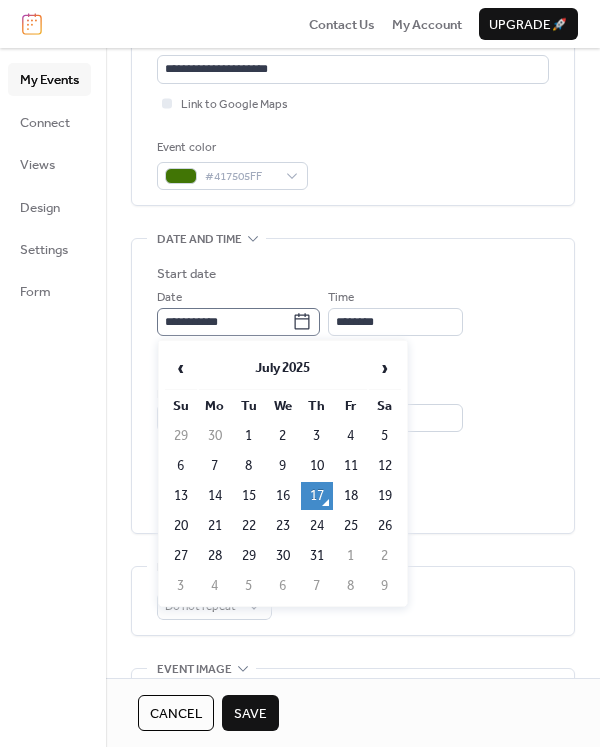 click 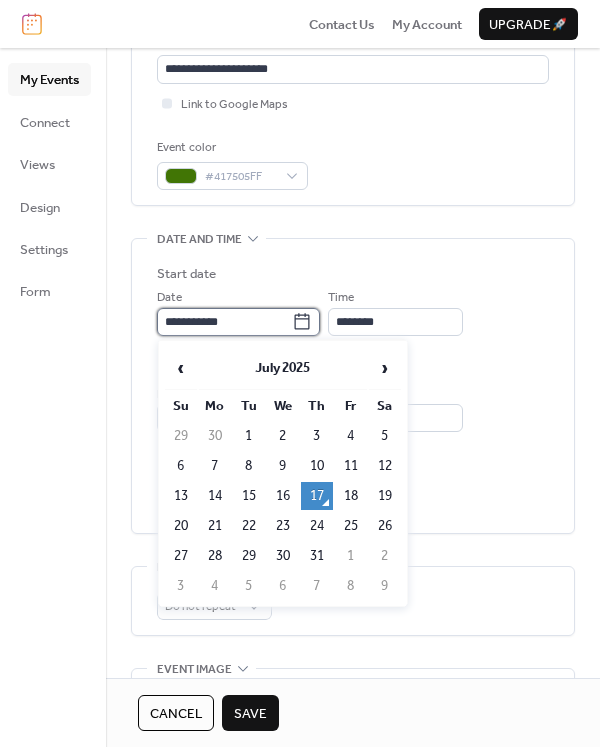 click on "**********" at bounding box center [224, 322] 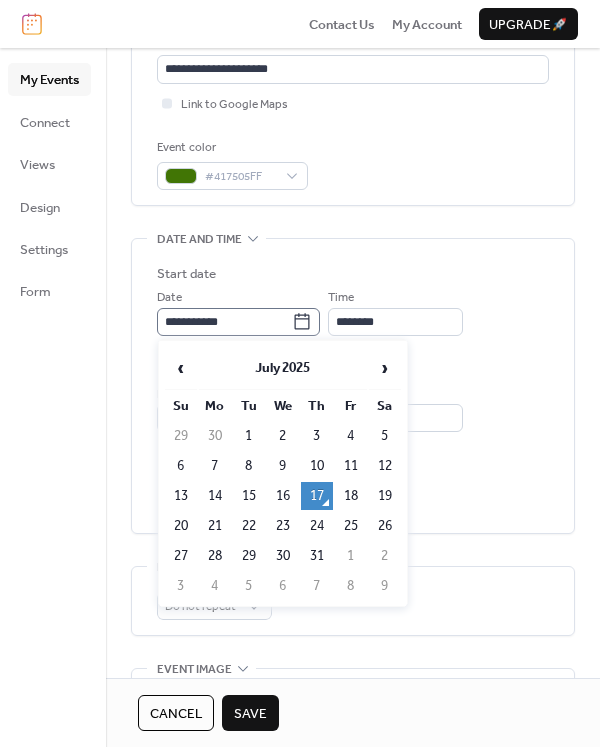 click on "**********" at bounding box center (238, 322) 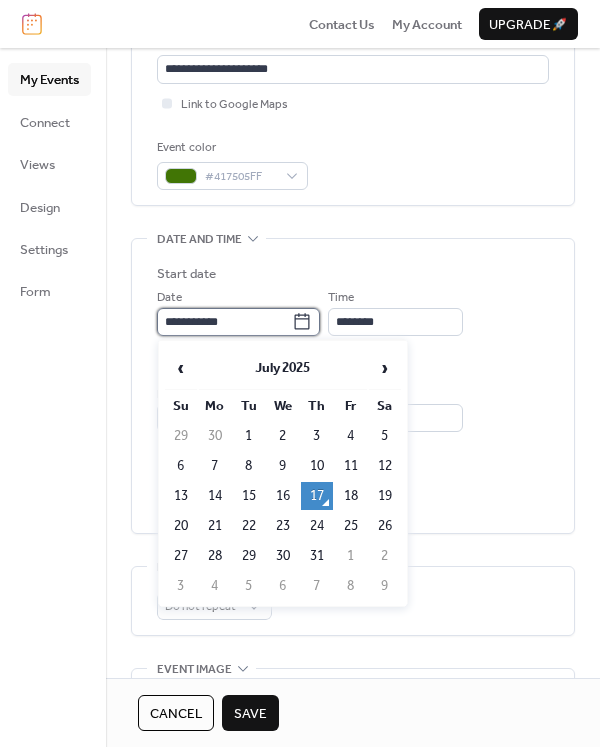 click on "**********" at bounding box center (224, 322) 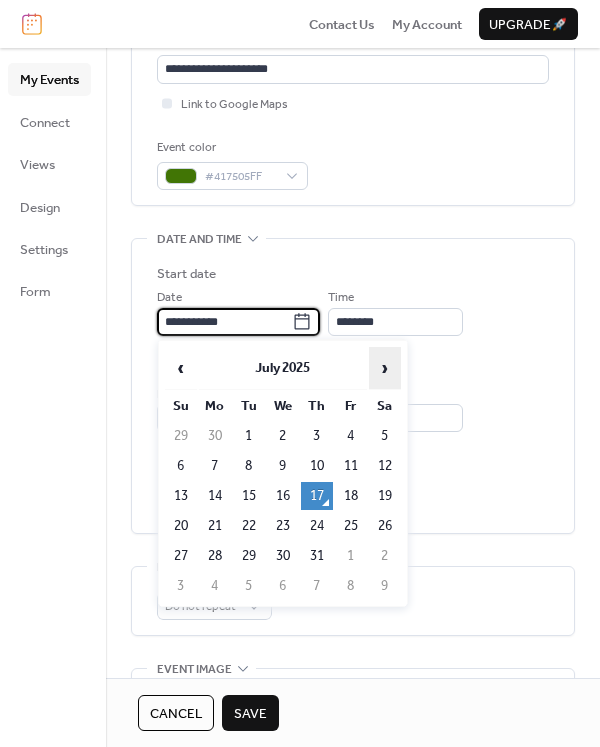 click on "›" at bounding box center (385, 368) 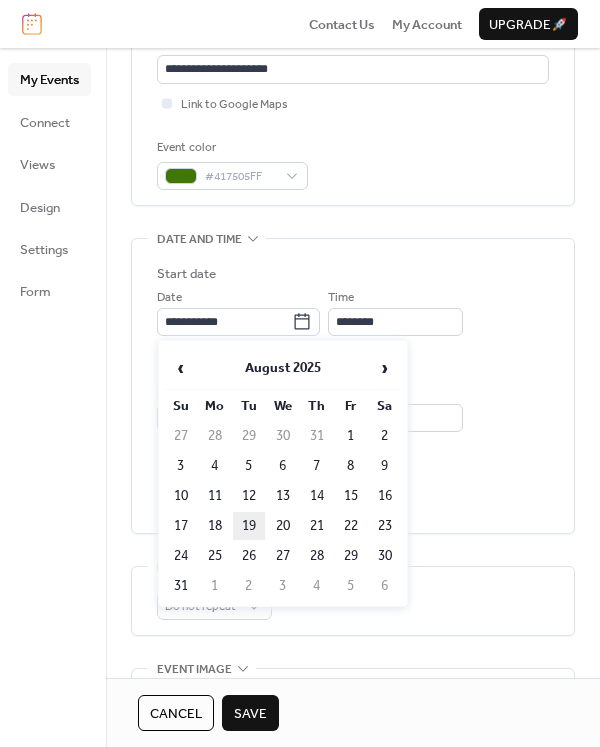 click on "19" at bounding box center [249, 526] 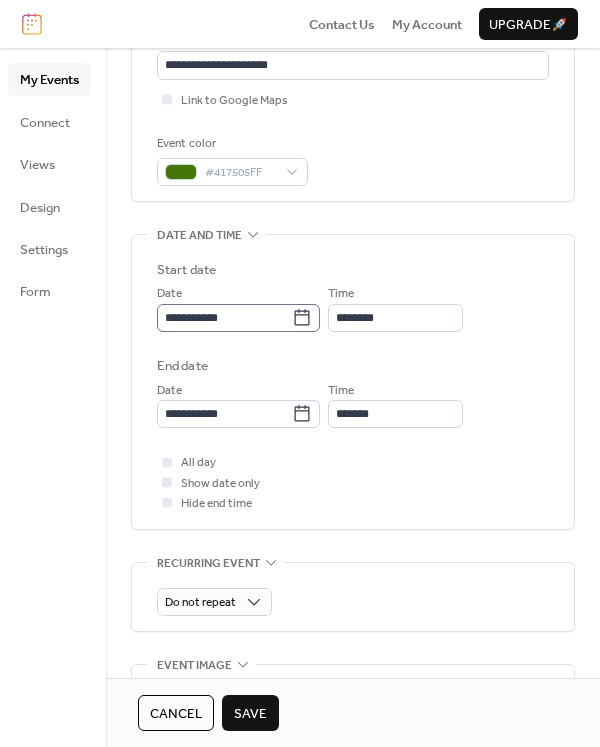 scroll, scrollTop: 468, scrollLeft: 0, axis: vertical 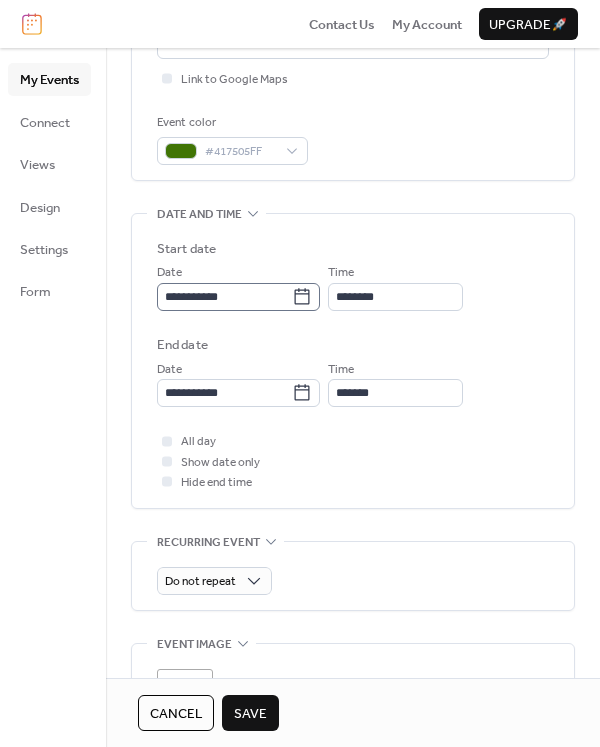 click 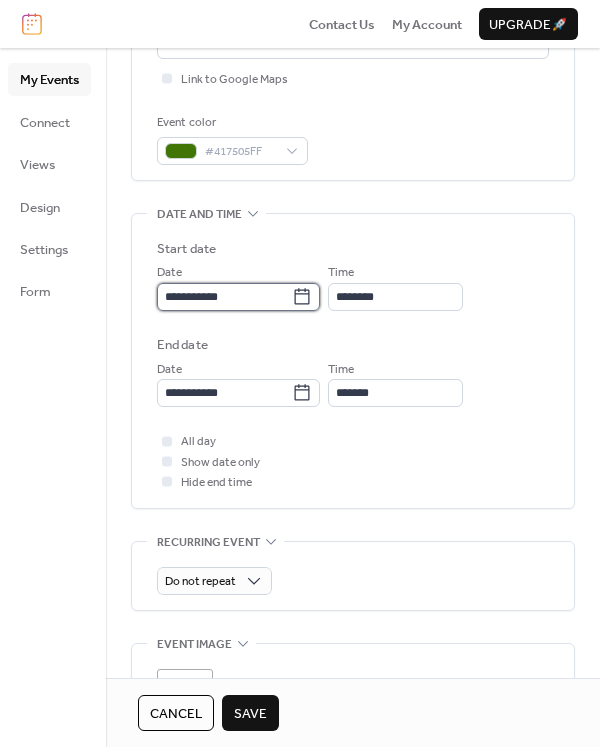 click on "**********" at bounding box center (224, 297) 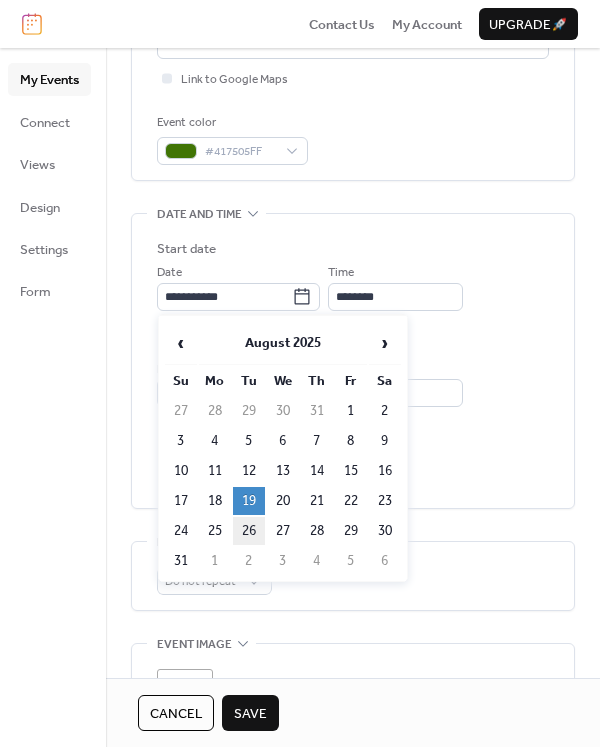 click on "26" at bounding box center (249, 531) 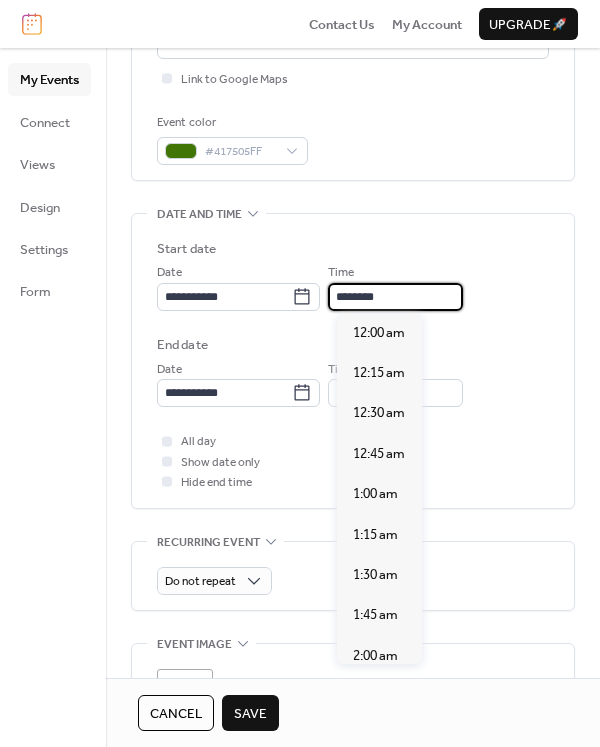 click on "********" at bounding box center (395, 297) 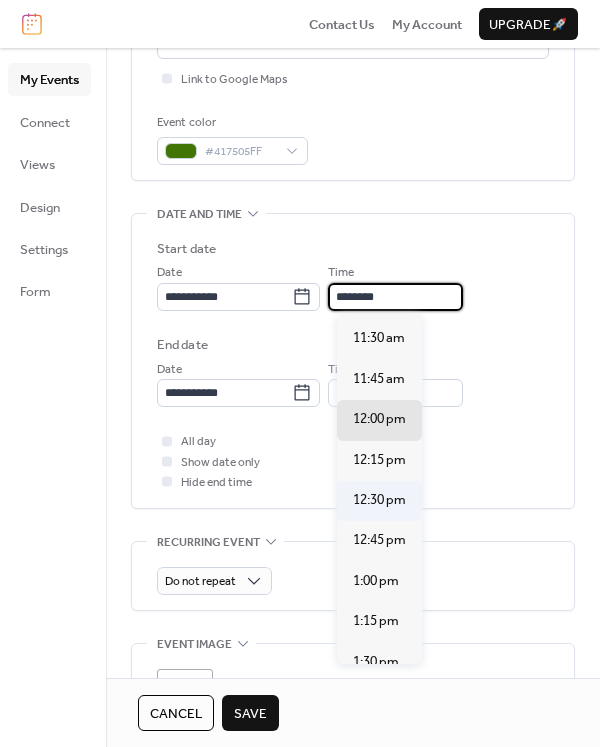 scroll, scrollTop: 1850, scrollLeft: 0, axis: vertical 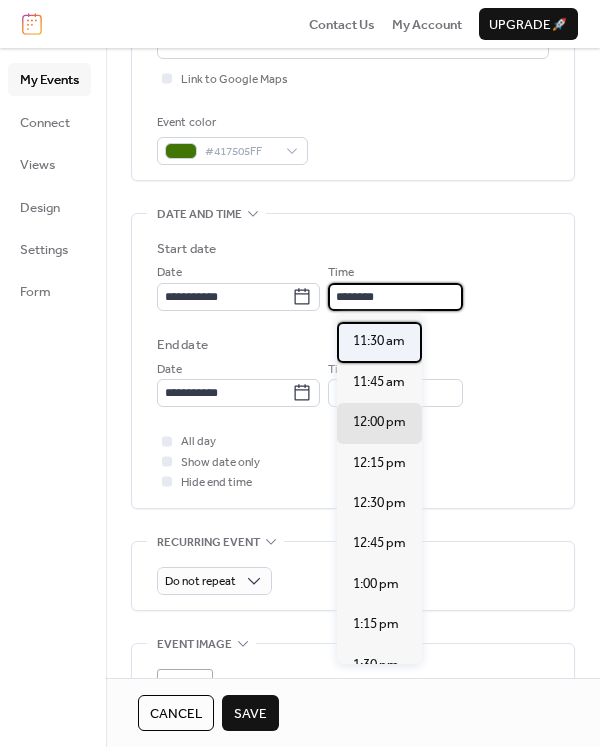 click on "11:30 am" at bounding box center [379, 341] 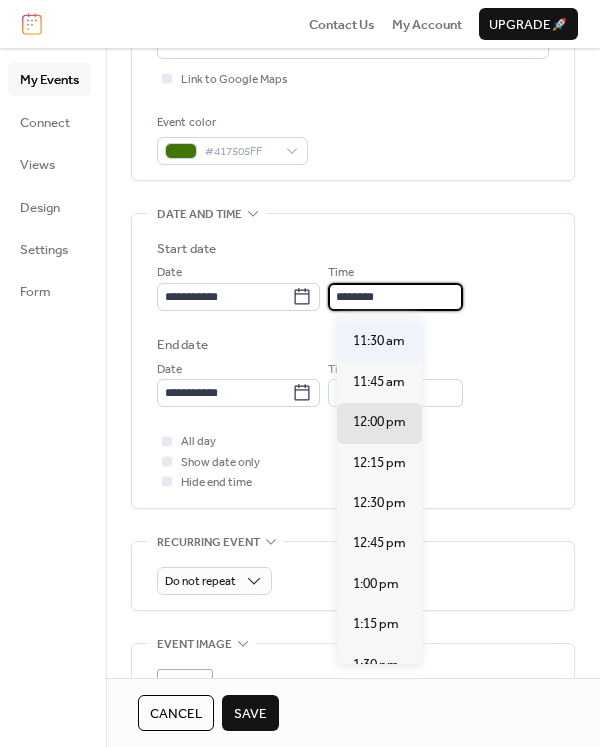 type on "********" 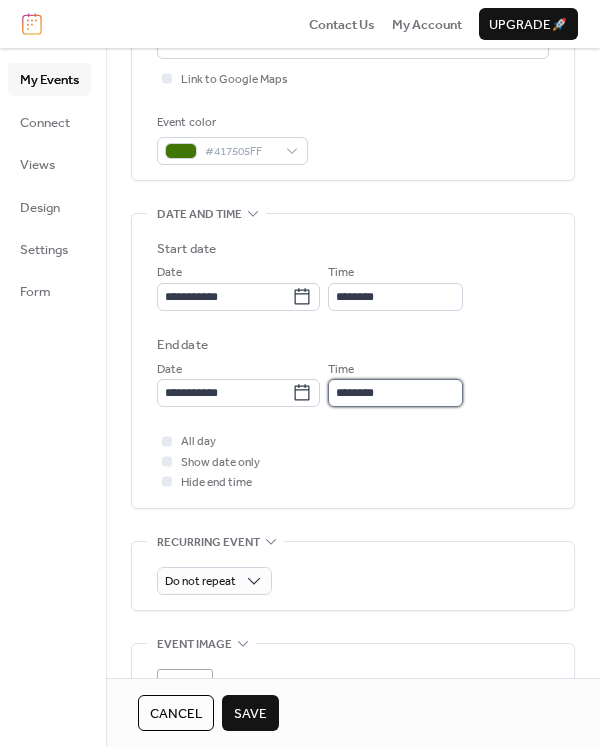 click on "********" at bounding box center [395, 393] 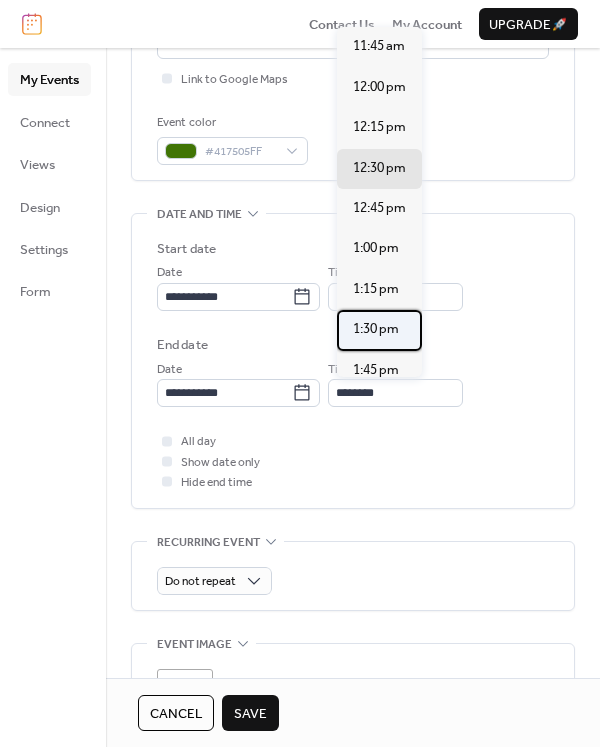 click on "1:30 pm" at bounding box center (376, 329) 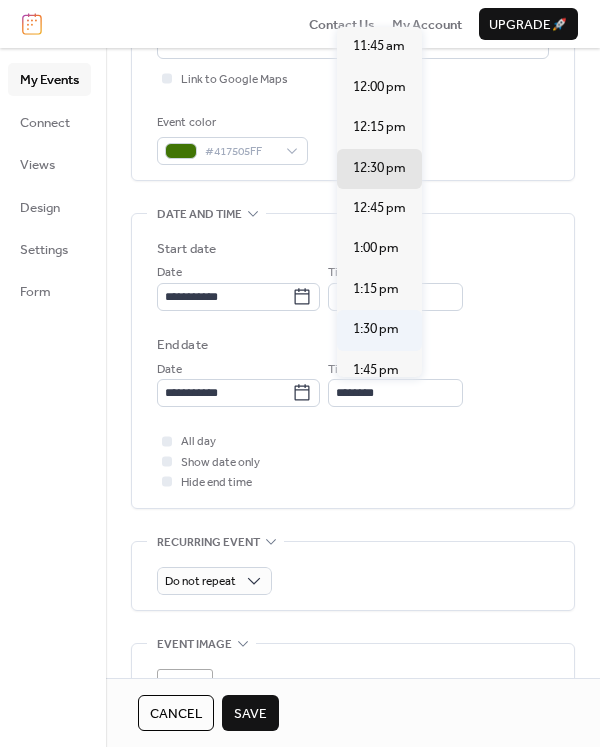 type on "*******" 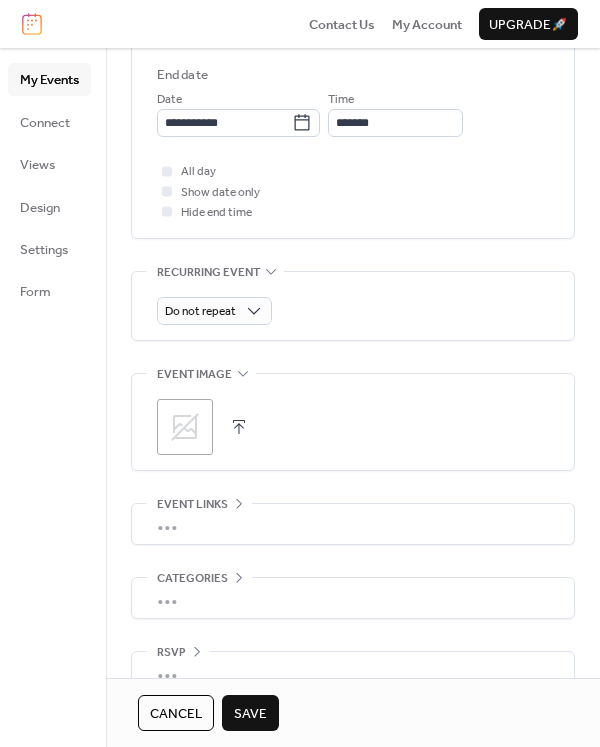 scroll, scrollTop: 736, scrollLeft: 0, axis: vertical 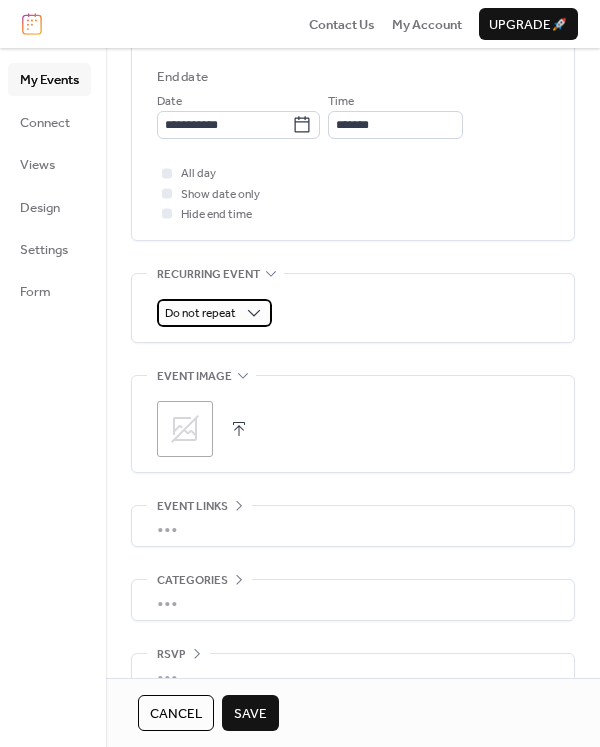 click on "Do not repeat" at bounding box center [214, 313] 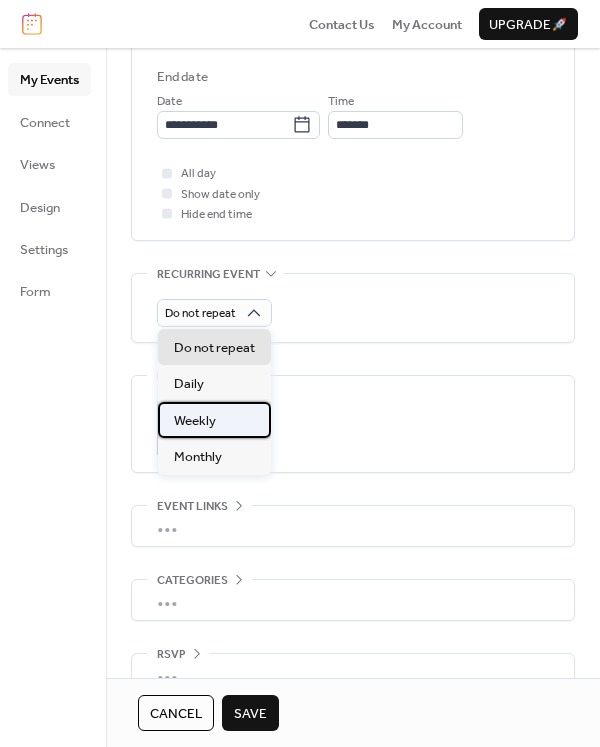 click on "Weekly" at bounding box center (214, 420) 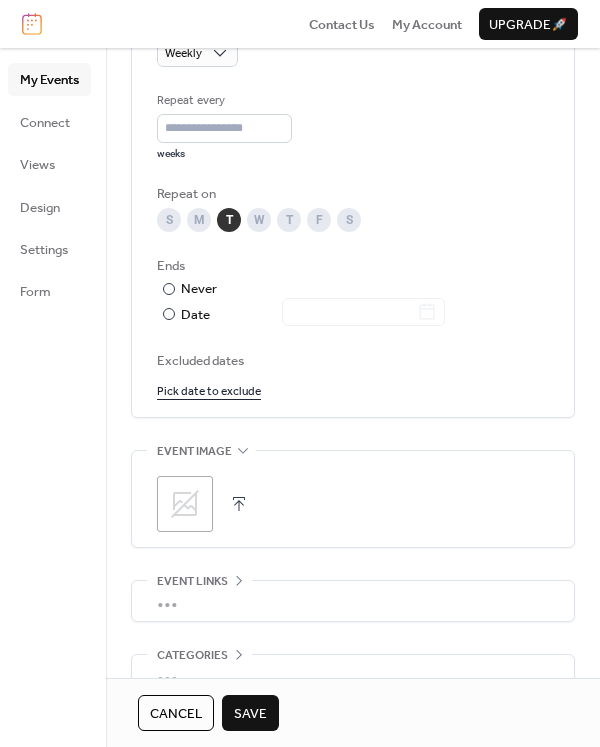 scroll, scrollTop: 998, scrollLeft: 0, axis: vertical 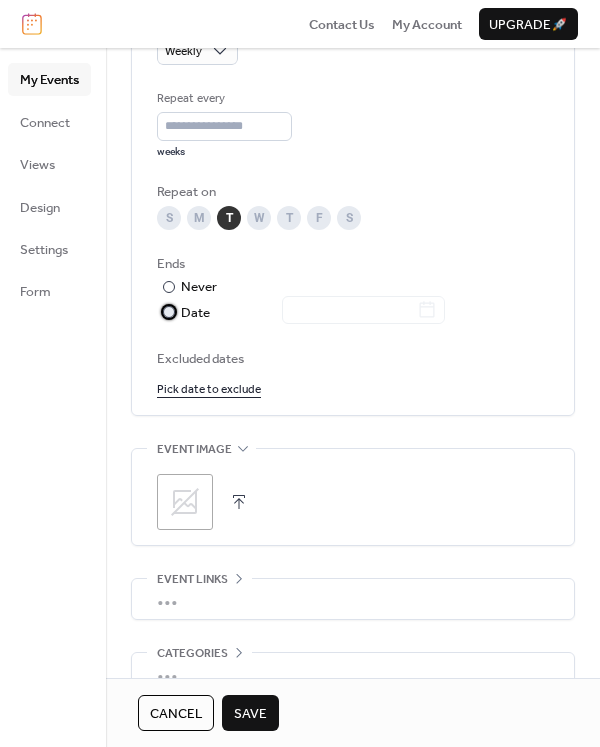 click on "Date" at bounding box center [313, 313] 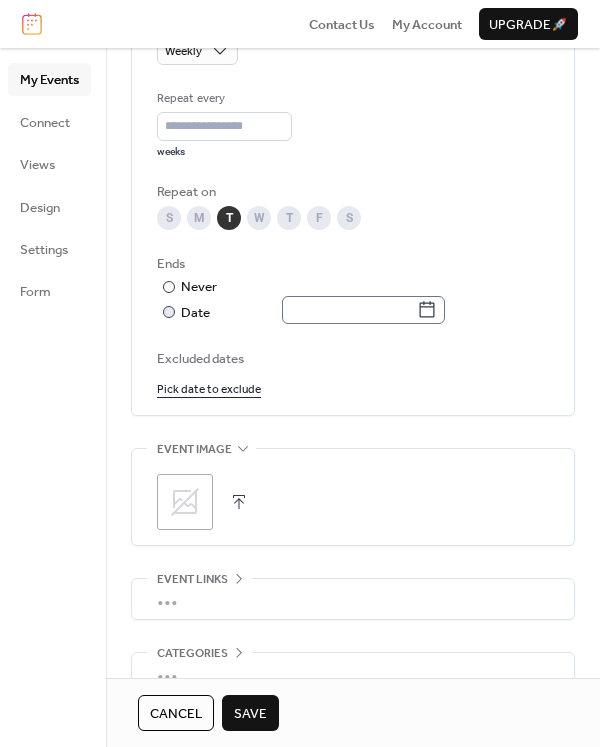 click 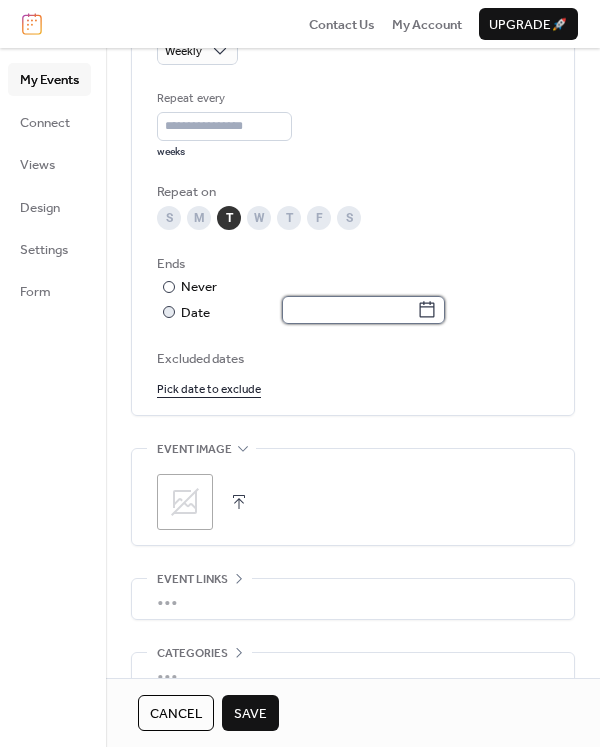 click at bounding box center [349, 310] 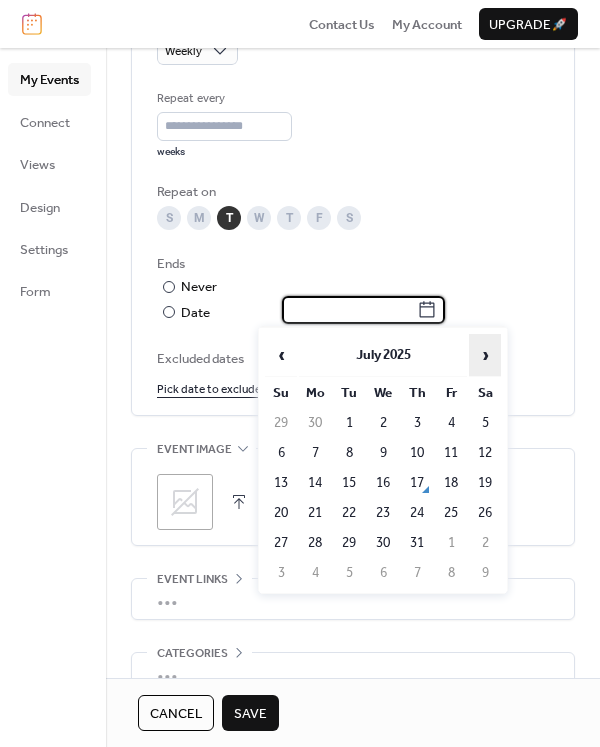 click on "›" at bounding box center [485, 355] 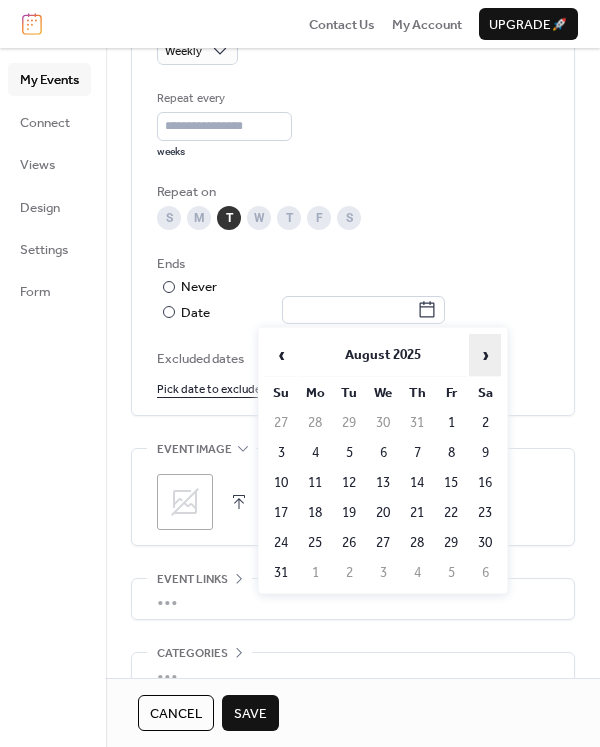 click on "›" at bounding box center (485, 355) 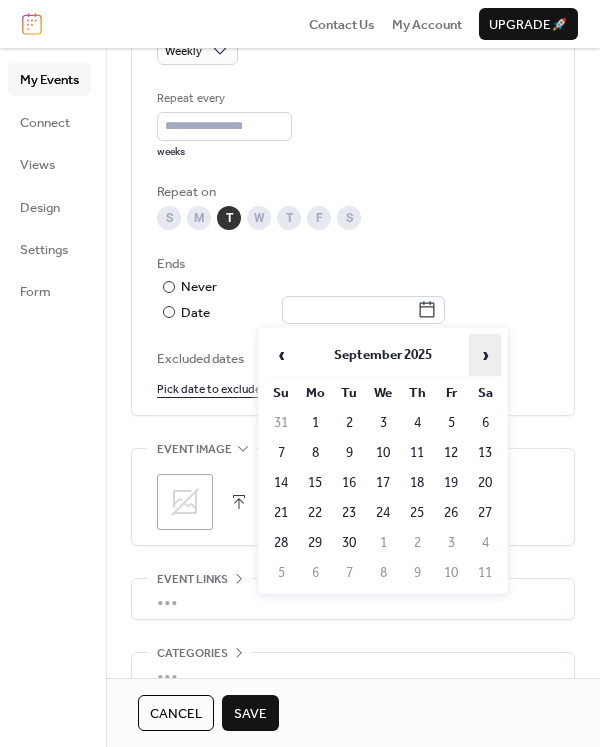 click on "›" at bounding box center (485, 355) 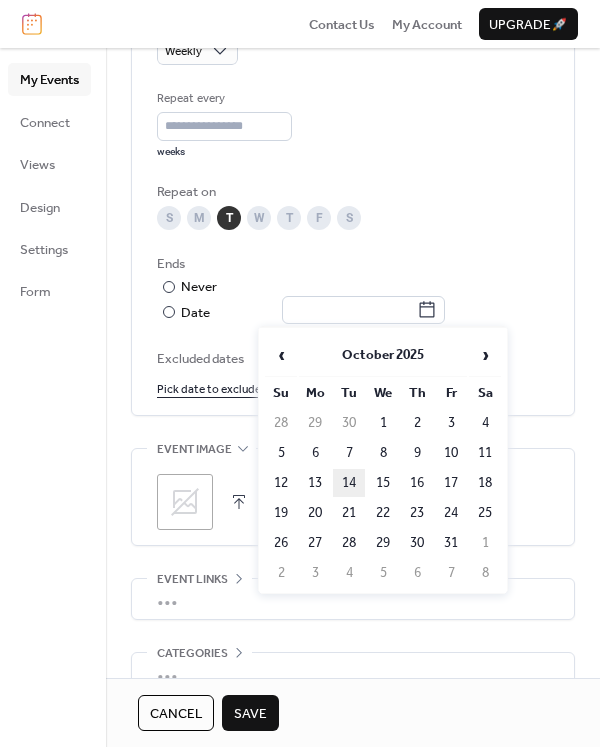 click on "14" at bounding box center (349, 483) 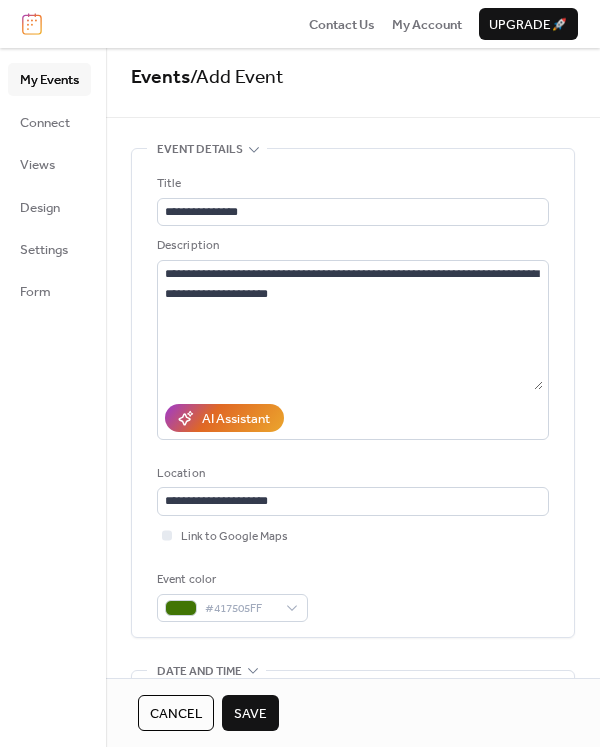 scroll, scrollTop: 7, scrollLeft: 0, axis: vertical 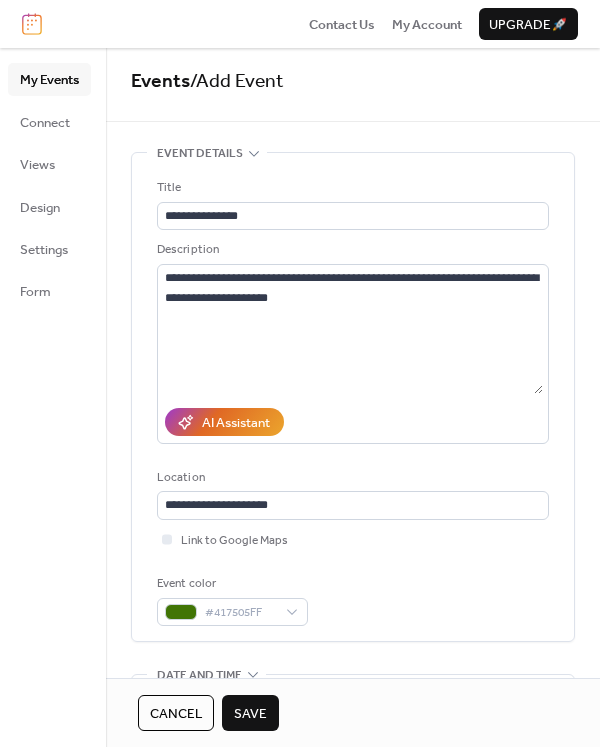 click on "Save" at bounding box center [250, 713] 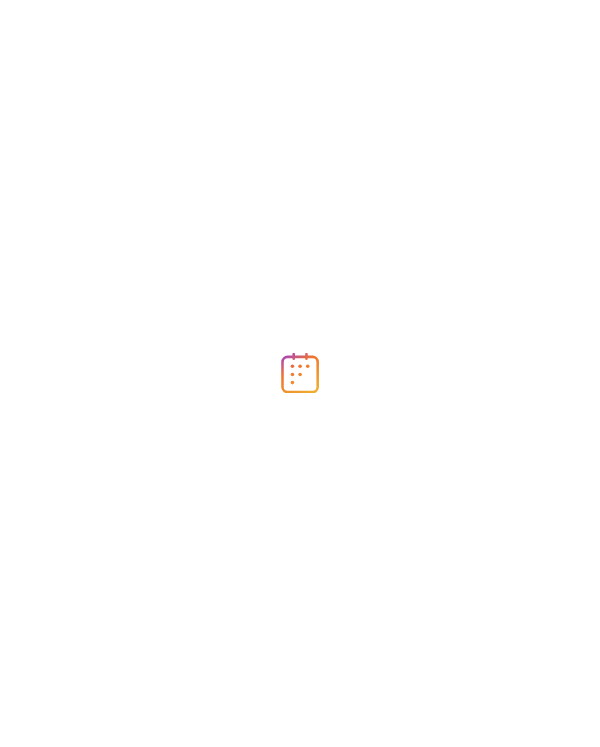 scroll, scrollTop: 0, scrollLeft: 0, axis: both 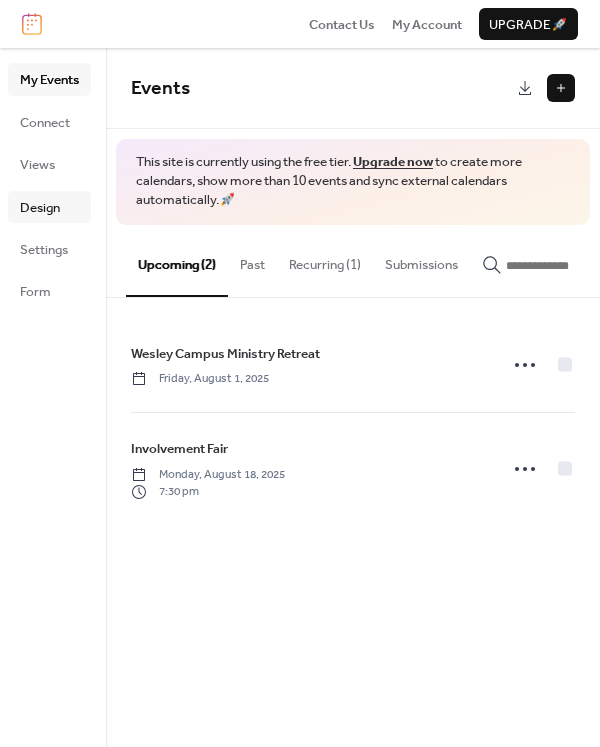 click on "Design" at bounding box center [40, 208] 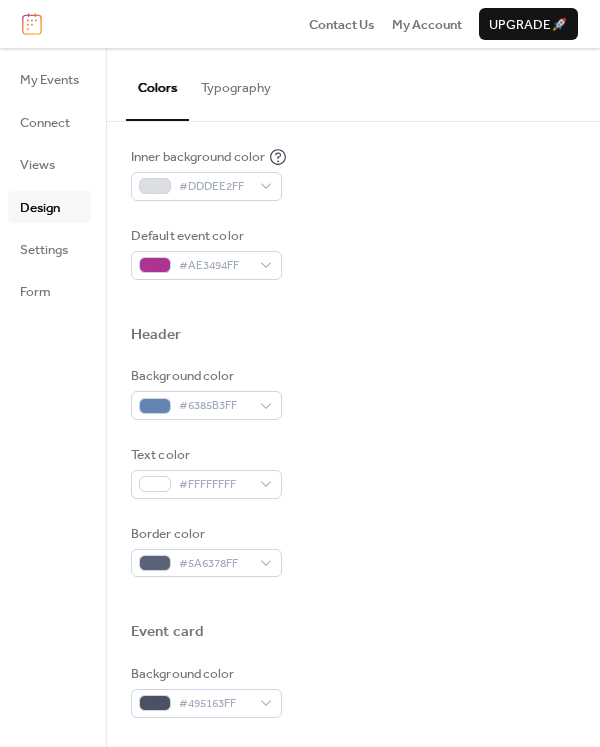 scroll, scrollTop: 905, scrollLeft: 0, axis: vertical 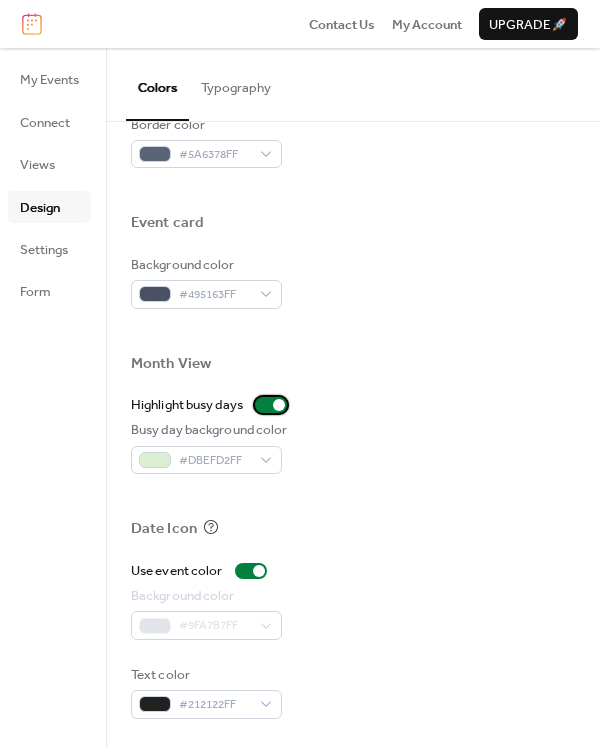 click at bounding box center (271, 405) 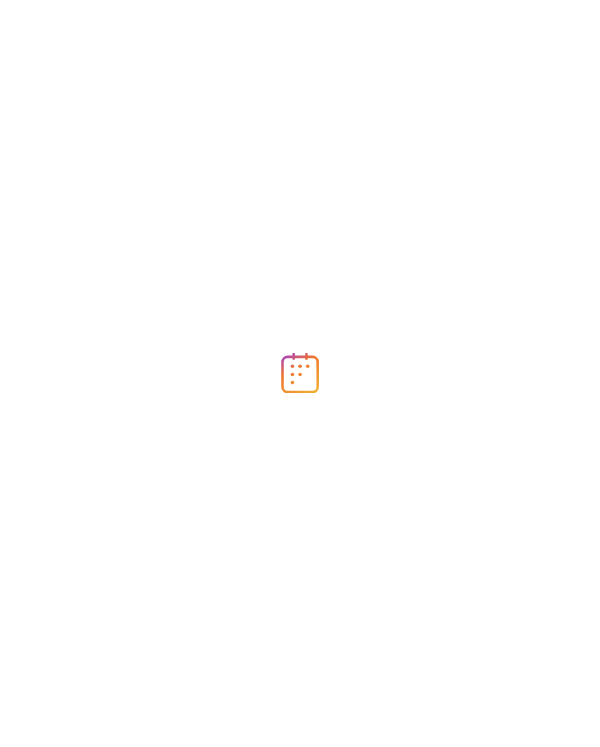 scroll, scrollTop: 0, scrollLeft: 0, axis: both 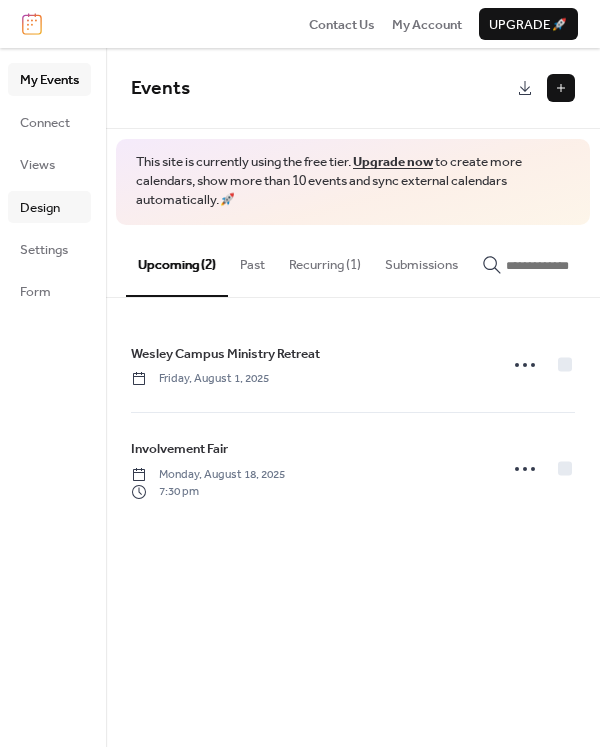 click on "Design" at bounding box center [40, 208] 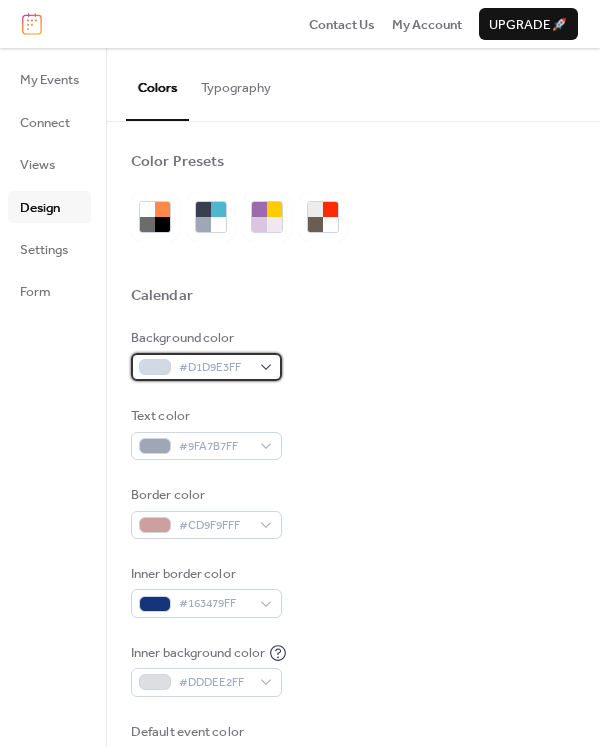 click on "#D1D9E3FF" at bounding box center [214, 368] 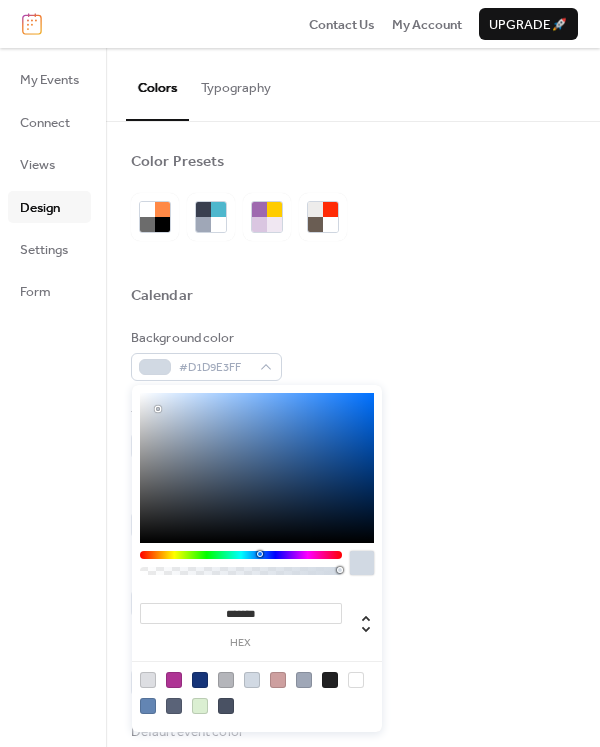 click on "Background color #D1D9E3FF Text color #9FA7B7FF Border color #CD9F9FFF Inner border color #163479FF Inner background color #DDDEE2FF Default event color #AE3494FF" at bounding box center [353, 552] 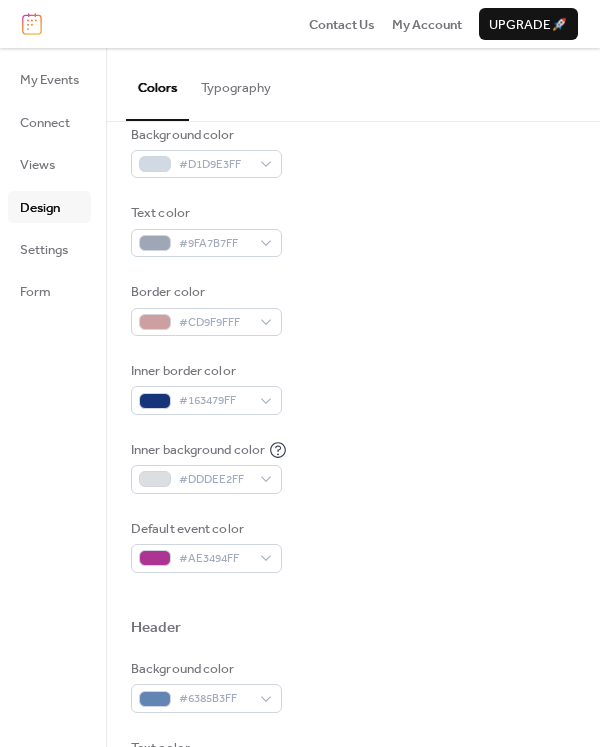 scroll, scrollTop: 204, scrollLeft: 0, axis: vertical 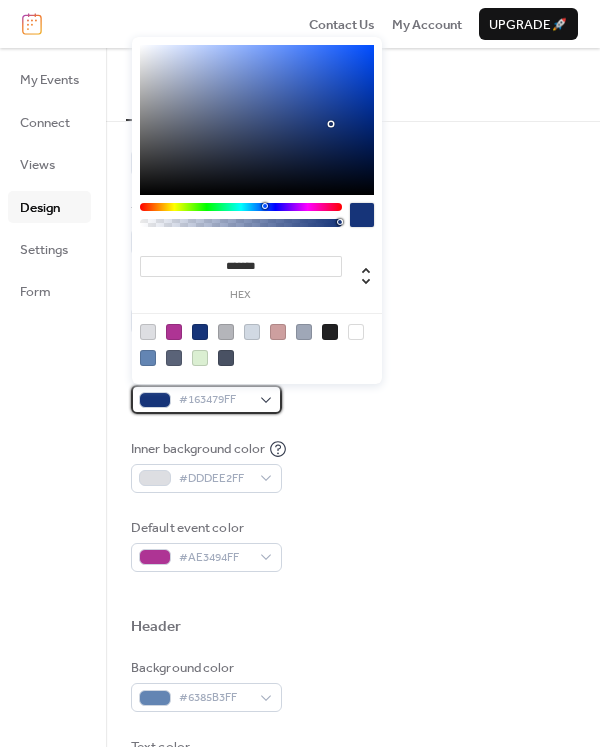 click on "#163479FF" at bounding box center [214, 400] 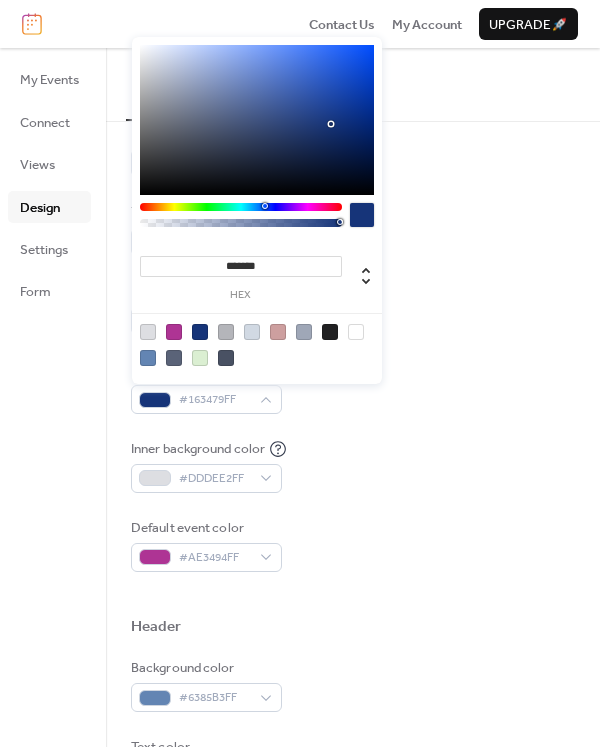 click on "Inner border color #163479FF" at bounding box center (353, 387) 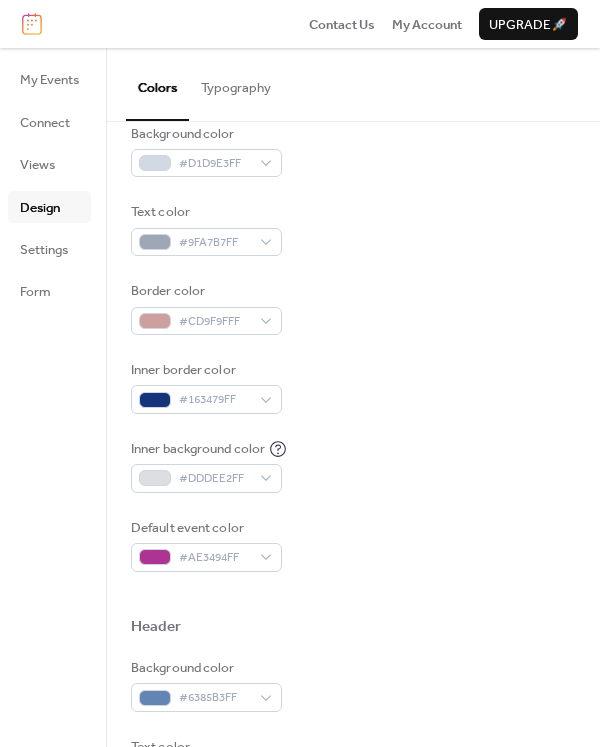 scroll, scrollTop: 348, scrollLeft: 0, axis: vertical 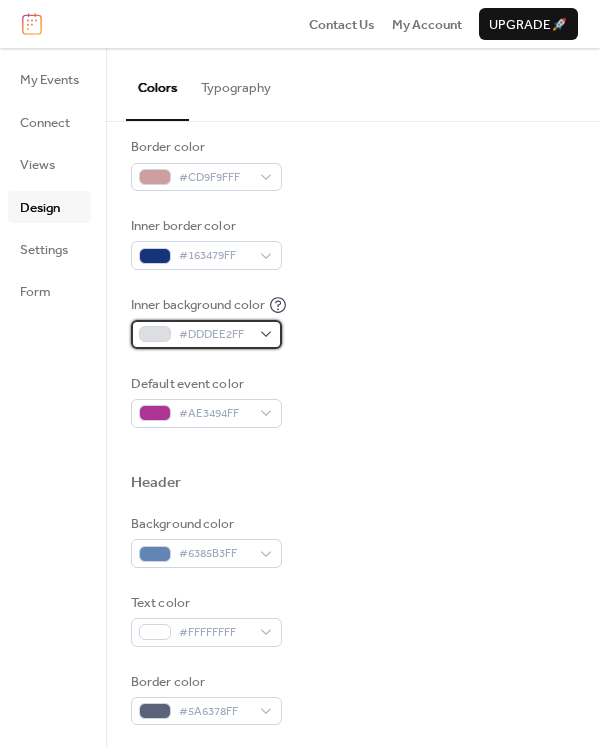 click on "#DDDEE2FF" at bounding box center (214, 335) 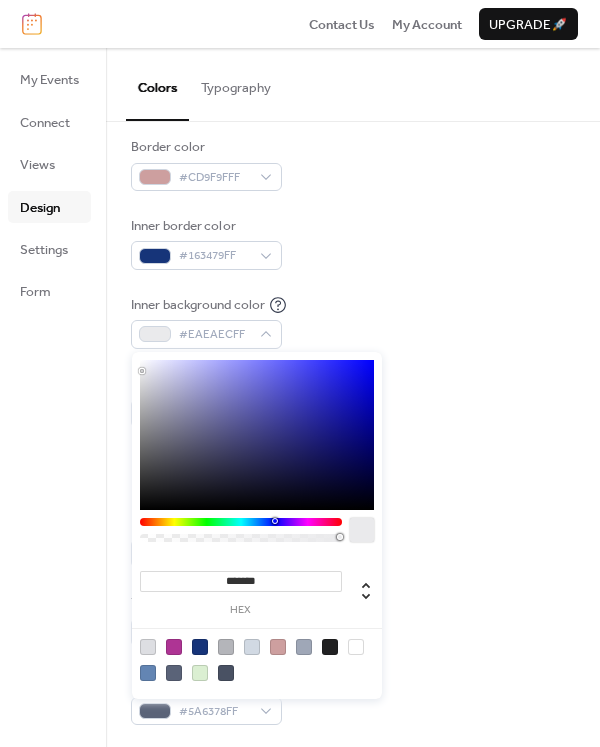 type on "*******" 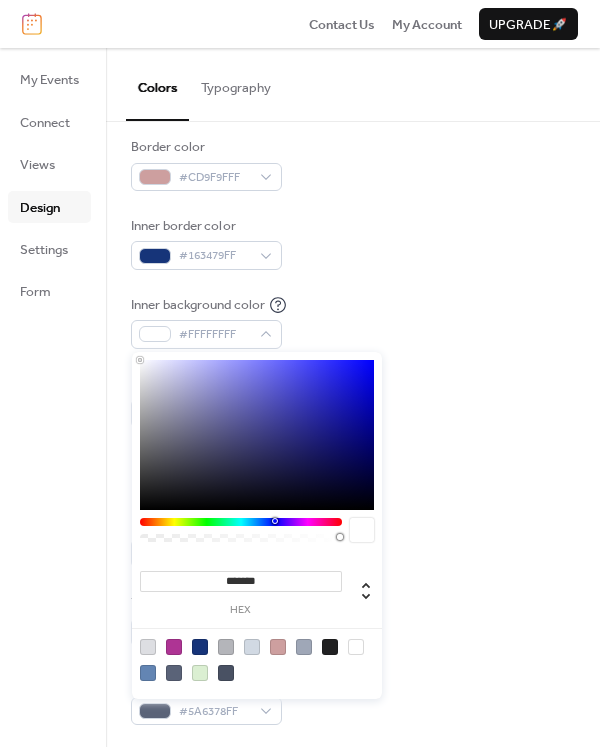 drag, startPoint x: 142, startPoint y: 371, endPoint x: 125, endPoint y: 342, distance: 33.61547 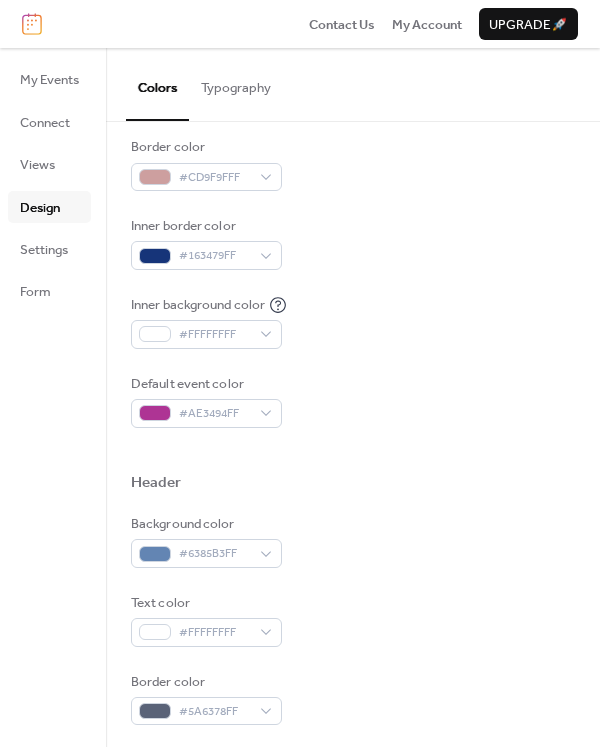click on "Background color #6385B3FF" at bounding box center [353, 541] 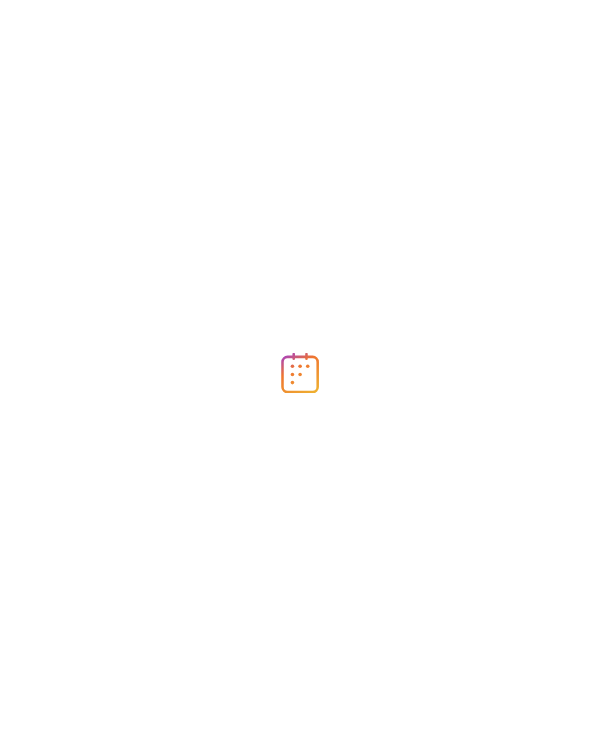 scroll, scrollTop: 0, scrollLeft: 0, axis: both 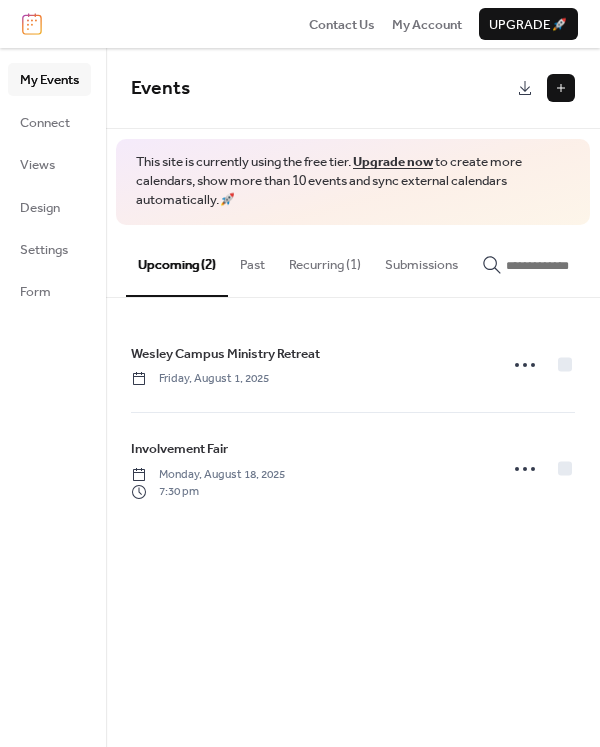 click on "Upgrade now" at bounding box center (393, 162) 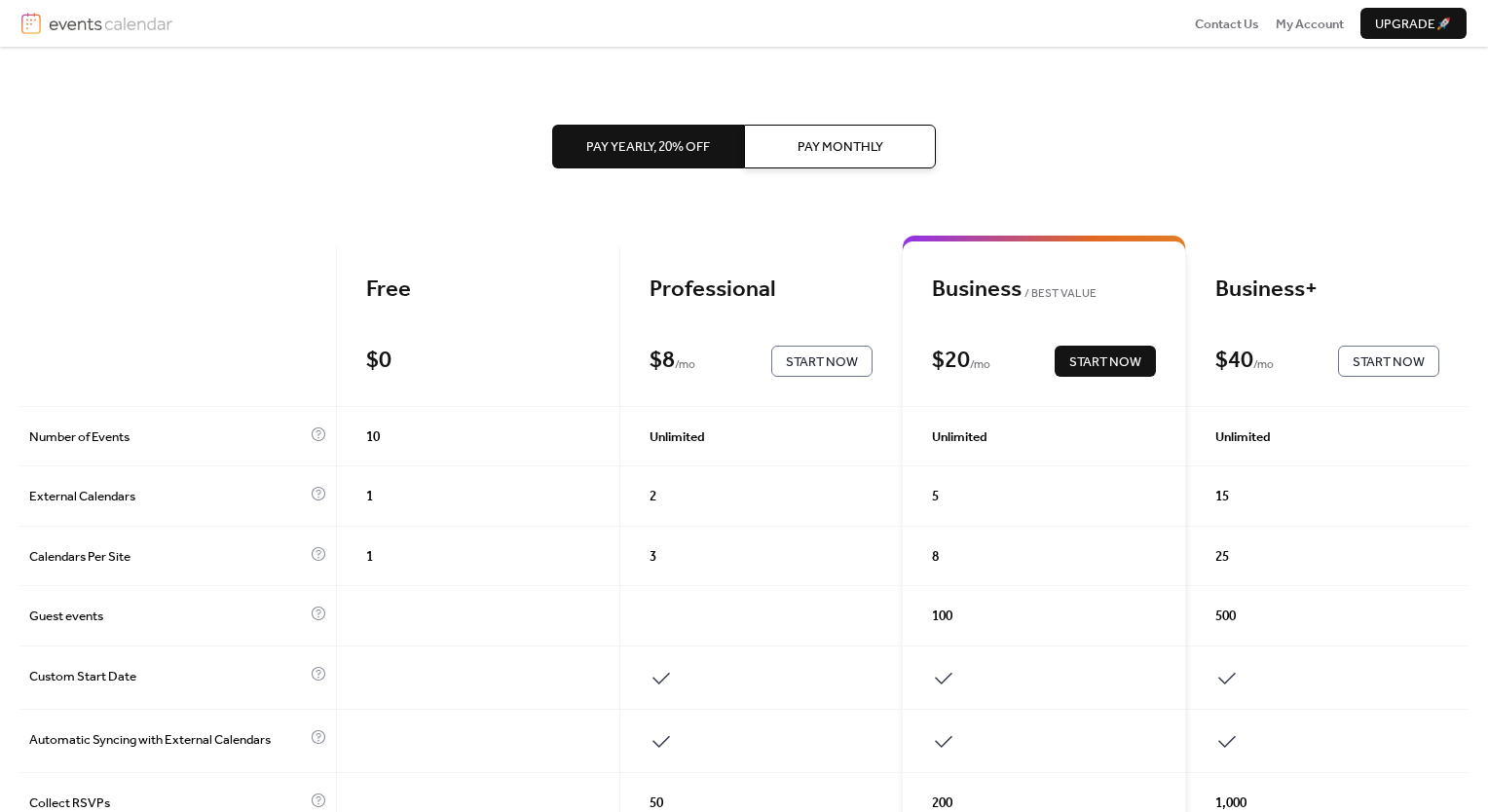scroll, scrollTop: 0, scrollLeft: 0, axis: both 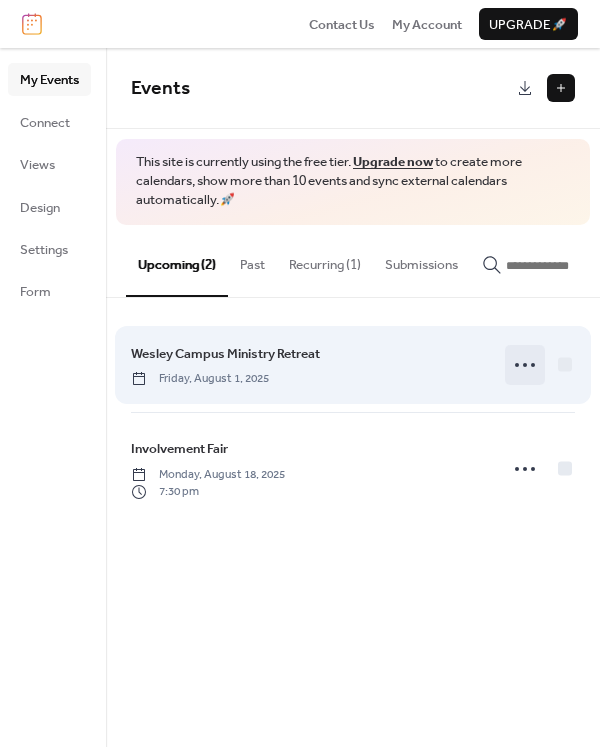 click 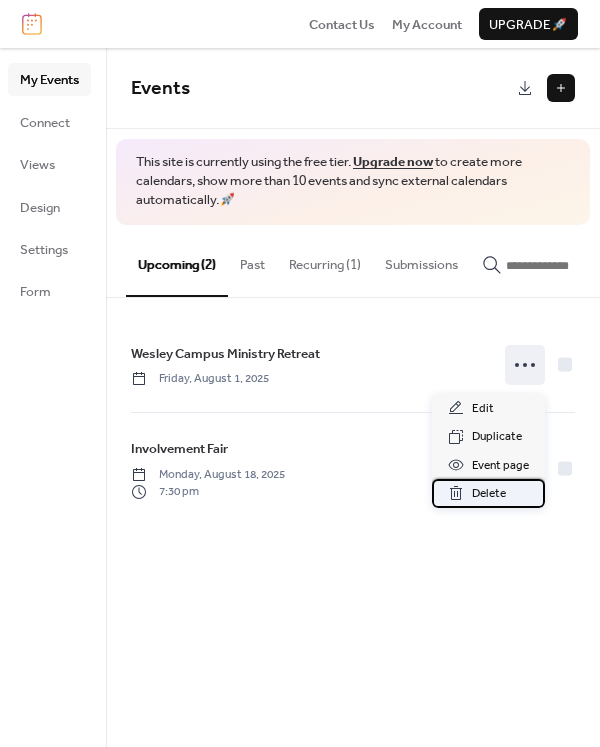 click on "Delete" at bounding box center [489, 494] 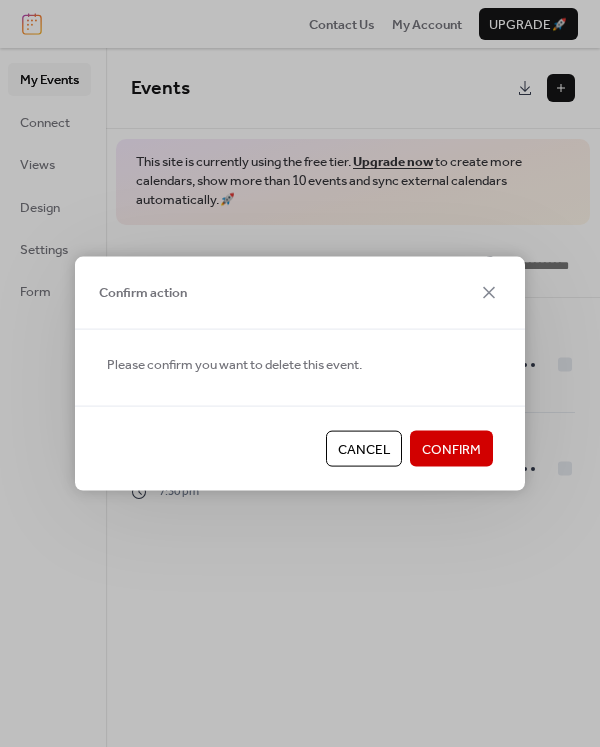 click on "Confirm" at bounding box center [451, 449] 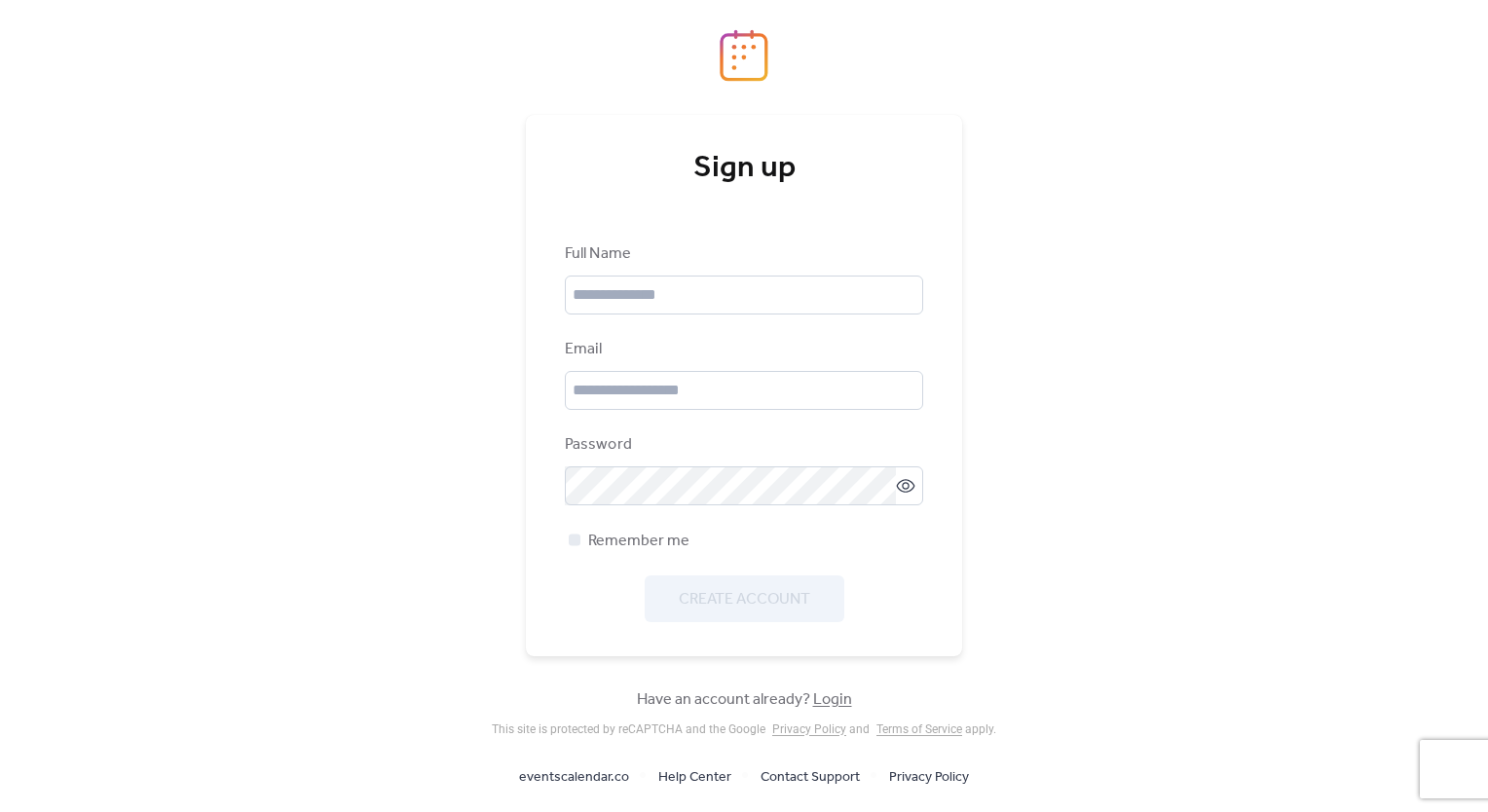 scroll, scrollTop: 0, scrollLeft: 0, axis: both 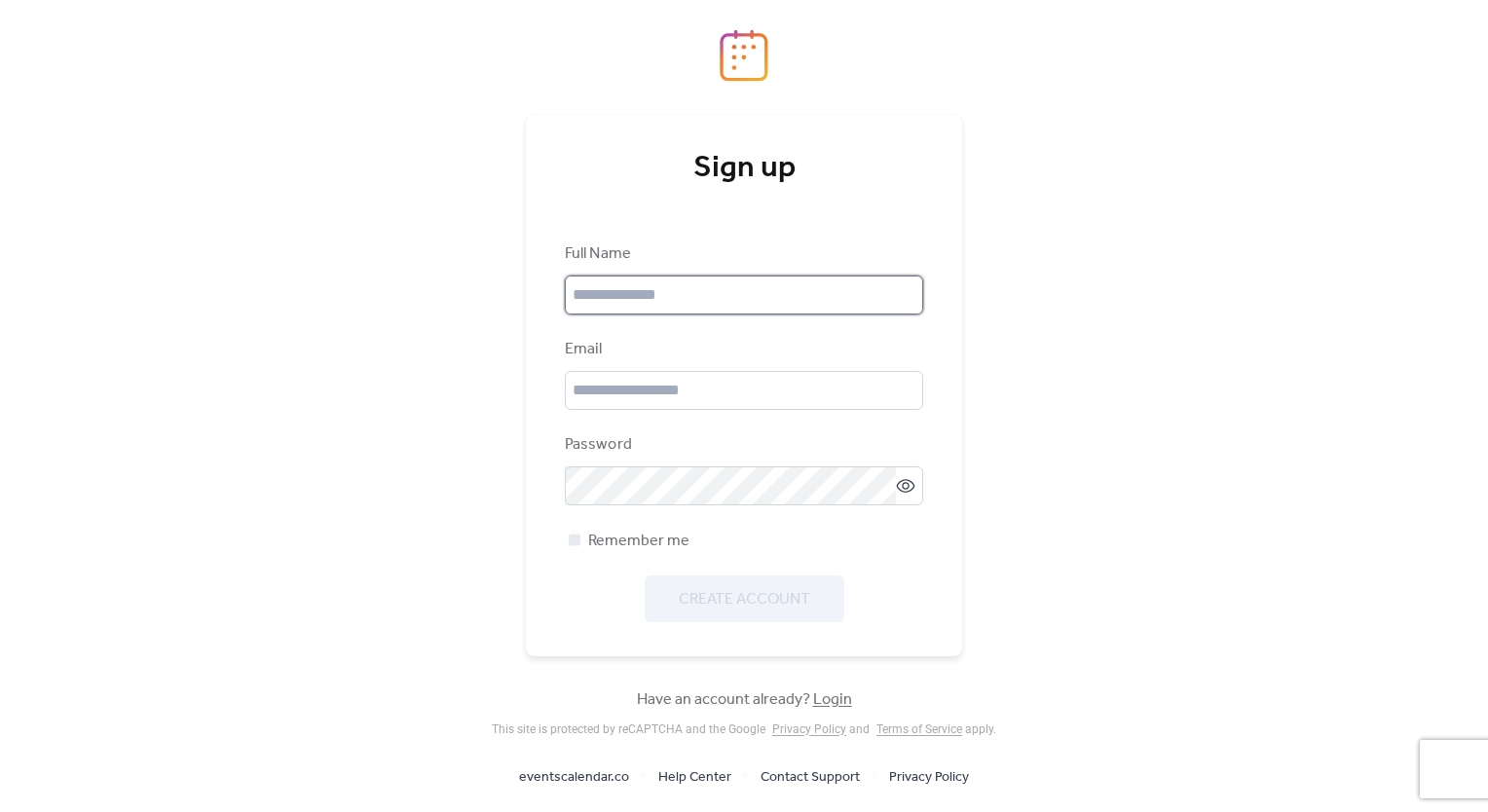 click at bounding box center (744, 295) 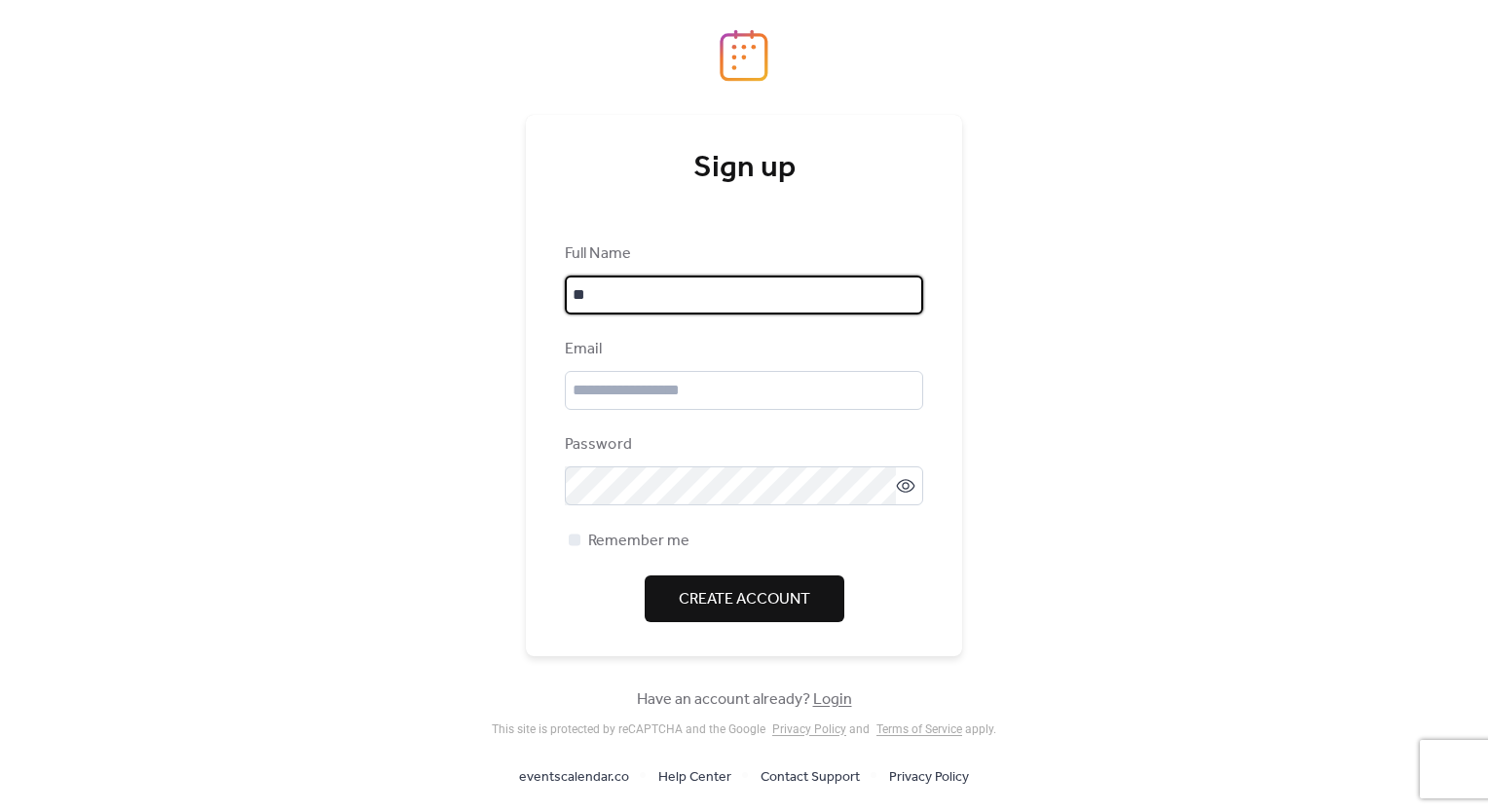 click on "**" at bounding box center (744, 295) 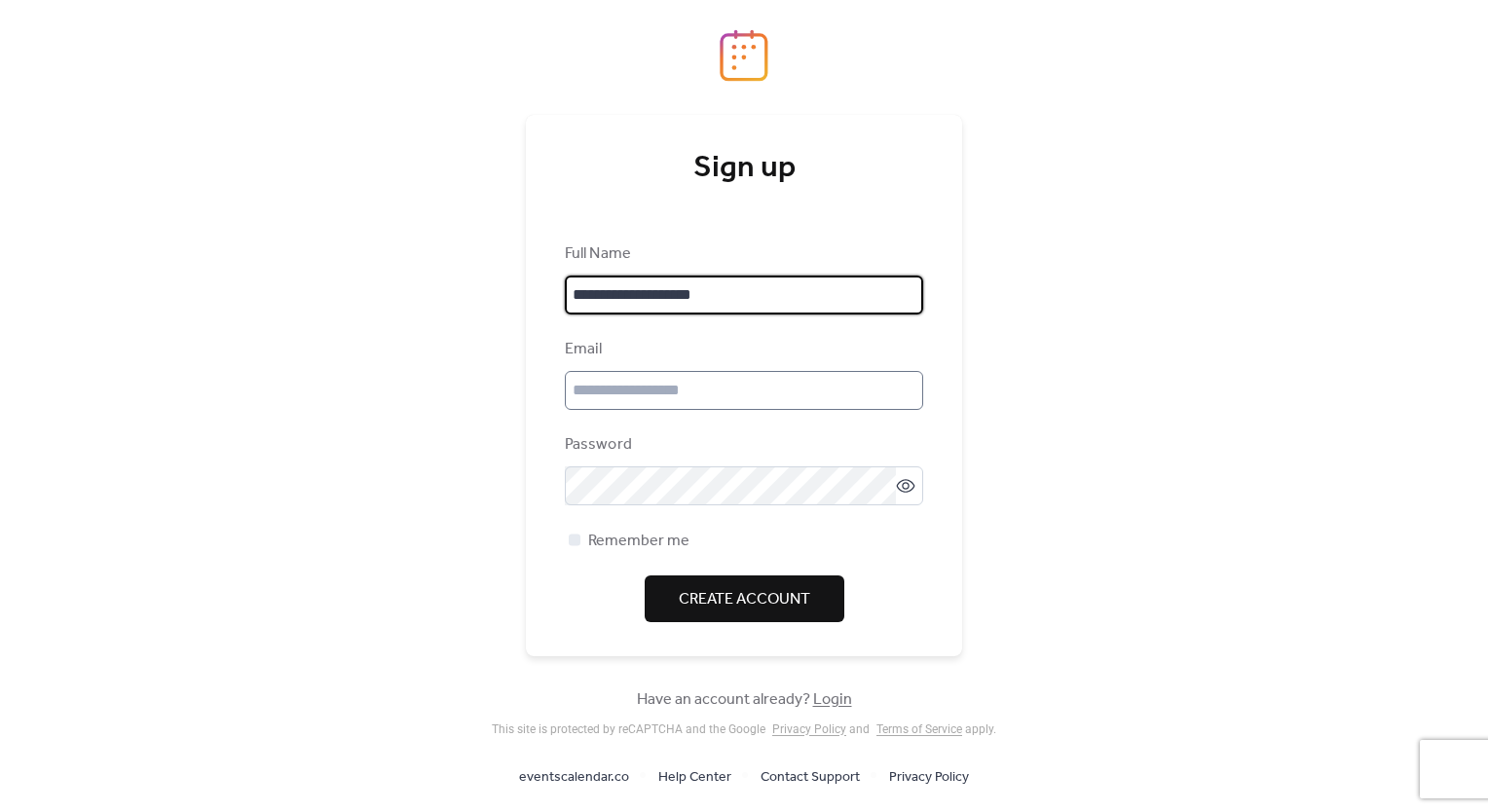 type on "**********" 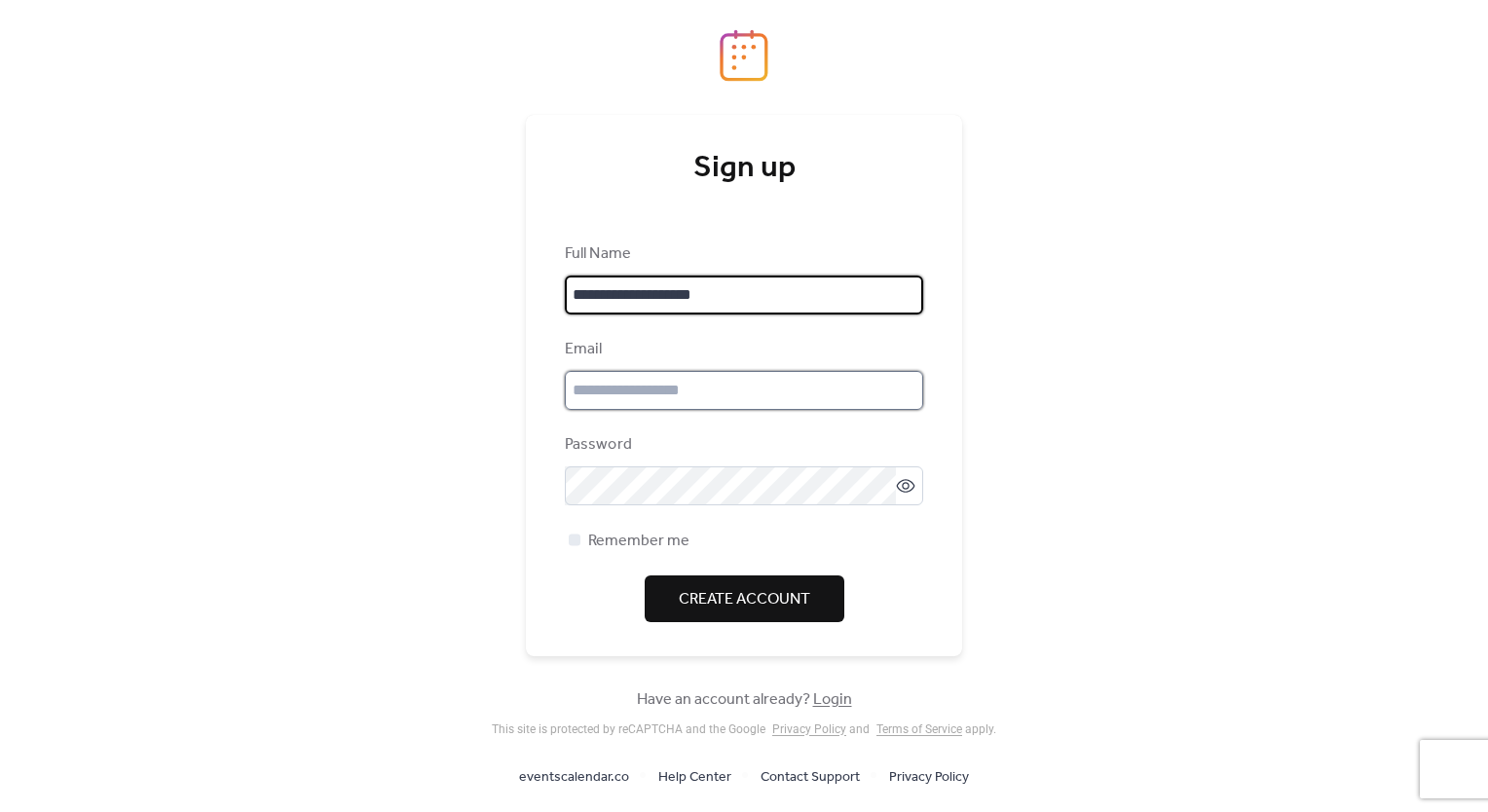 click at bounding box center (744, 390) 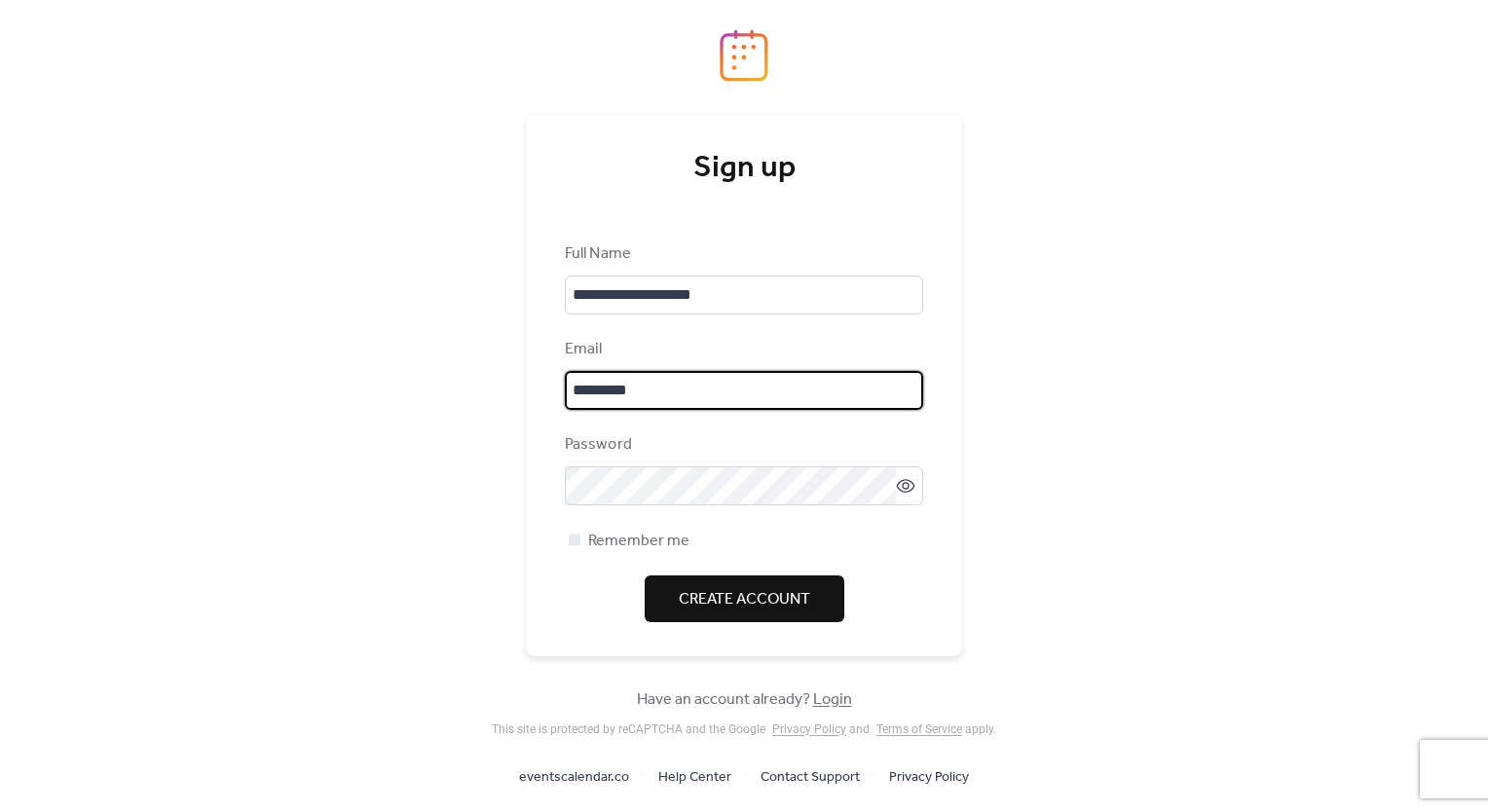type on "**********" 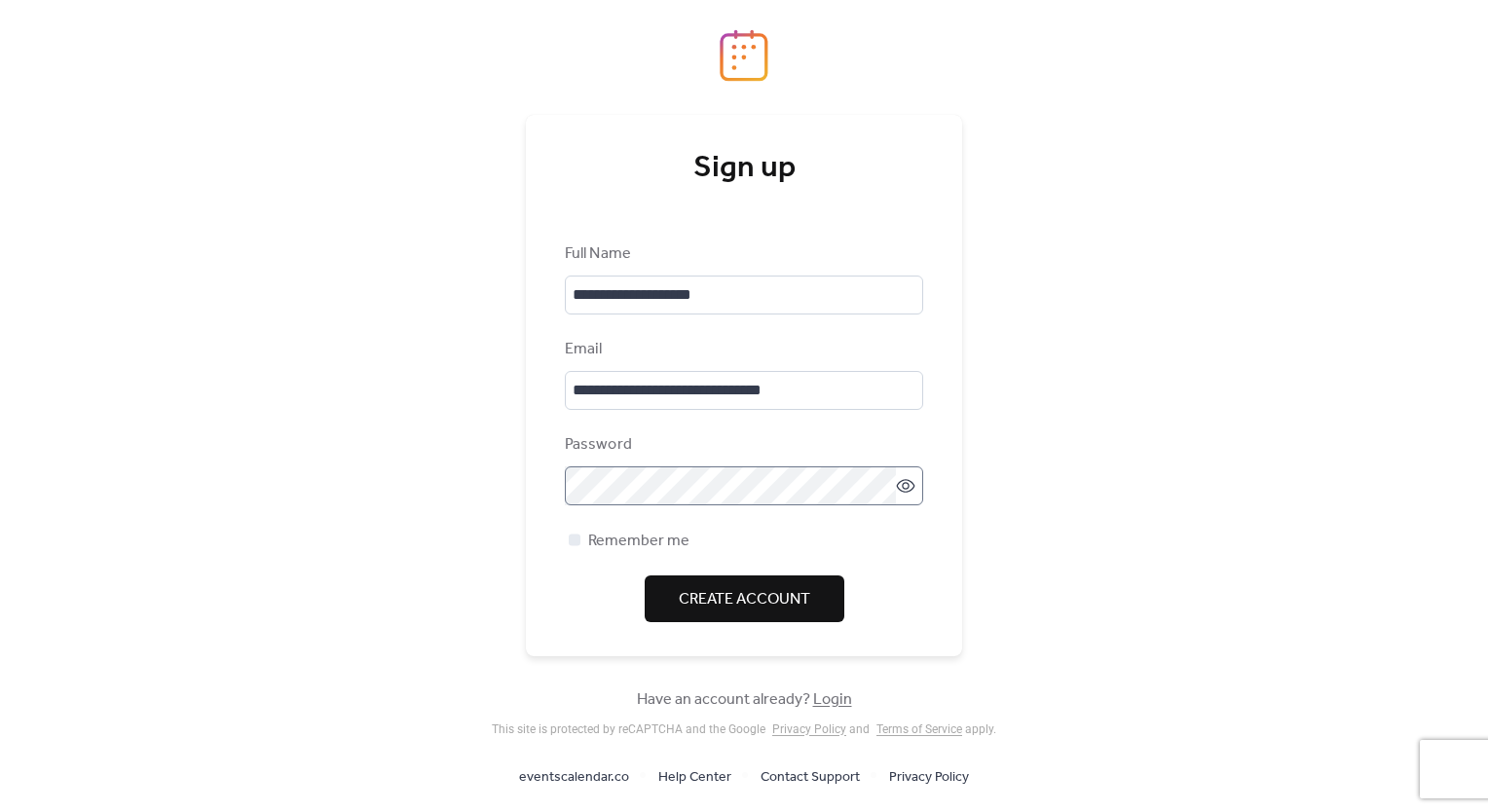 click 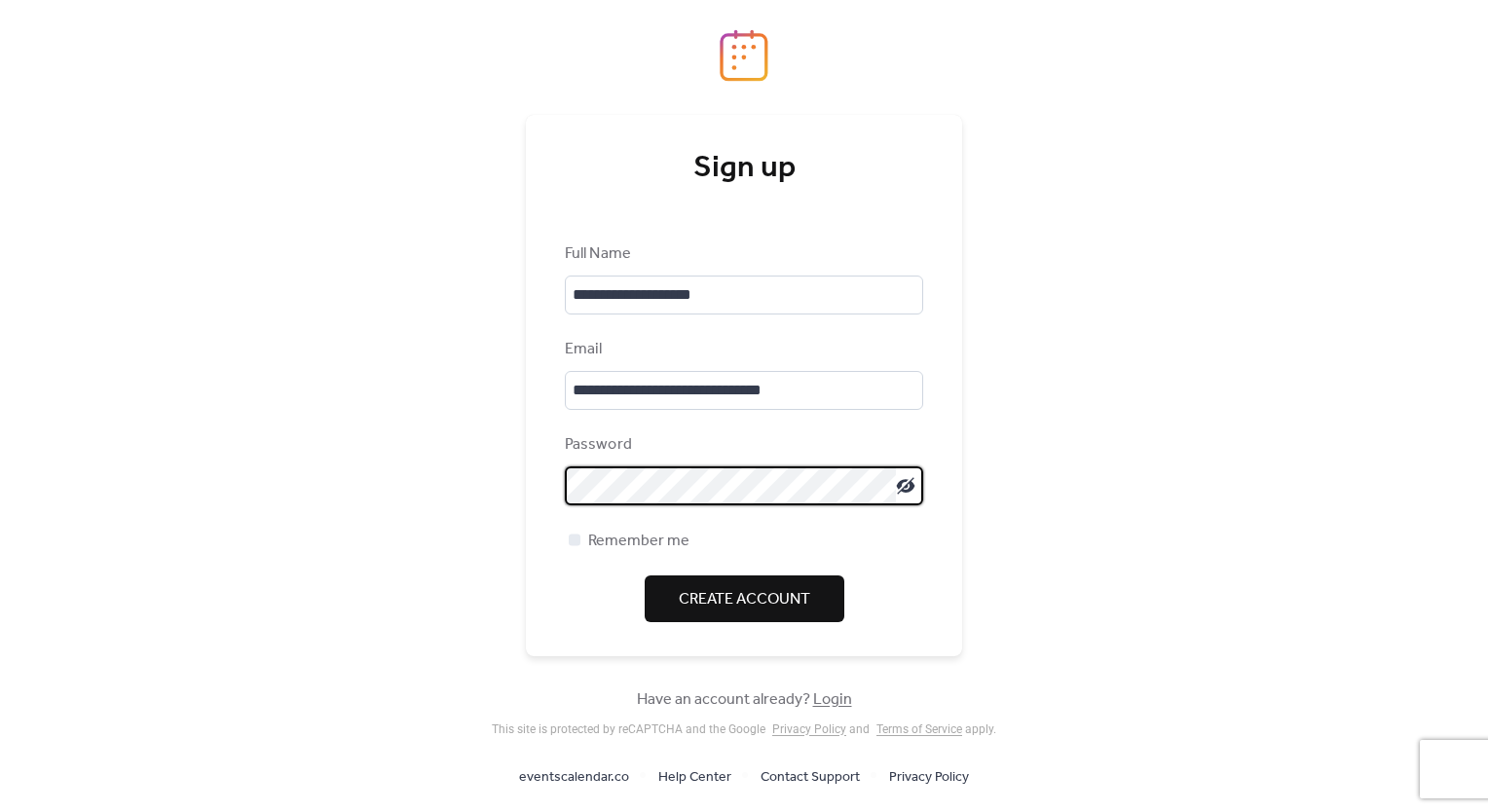 click 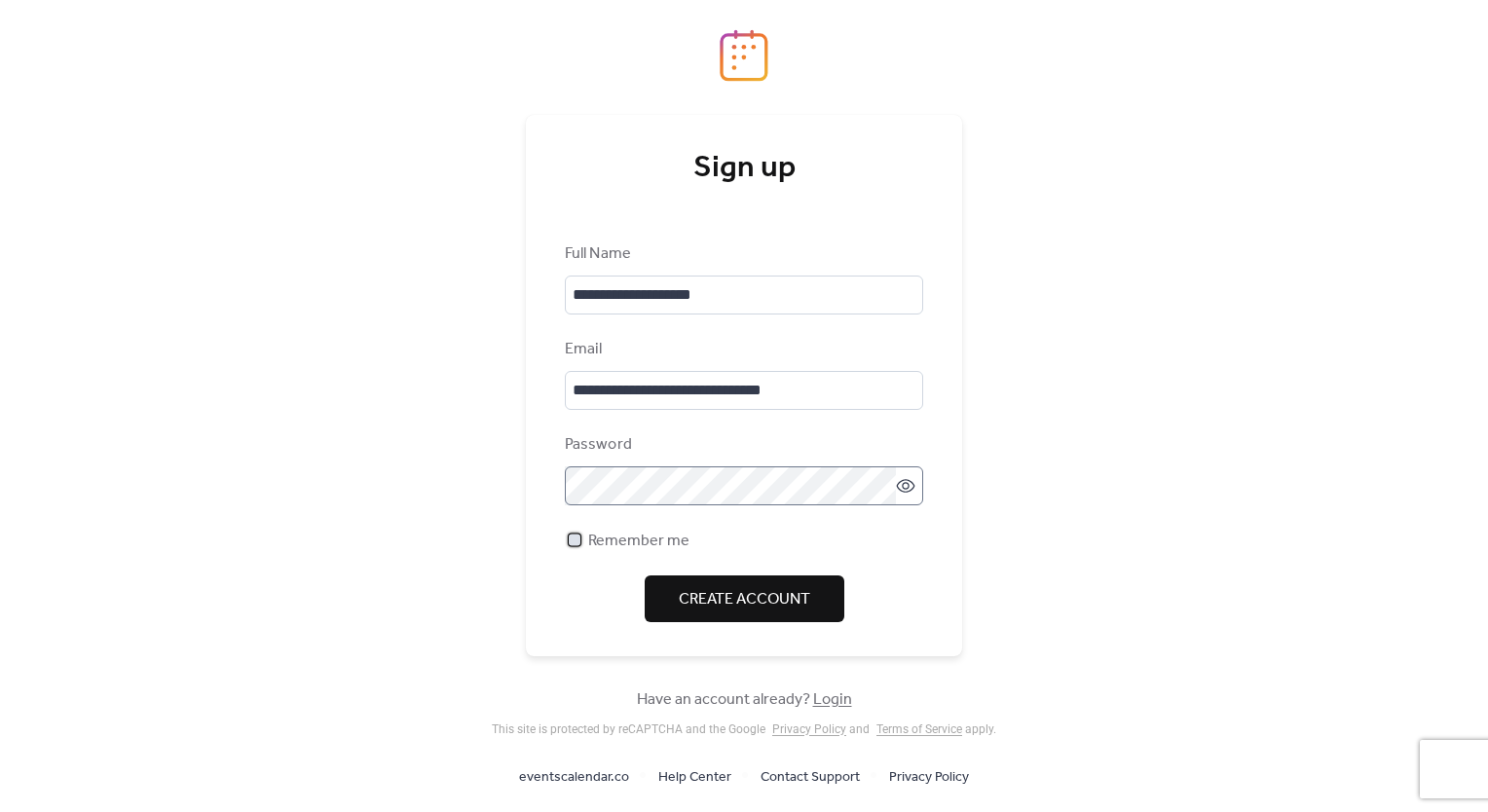 click on "Remember me" at bounding box center (639, 541) 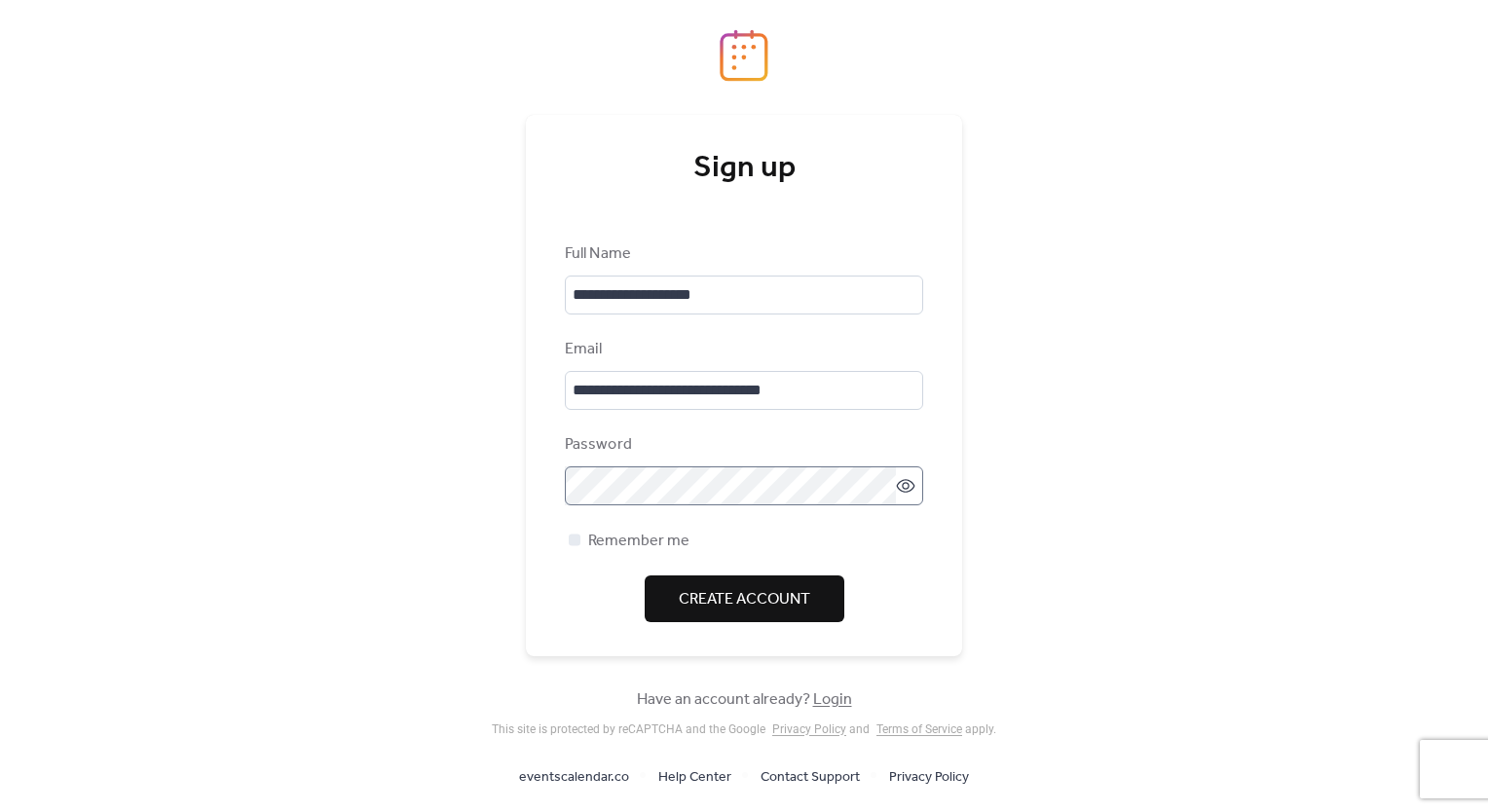 click on "Create Account" at bounding box center (744, 600) 